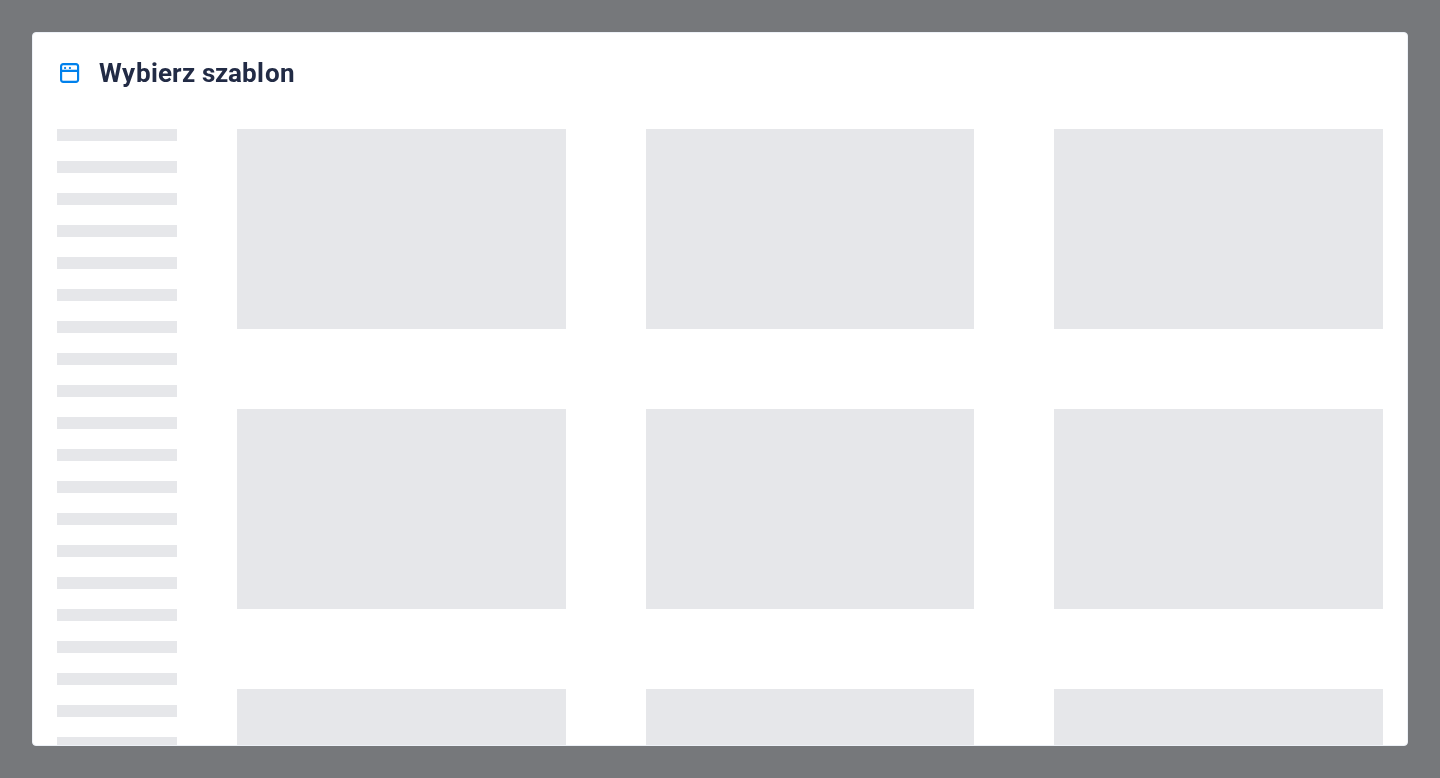 scroll, scrollTop: 0, scrollLeft: 0, axis: both 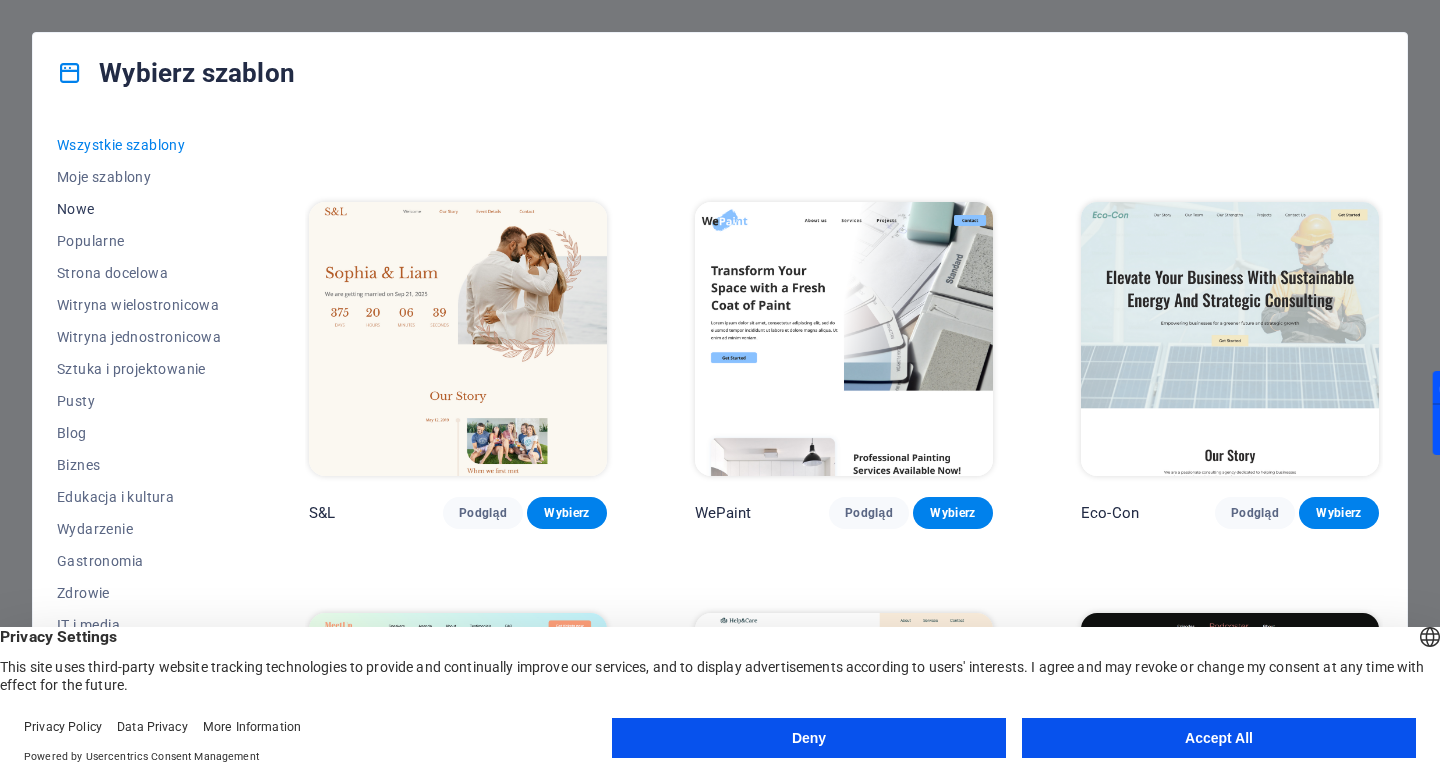 click on "Nowe" at bounding box center [139, 209] 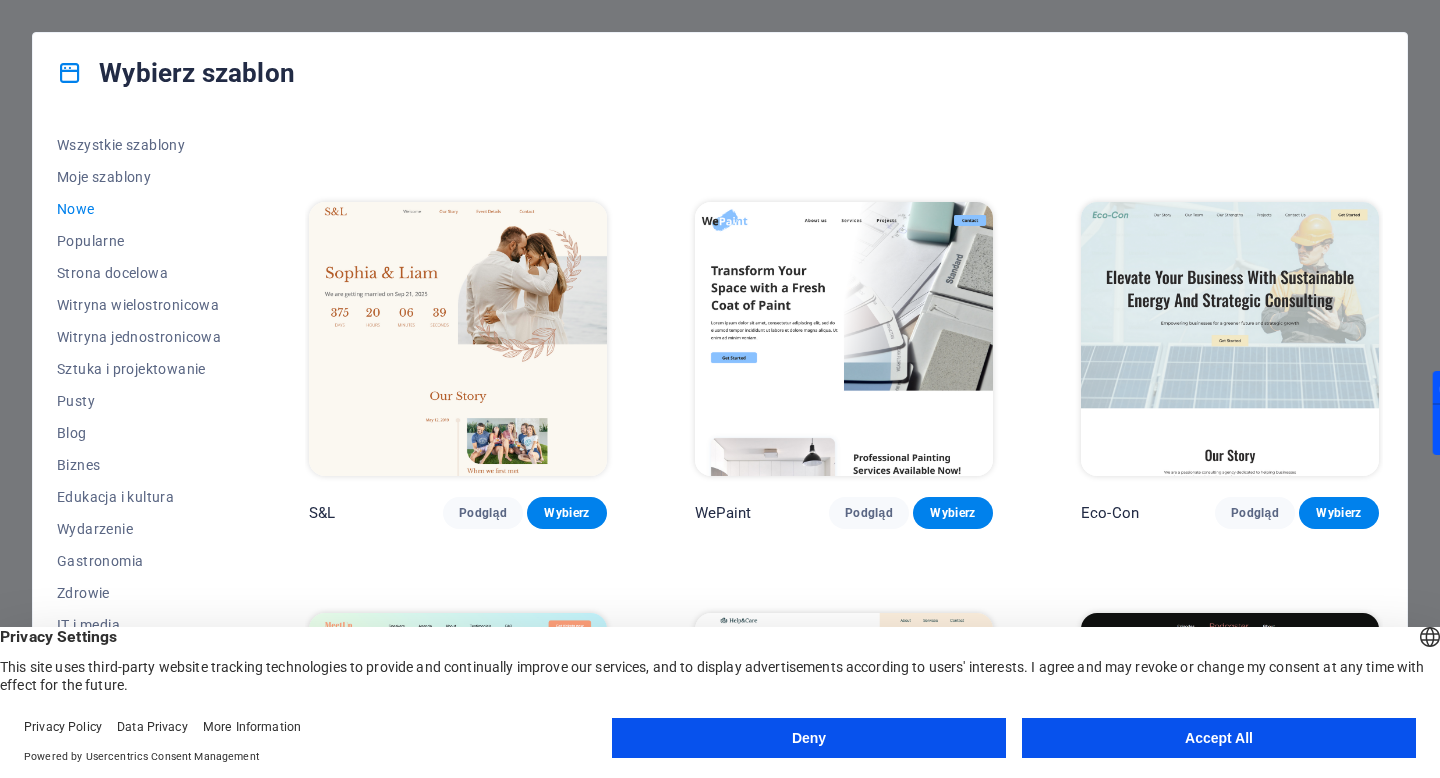 click on "Accept All" at bounding box center (1219, 738) 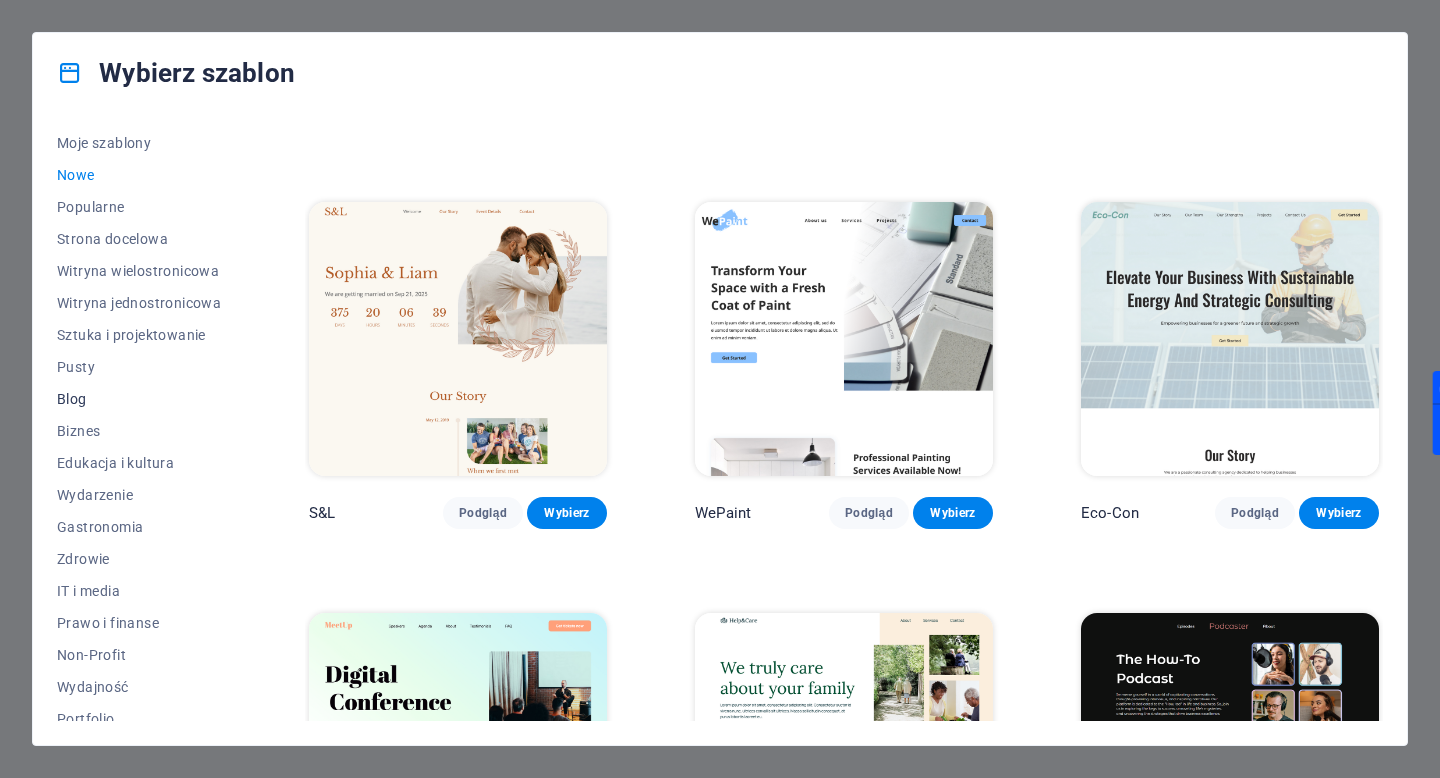 scroll, scrollTop: 26, scrollLeft: 0, axis: vertical 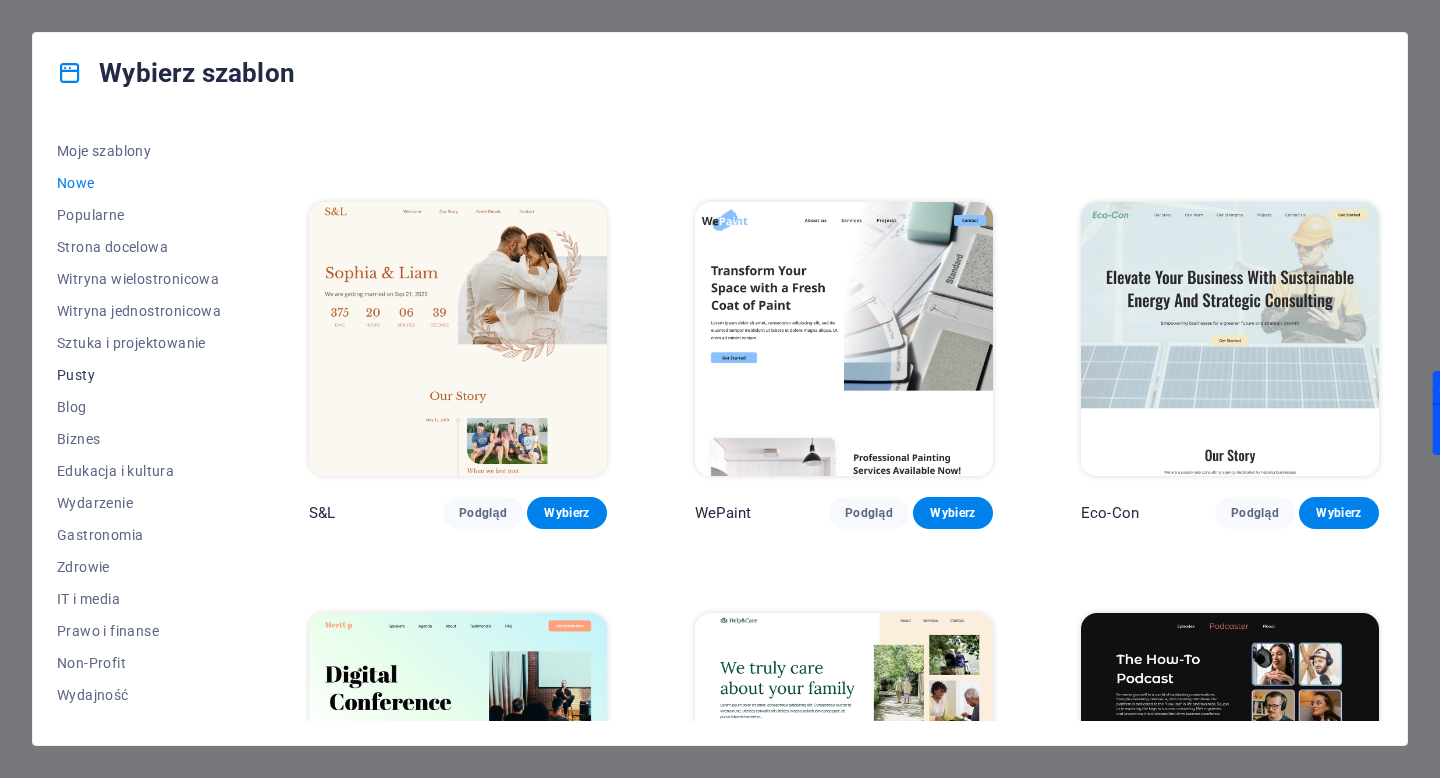 click on "Pusty" at bounding box center [139, 375] 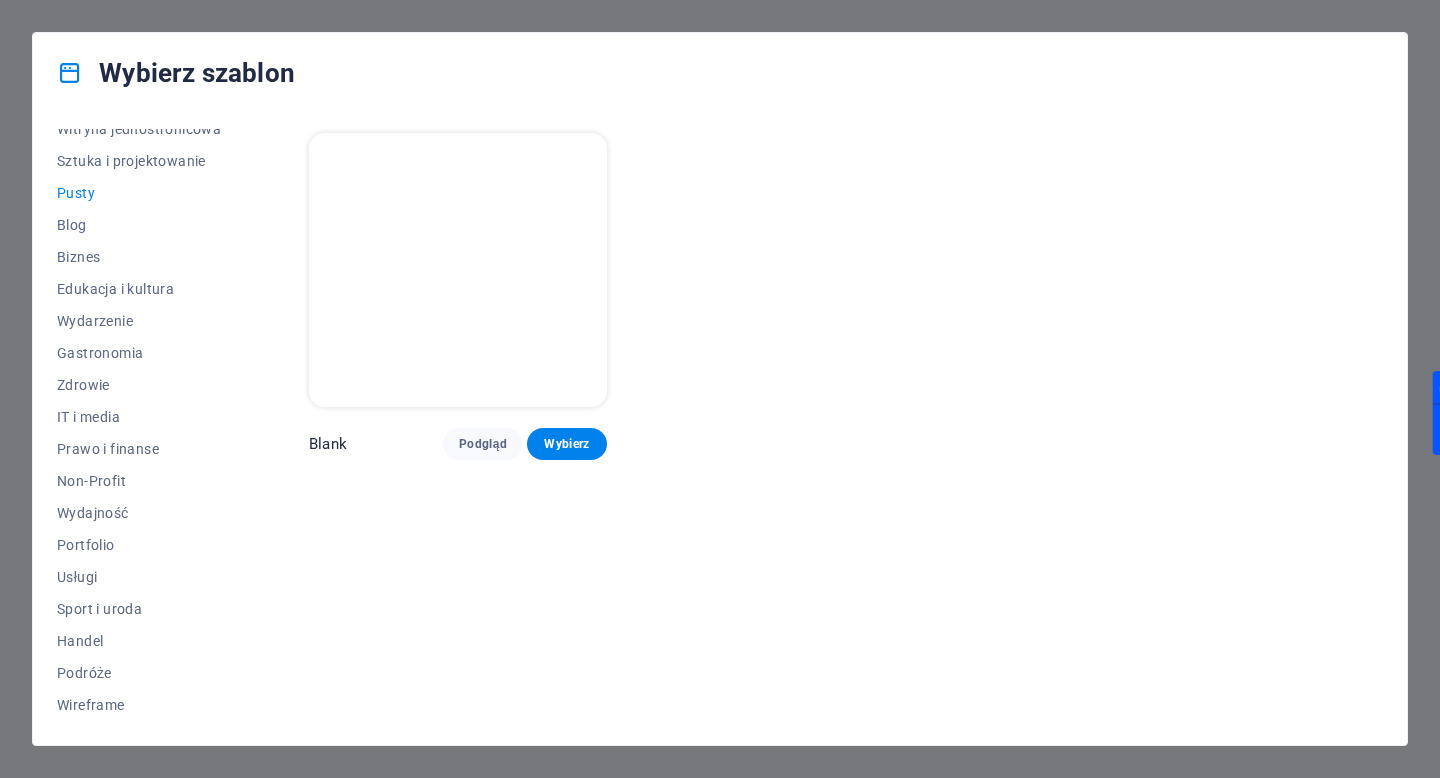 scroll, scrollTop: 0, scrollLeft: 0, axis: both 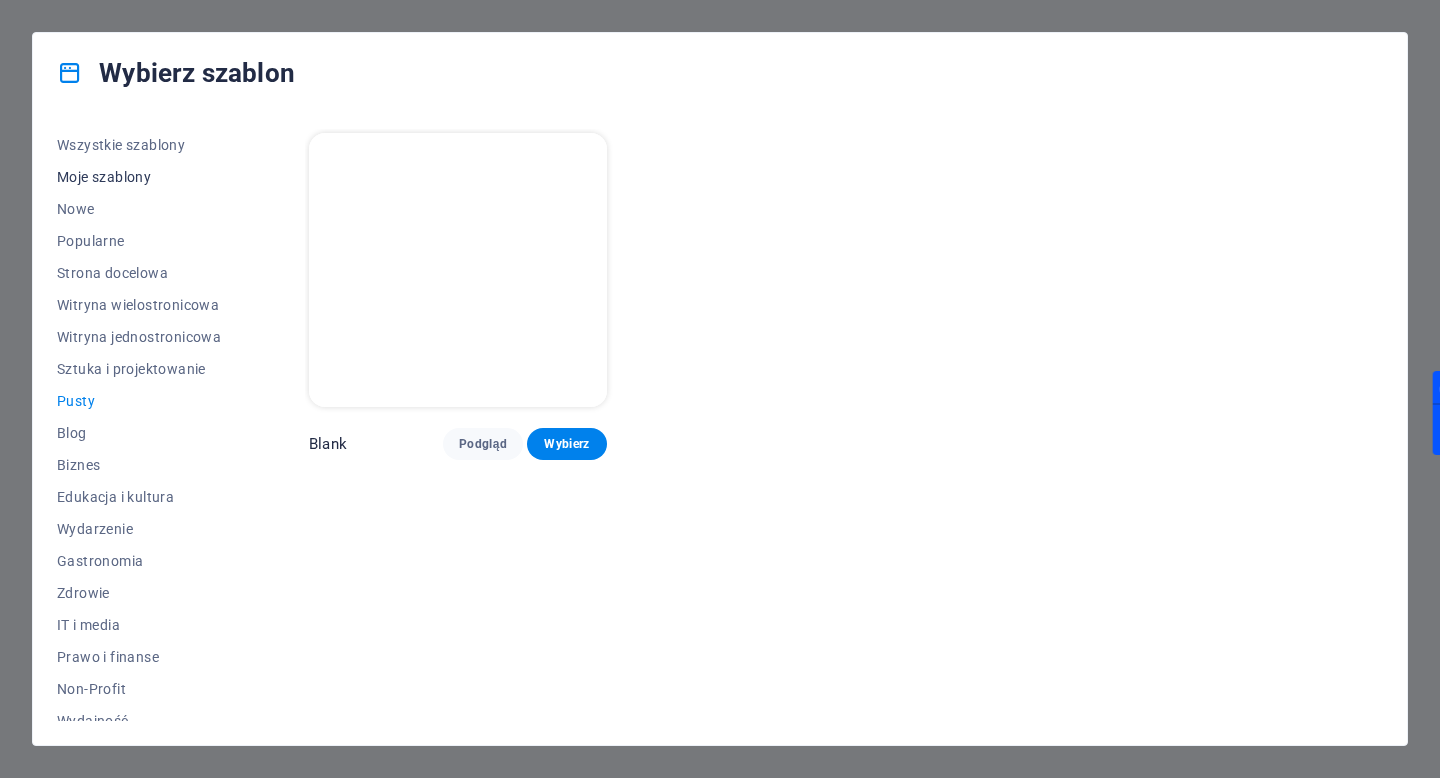 click on "Moje szablony" at bounding box center (139, 177) 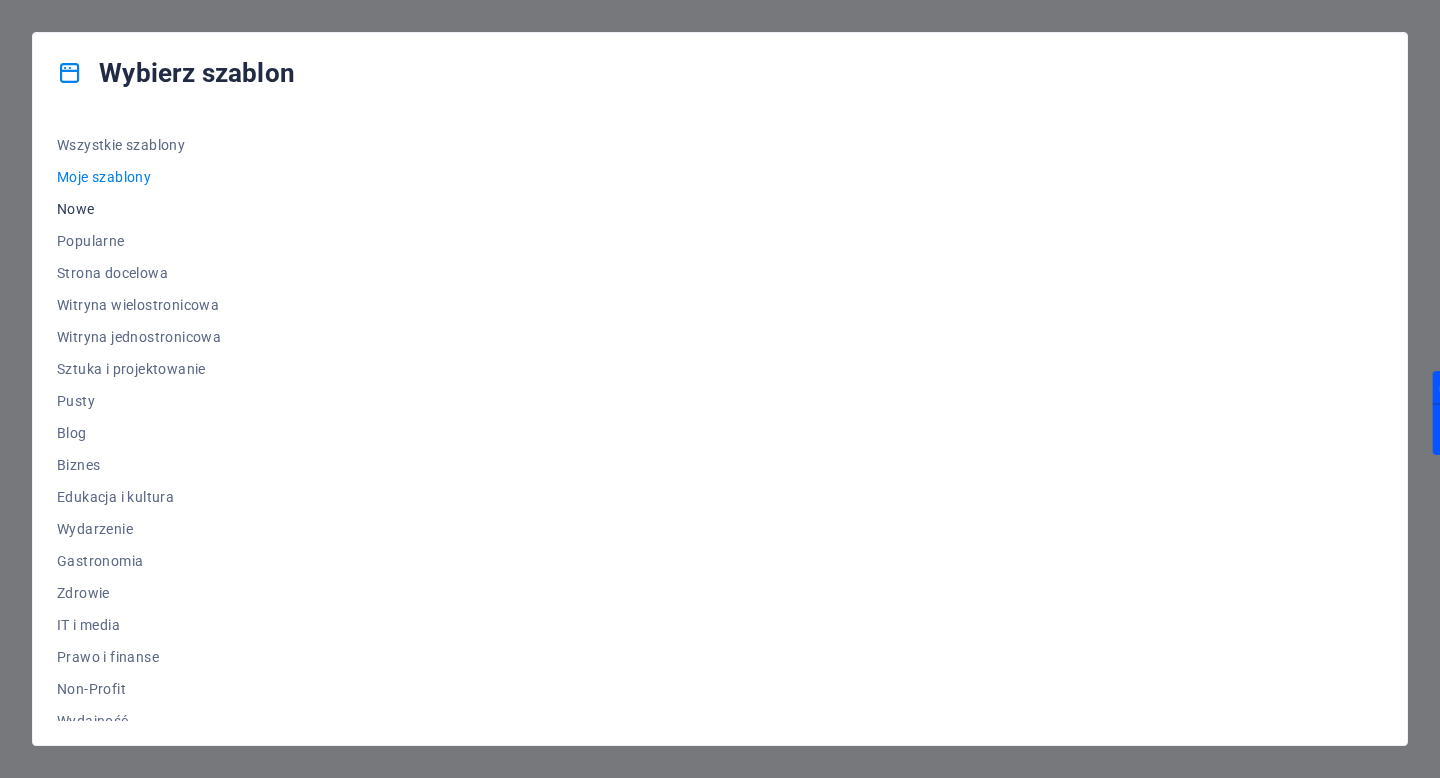 click on "Nowe" at bounding box center (139, 209) 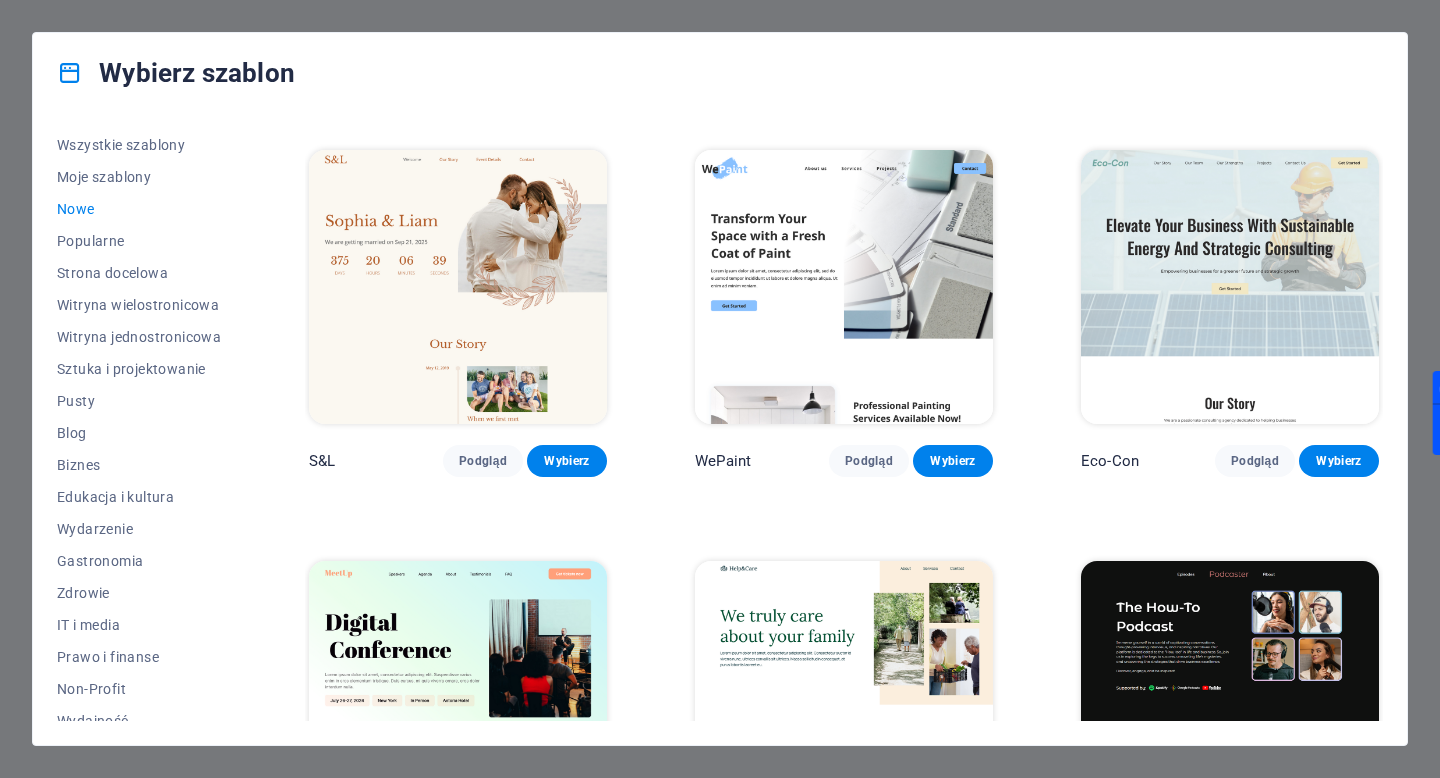scroll, scrollTop: 814, scrollLeft: 0, axis: vertical 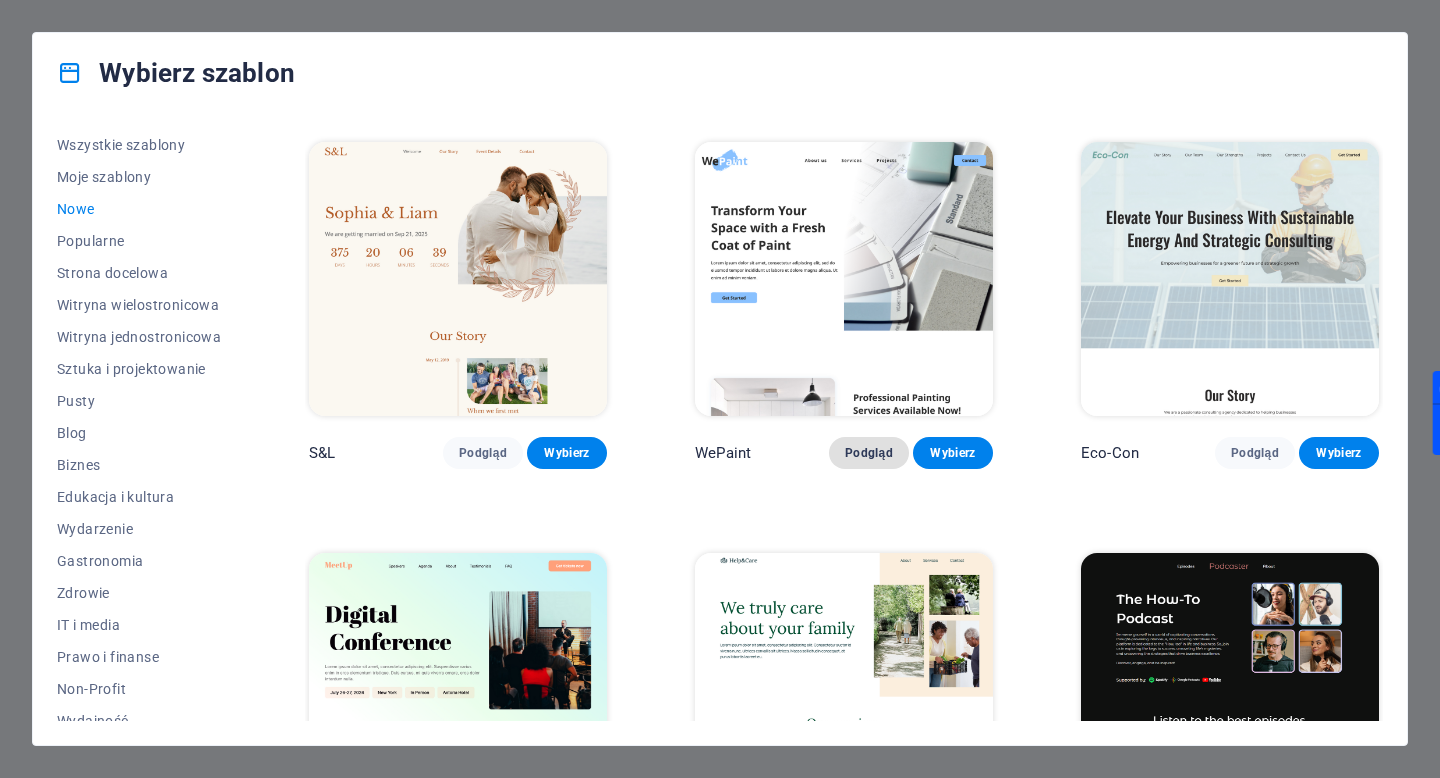 click on "Podgląd" at bounding box center (869, 453) 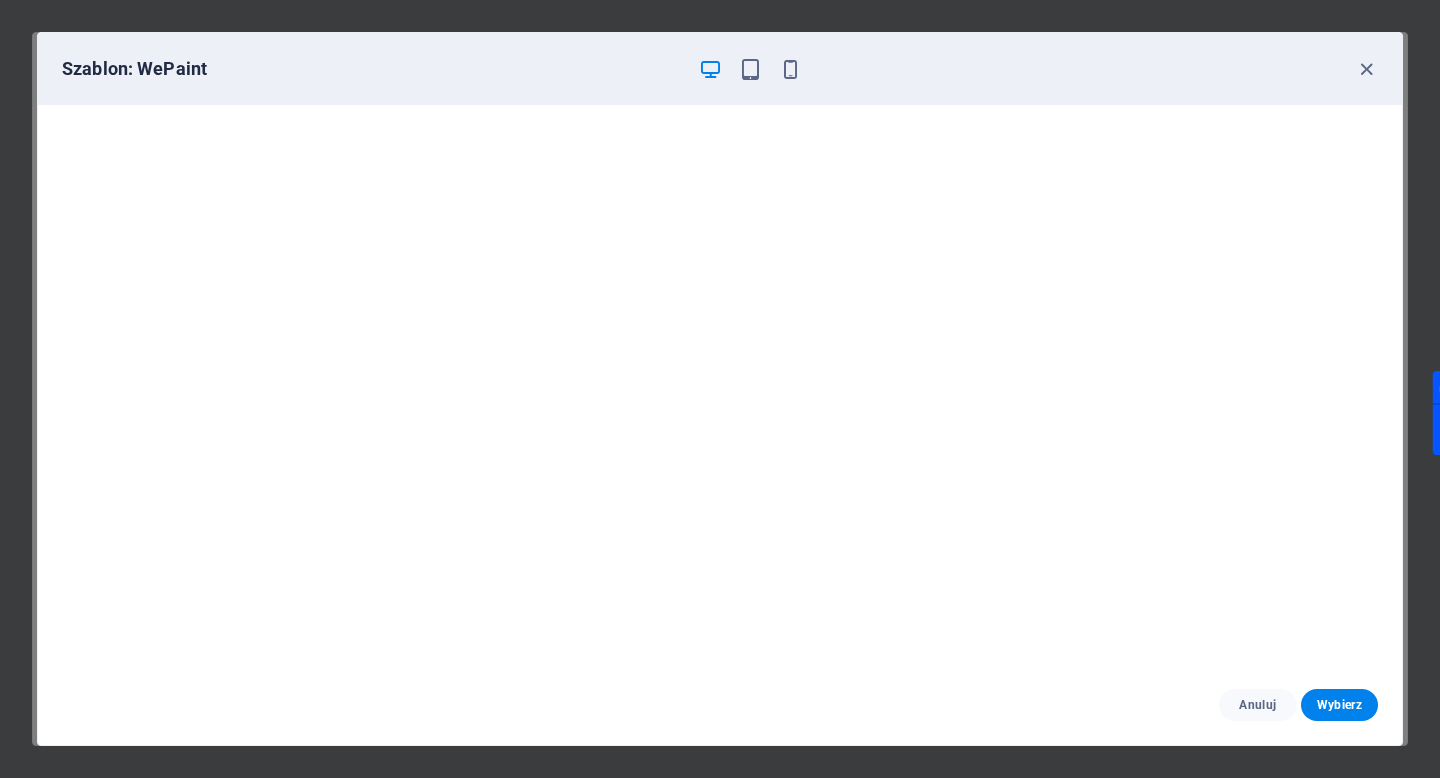 scroll, scrollTop: 0, scrollLeft: 0, axis: both 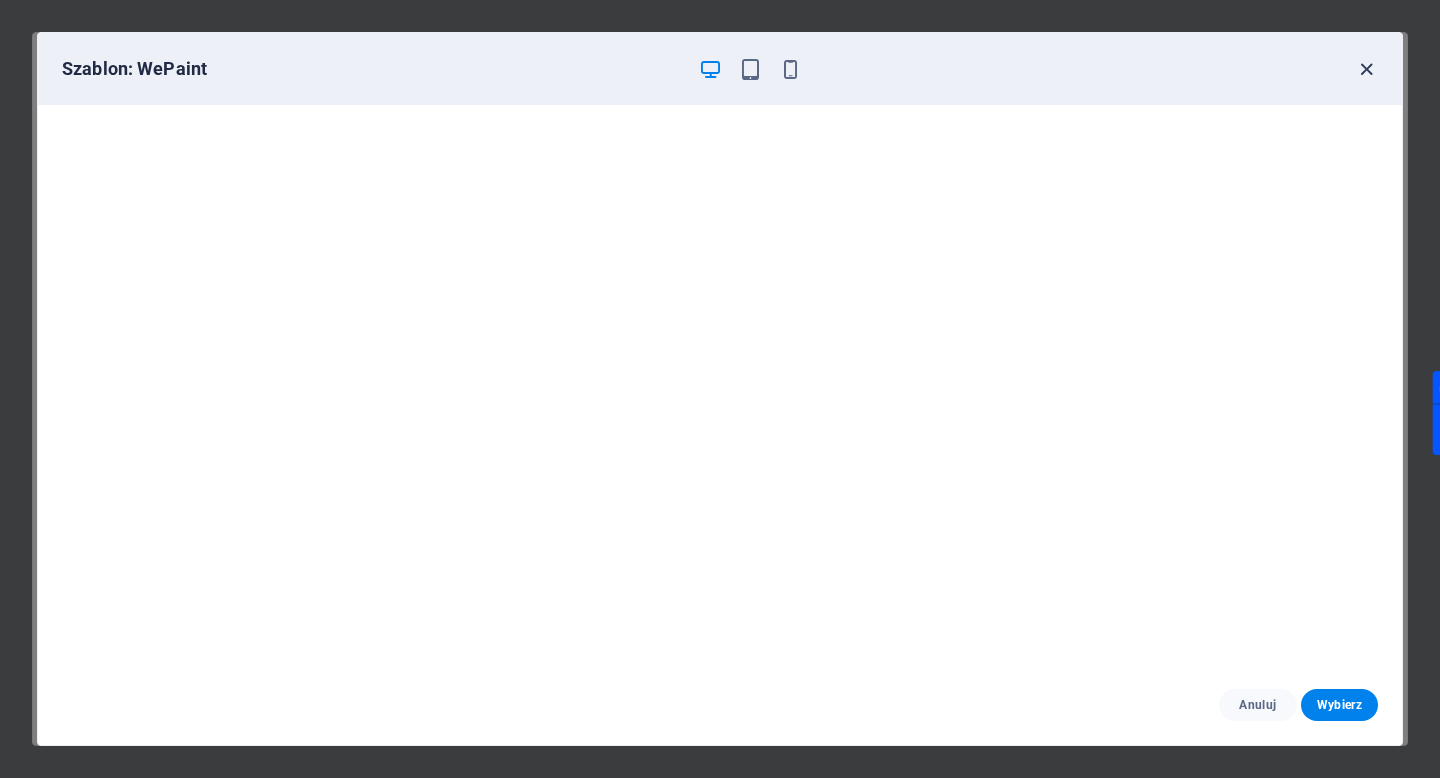 click at bounding box center [1366, 69] 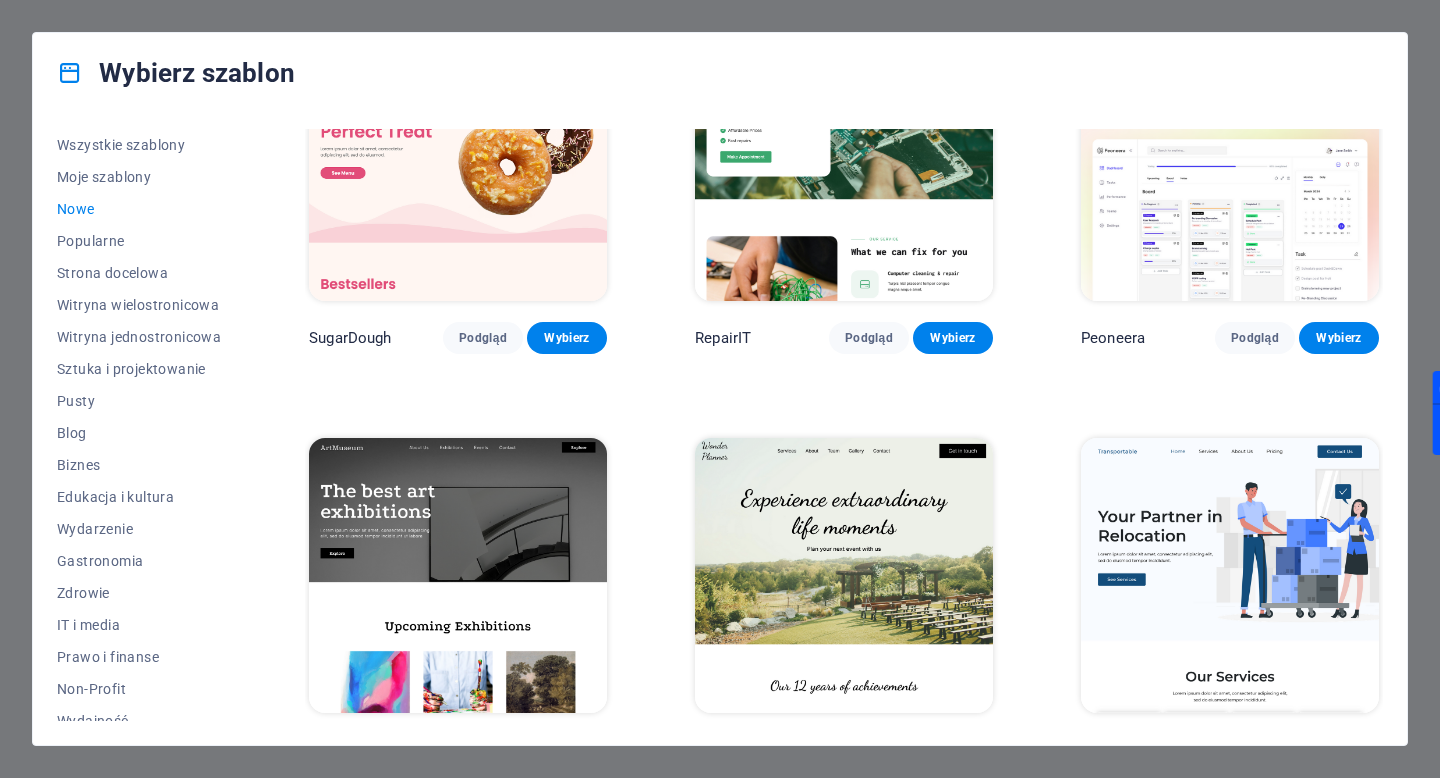 scroll, scrollTop: 0, scrollLeft: 0, axis: both 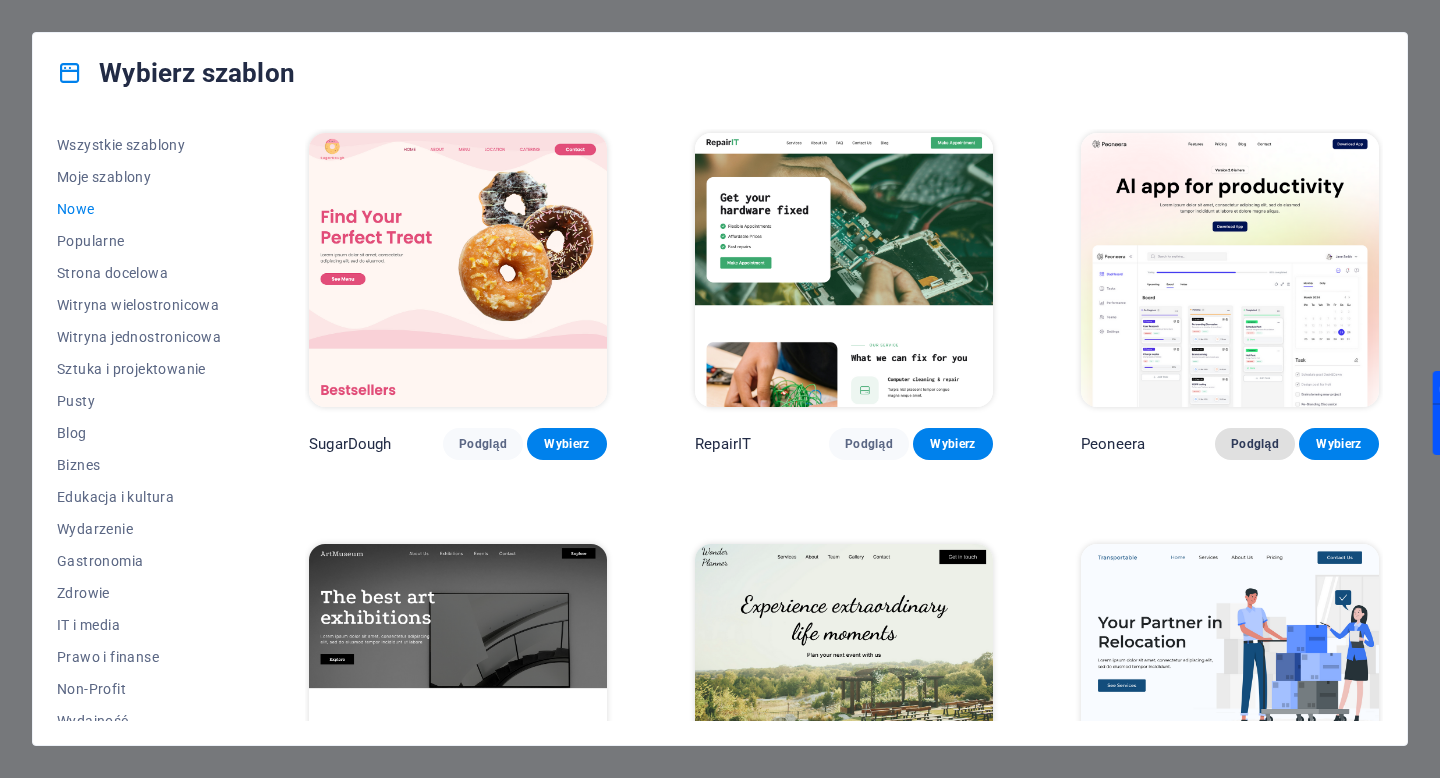 click on "Podgląd" at bounding box center [1255, 444] 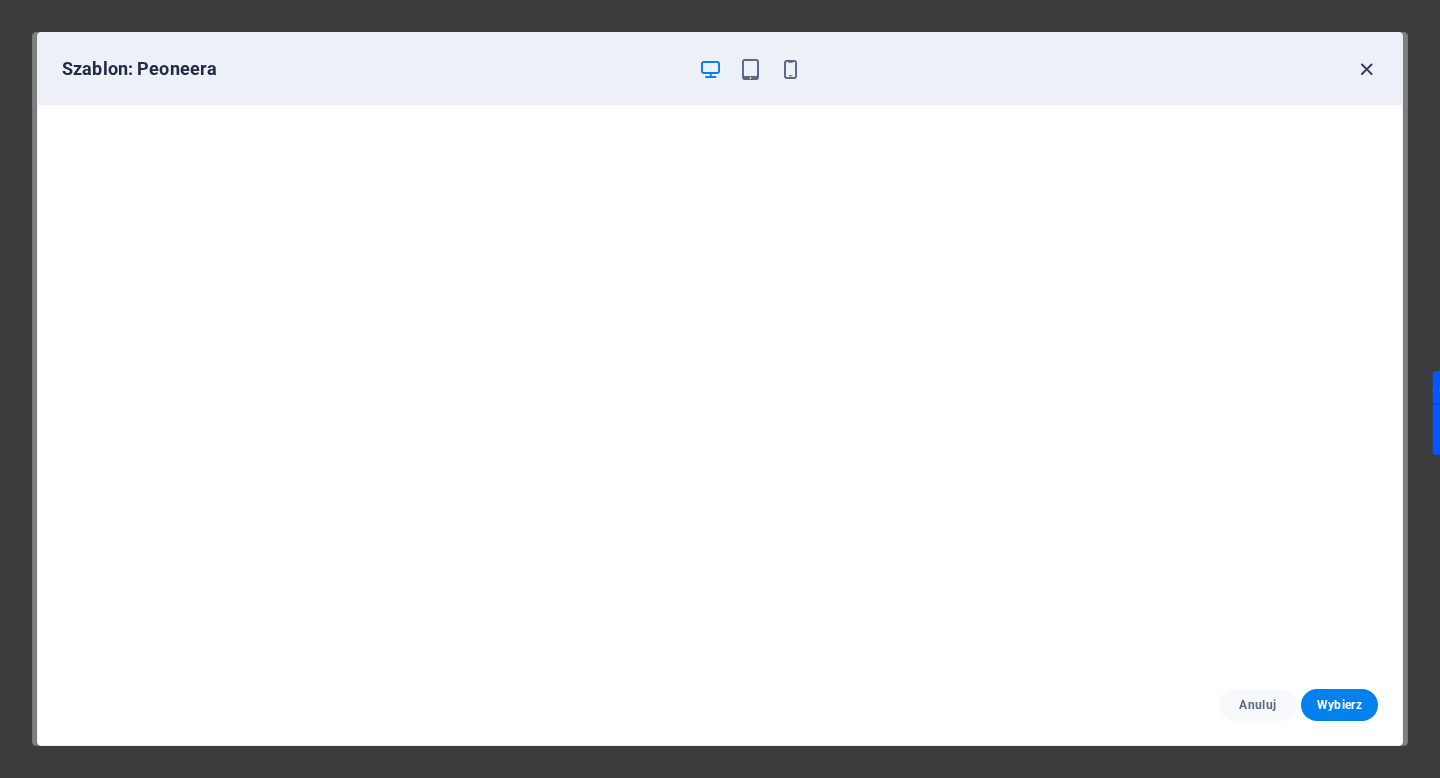 click at bounding box center [1366, 69] 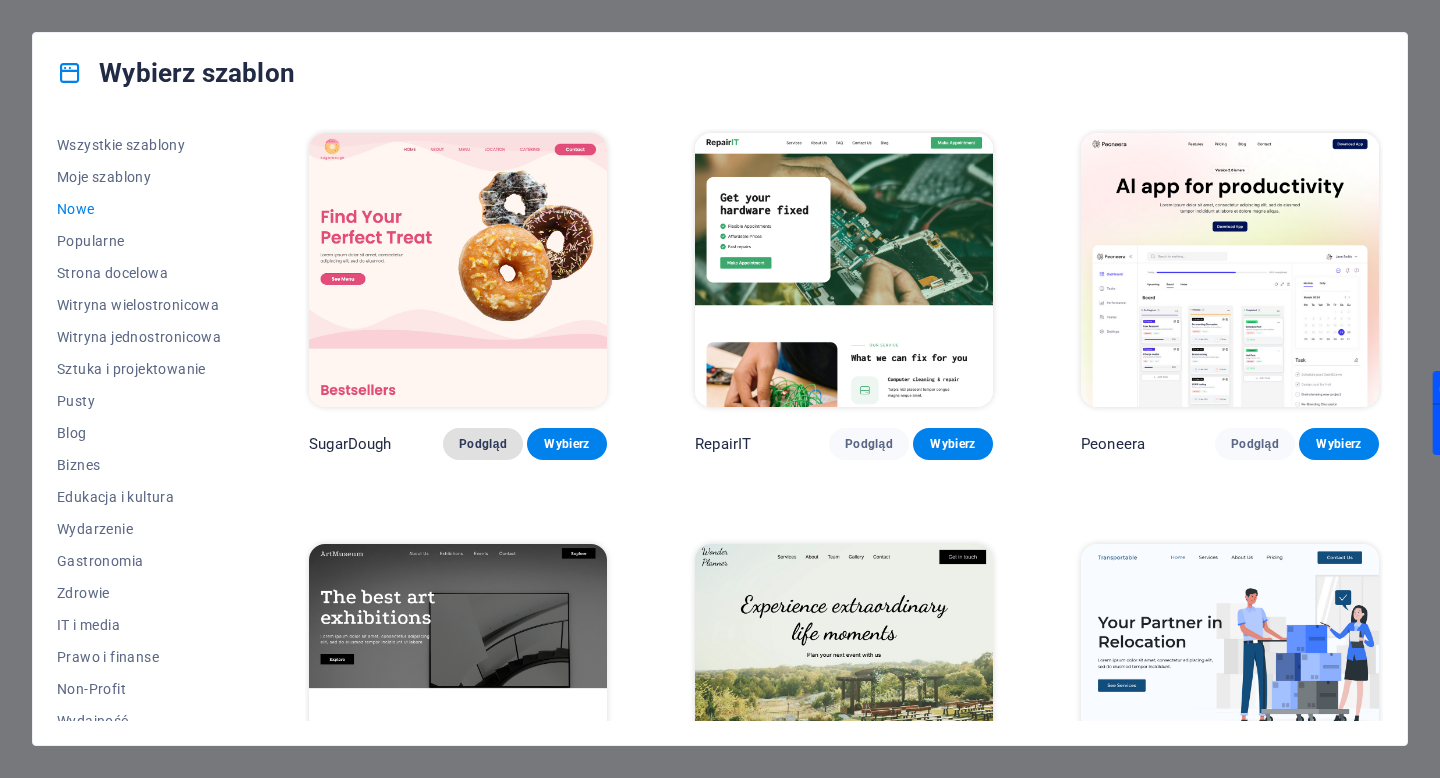 click on "Podgląd" at bounding box center (483, 444) 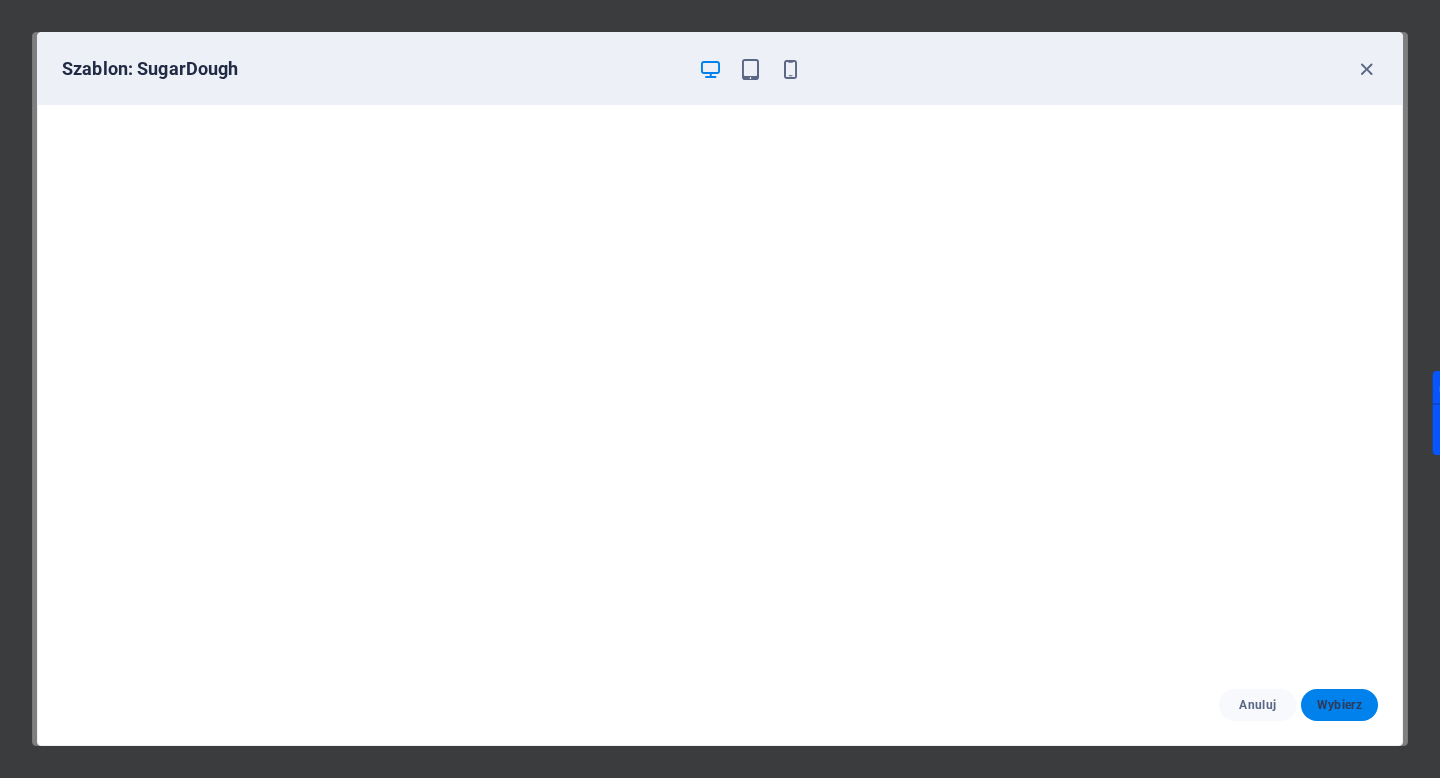 click on "Wybierz" at bounding box center [1339, 705] 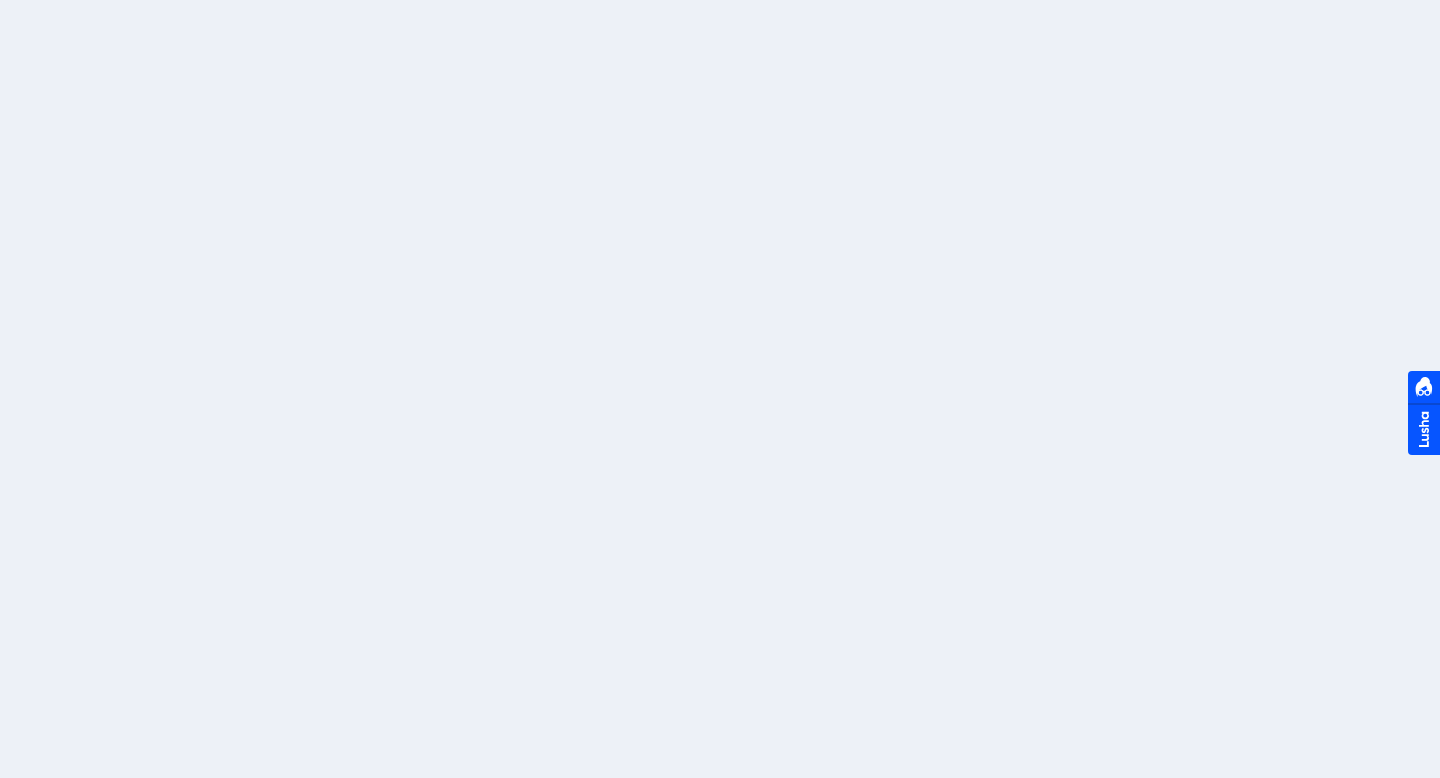 scroll, scrollTop: 0, scrollLeft: 0, axis: both 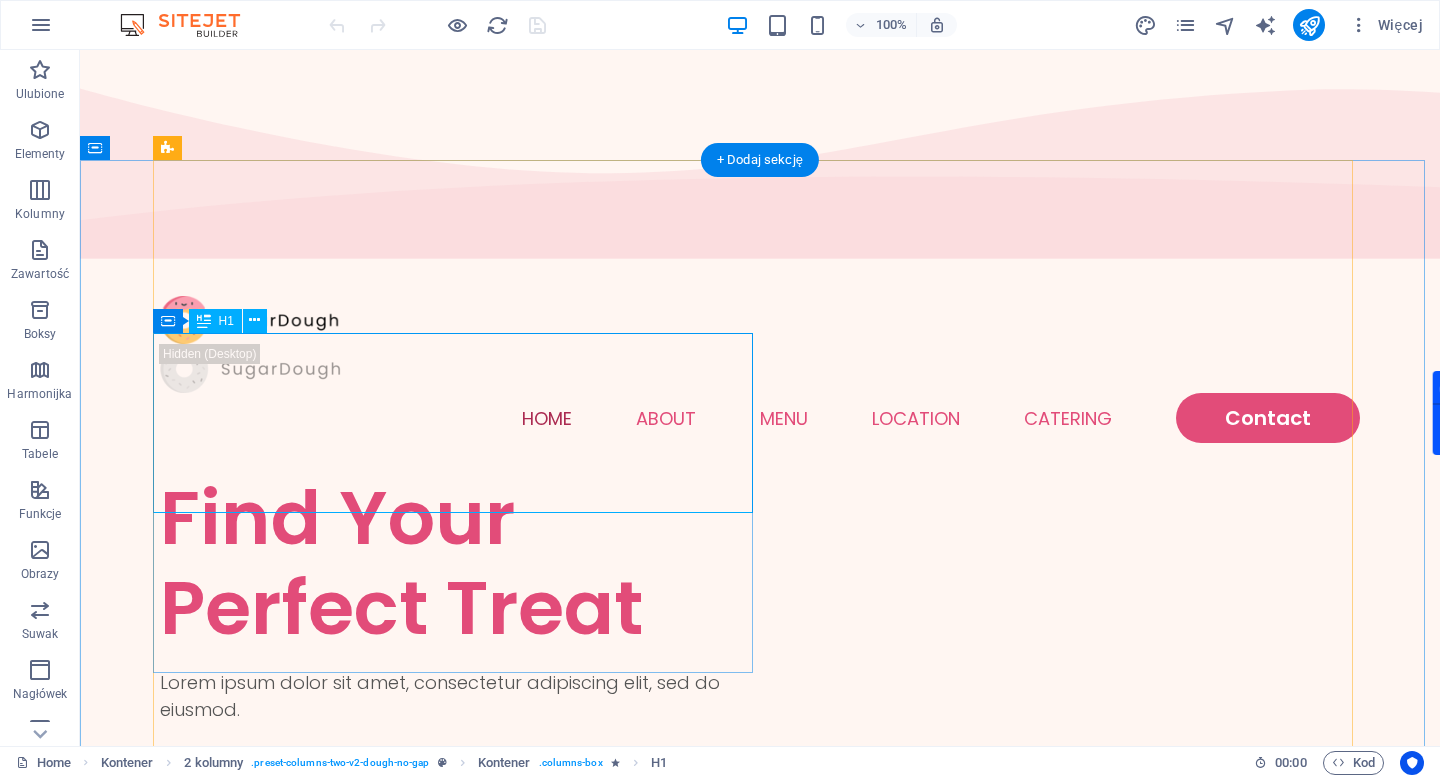 click on "Find Your Perfect Treat" at bounding box center [460, 563] 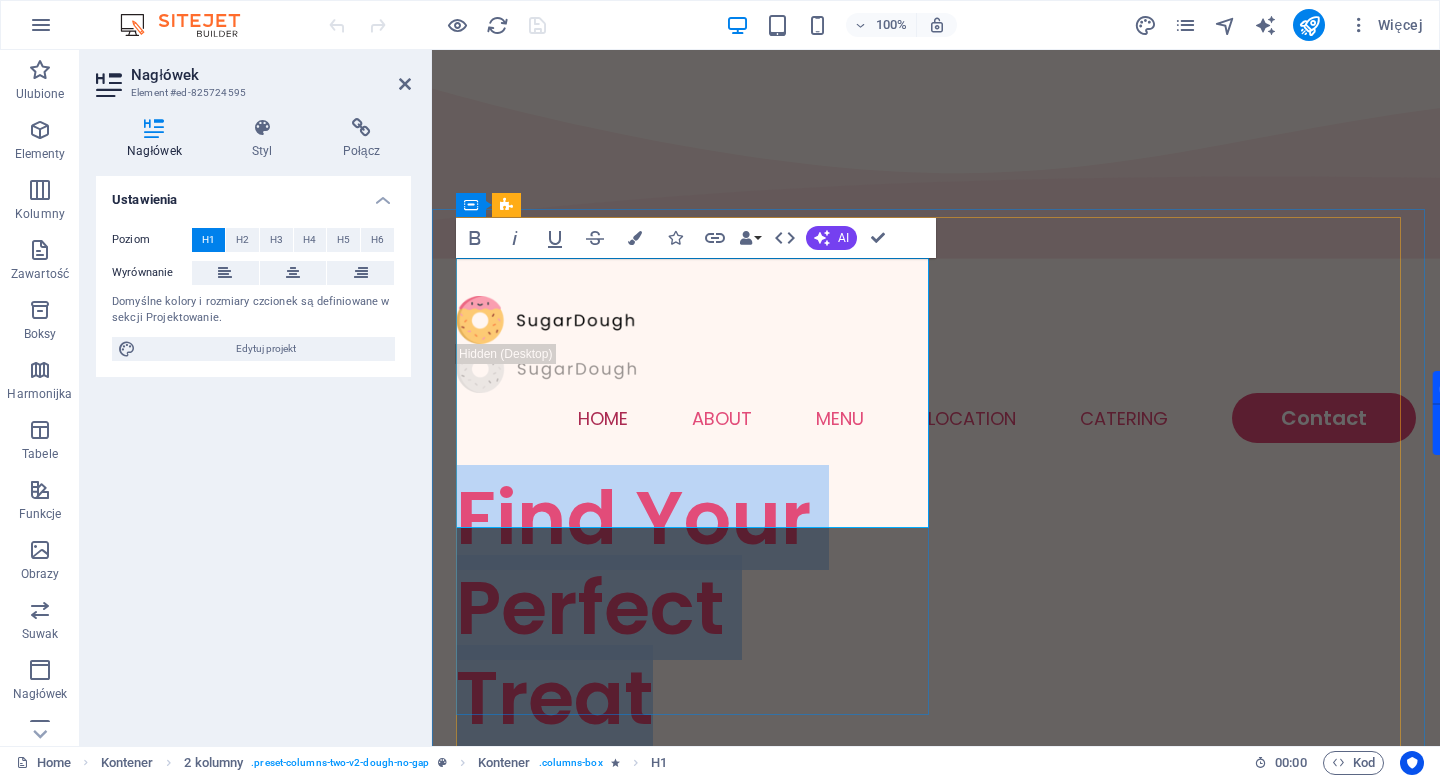 type 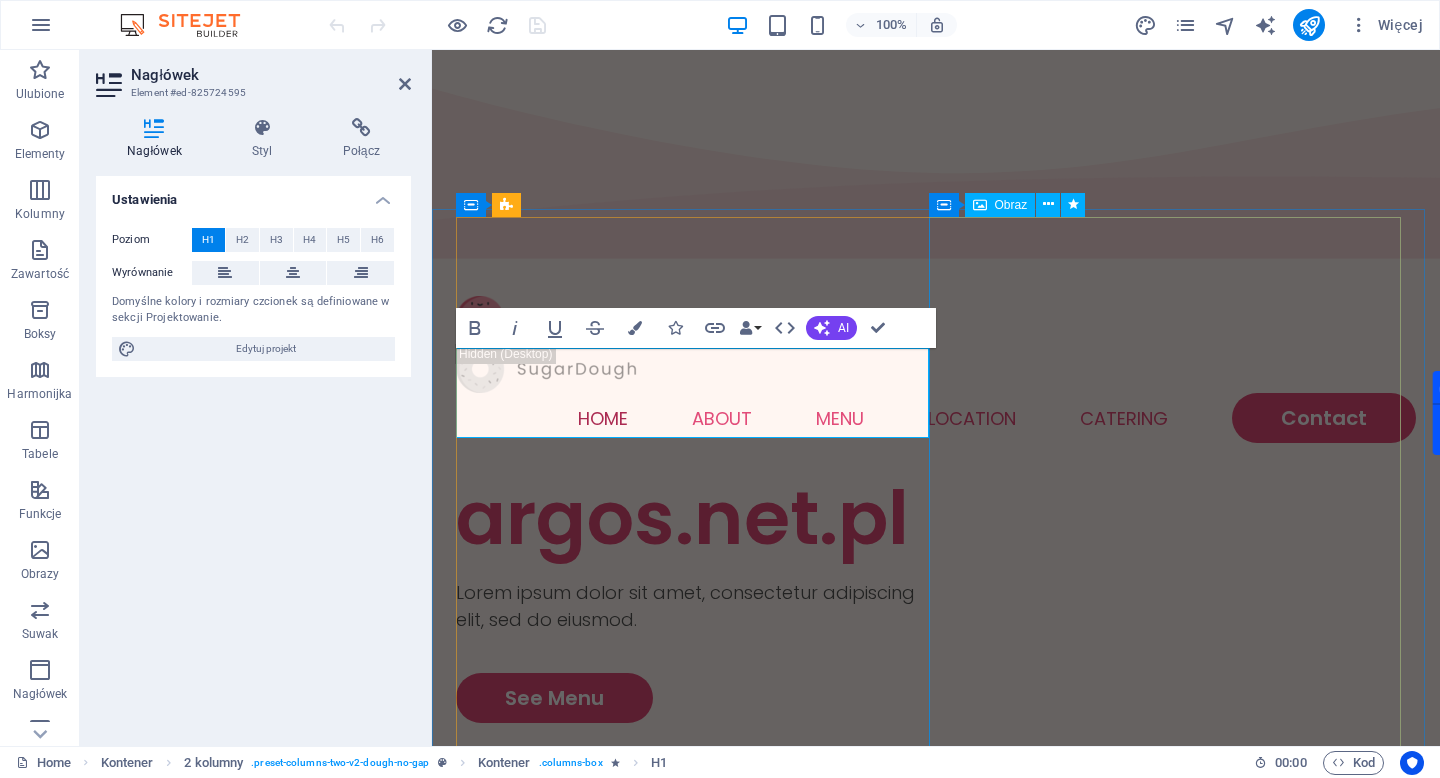 click at bounding box center (696, 1308) 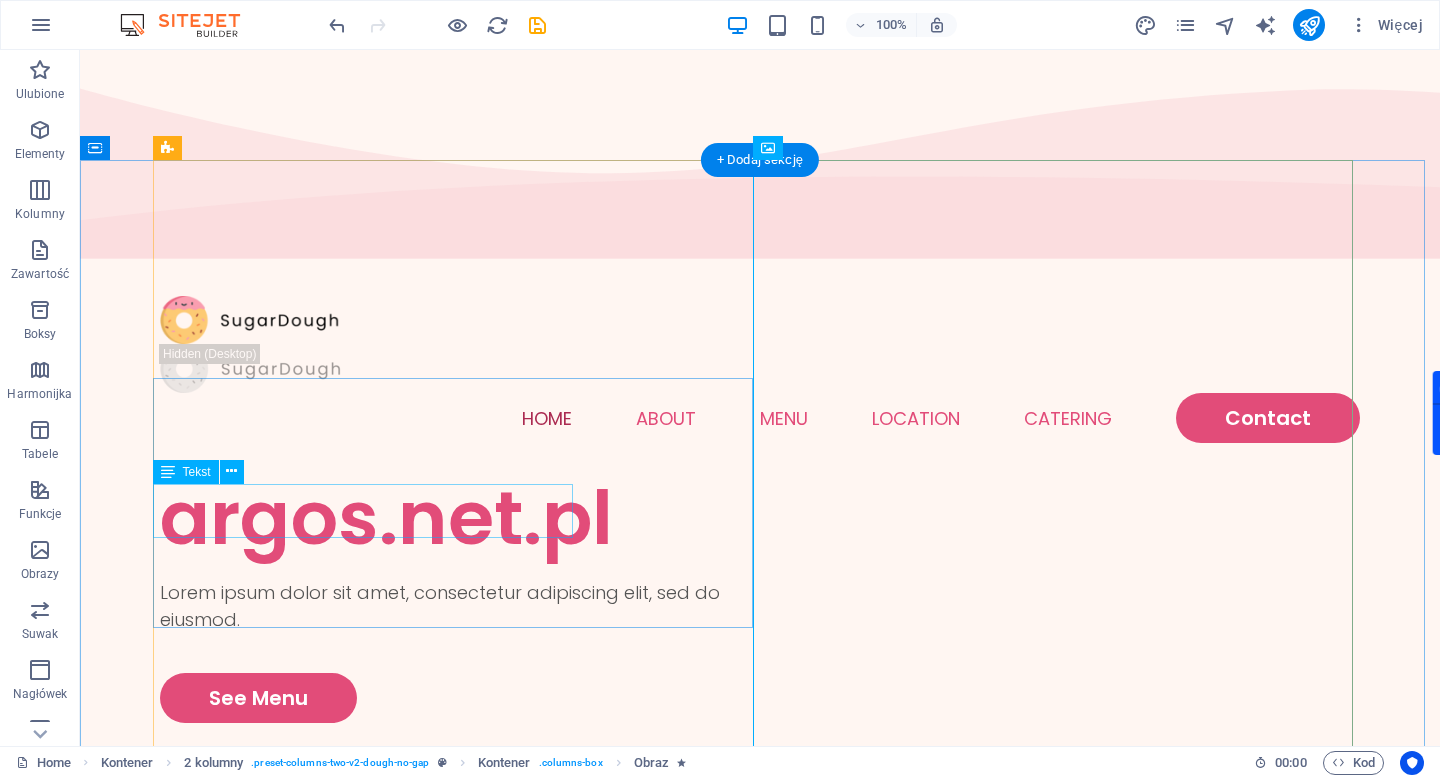 click on "Lorem ipsum dolor sit amet, consectetur adipiscing elit, sed do eiusmod." at bounding box center [460, 606] 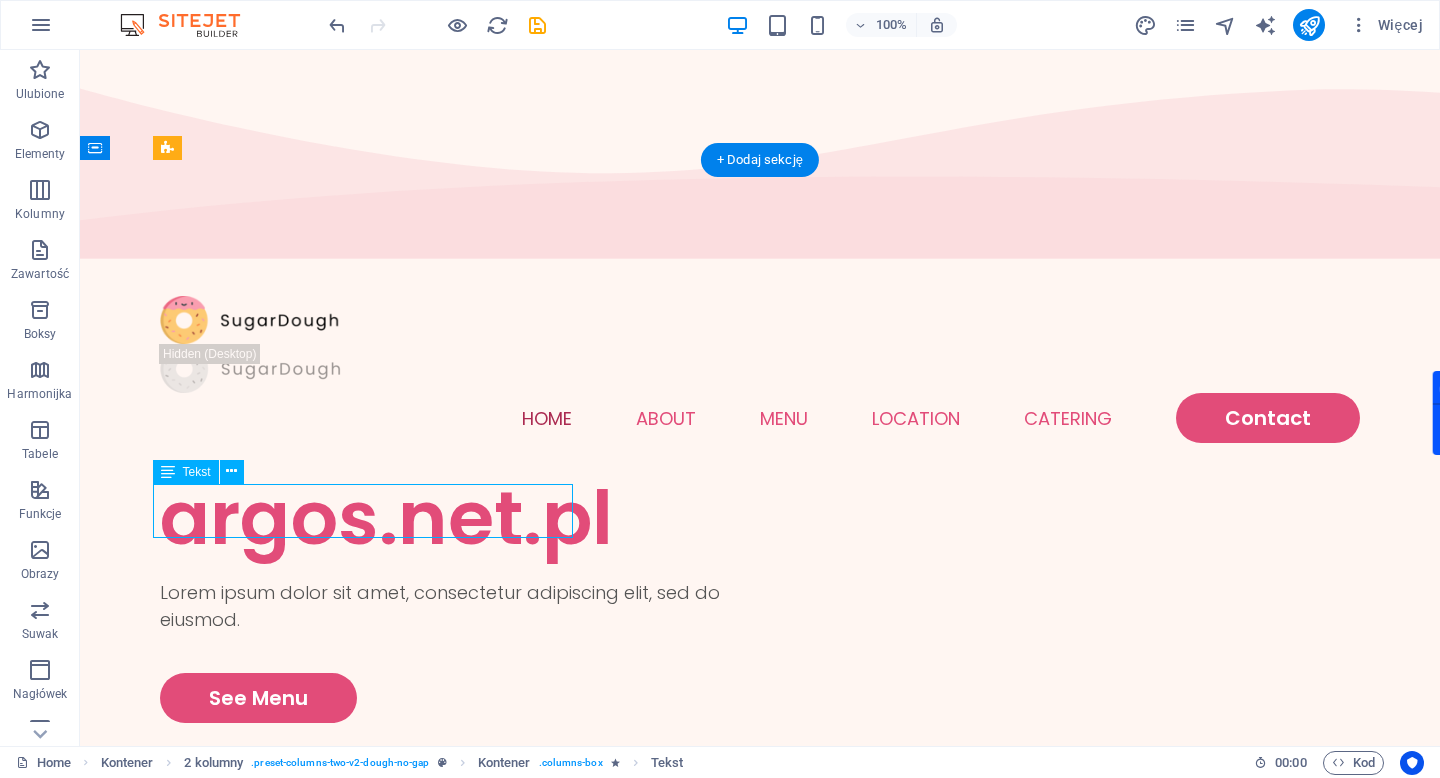 click on "Lorem ipsum dolor sit amet, consectetur adipiscing elit, sed do eiusmod." at bounding box center (460, 606) 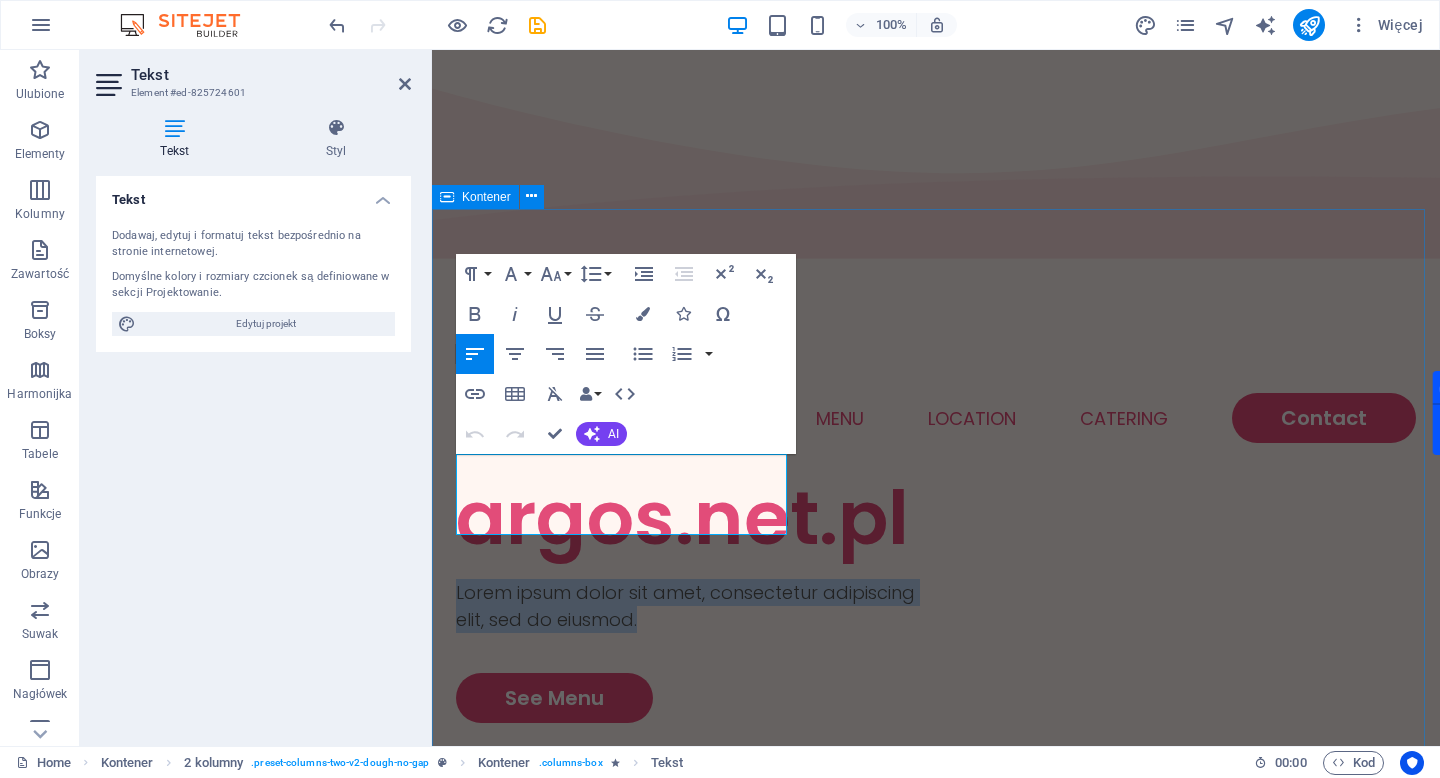 drag, startPoint x: 552, startPoint y: 527, endPoint x: 452, endPoint y: 471, distance: 114.61239 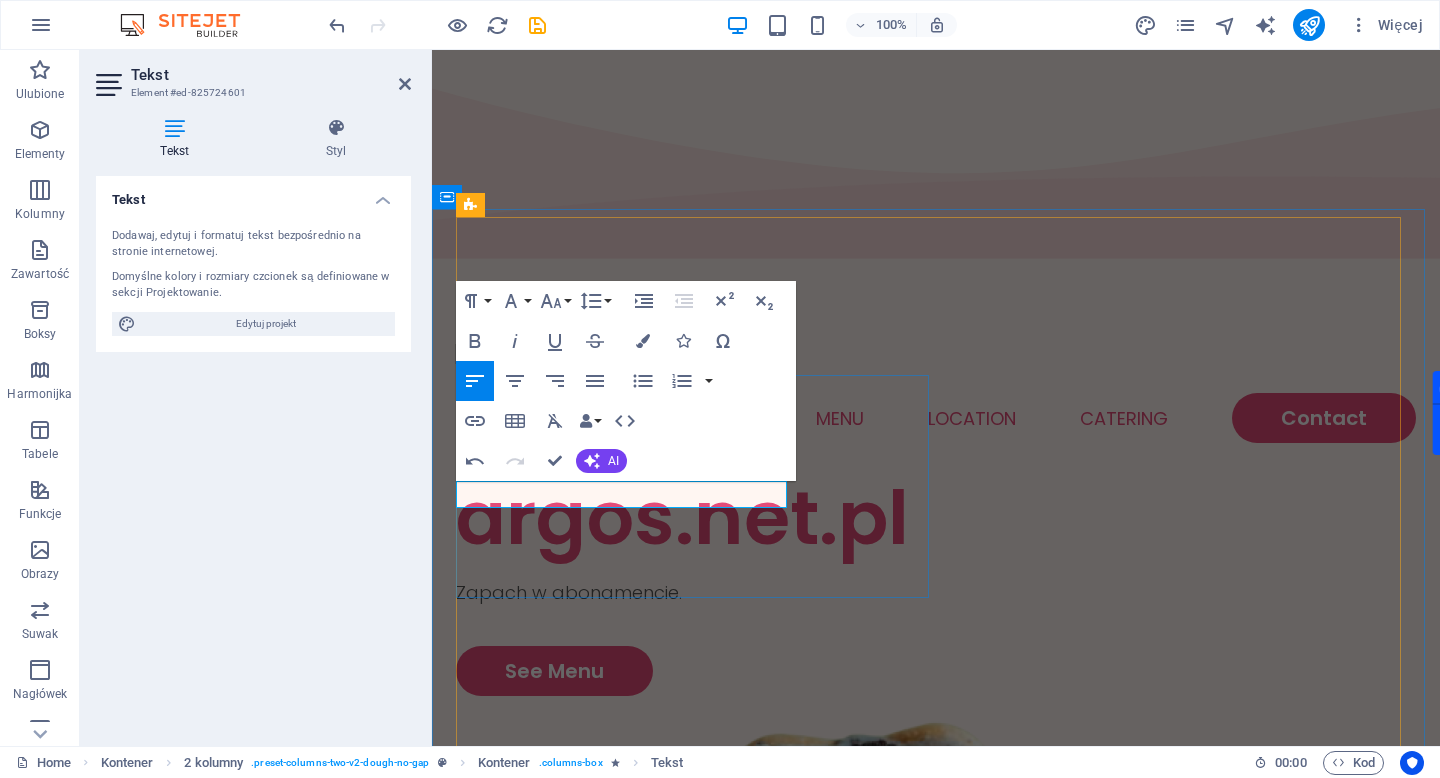 click on "Zapach w abonamencie." at bounding box center (696, 592) 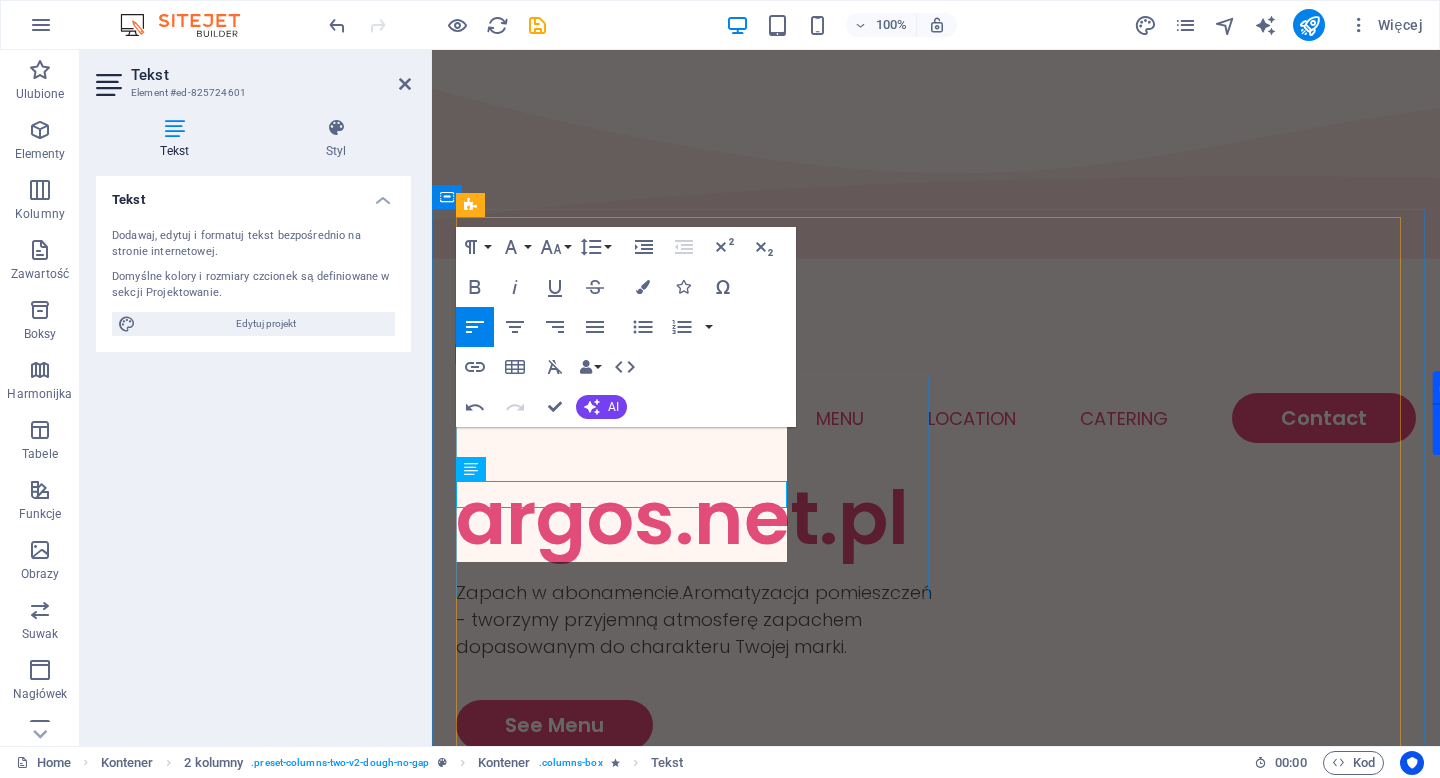scroll, scrollTop: 1648, scrollLeft: 2, axis: both 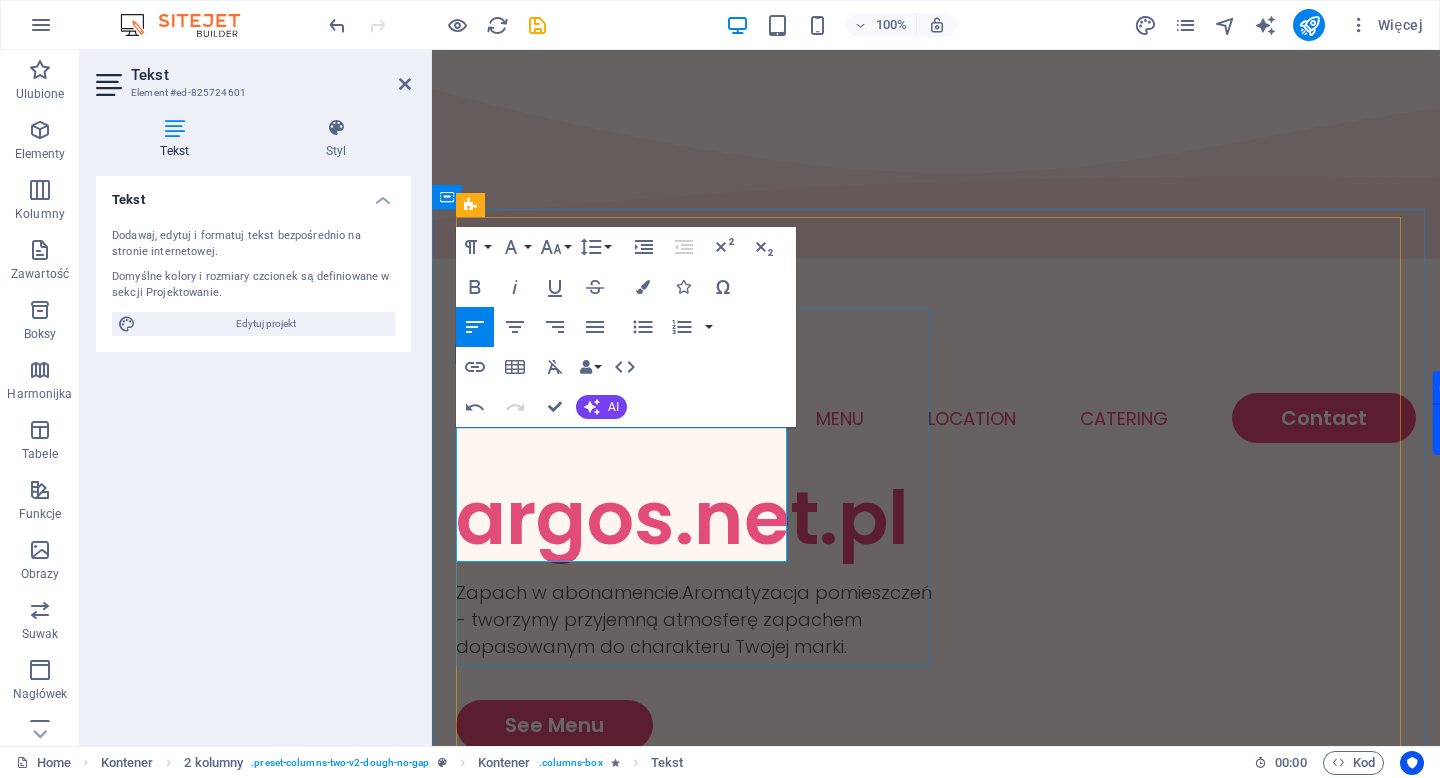 click on "Zapach w abonamencie.Aromatyzacja pomieszczeń - tworzymy przyjemną atmosferę zapachem dopasowanym do charakteru Twojej marki." at bounding box center (696, 619) 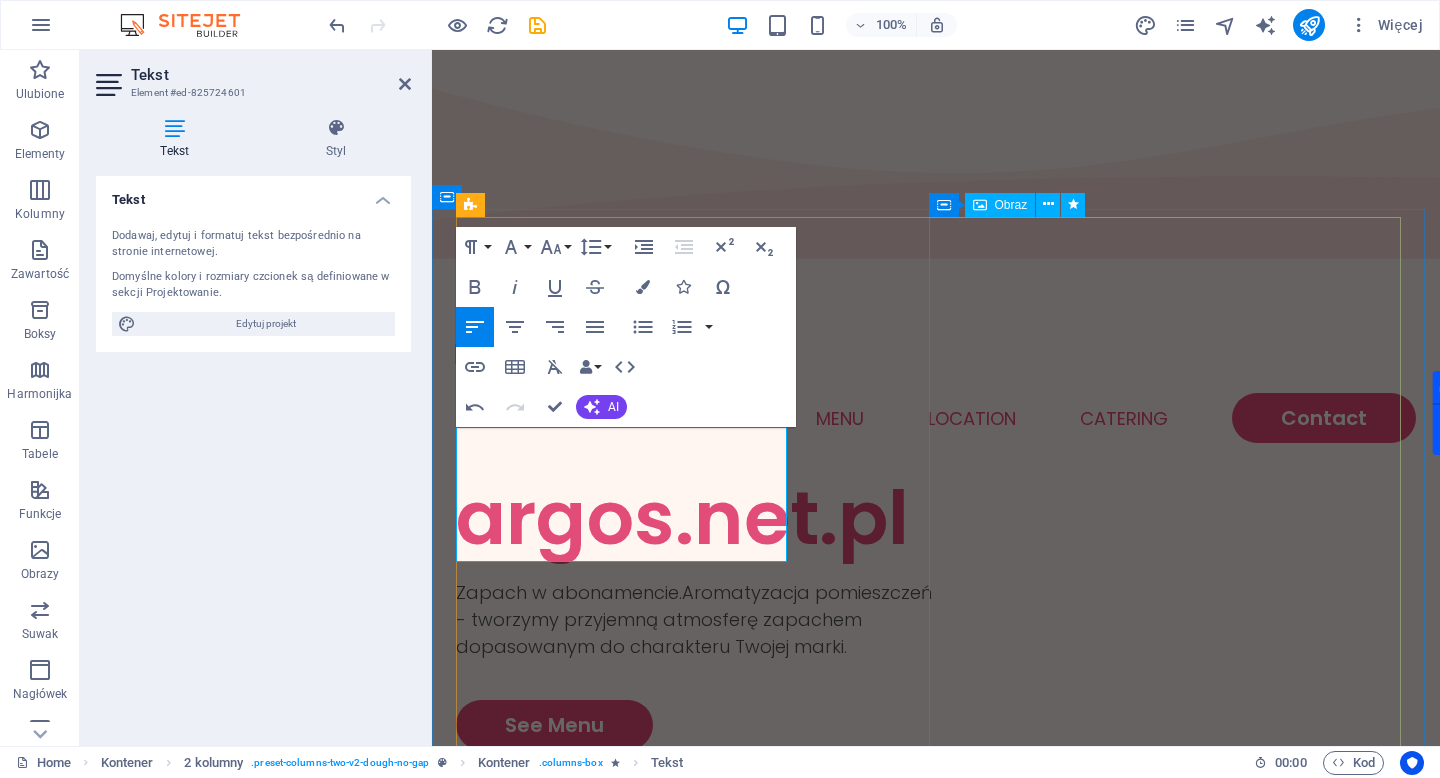 click at bounding box center [696, 1335] 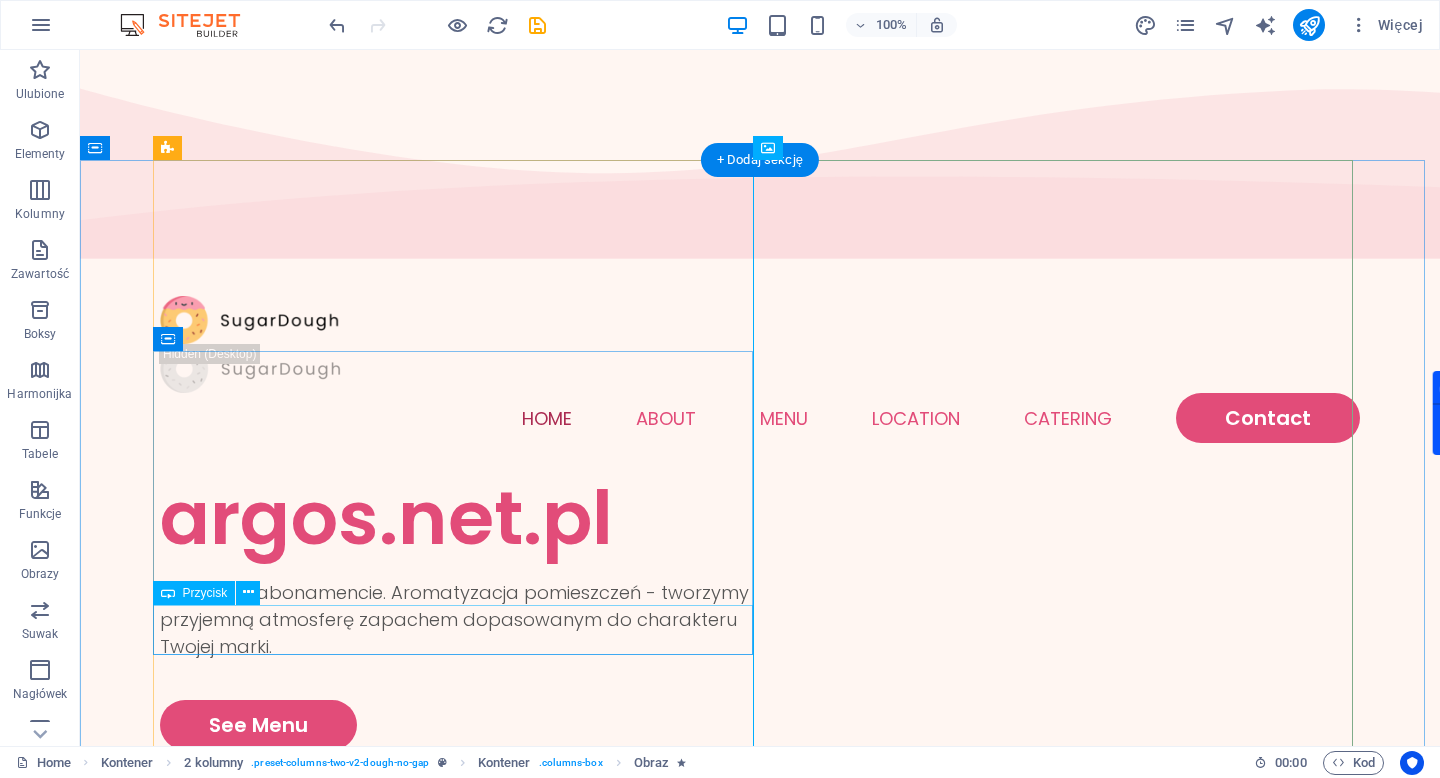 click on "See Menu" at bounding box center (460, 725) 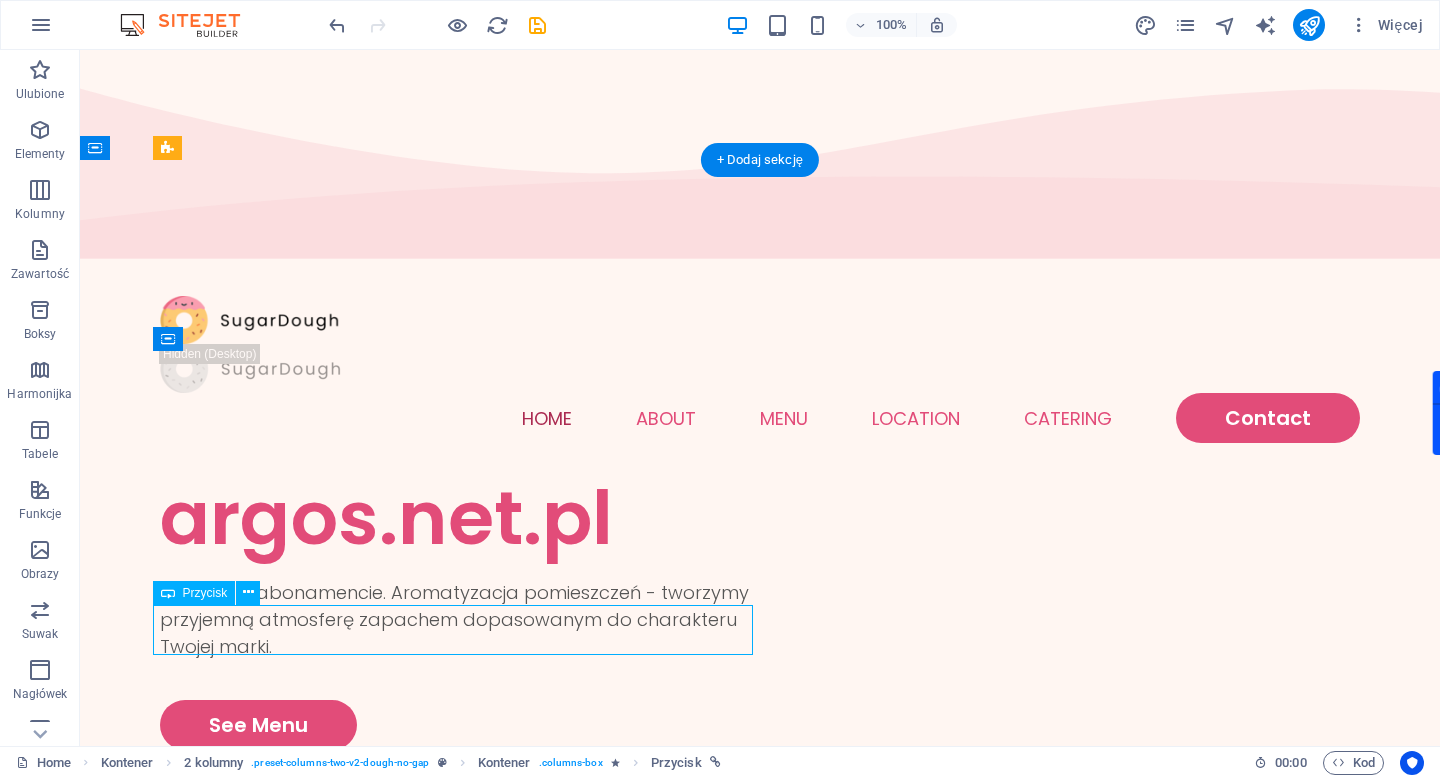 click on "See Menu" at bounding box center [460, 725] 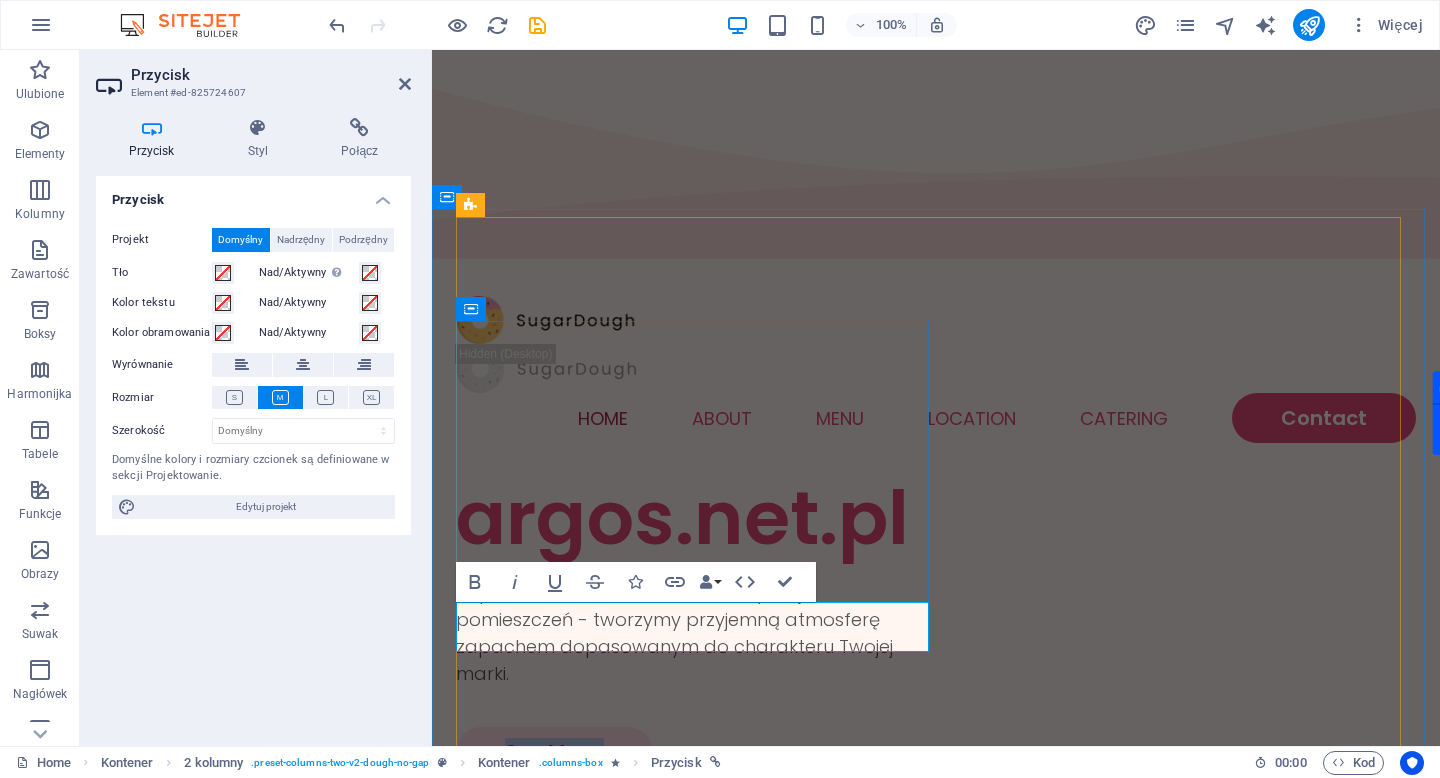 click on "See Menu" at bounding box center [554, 752] 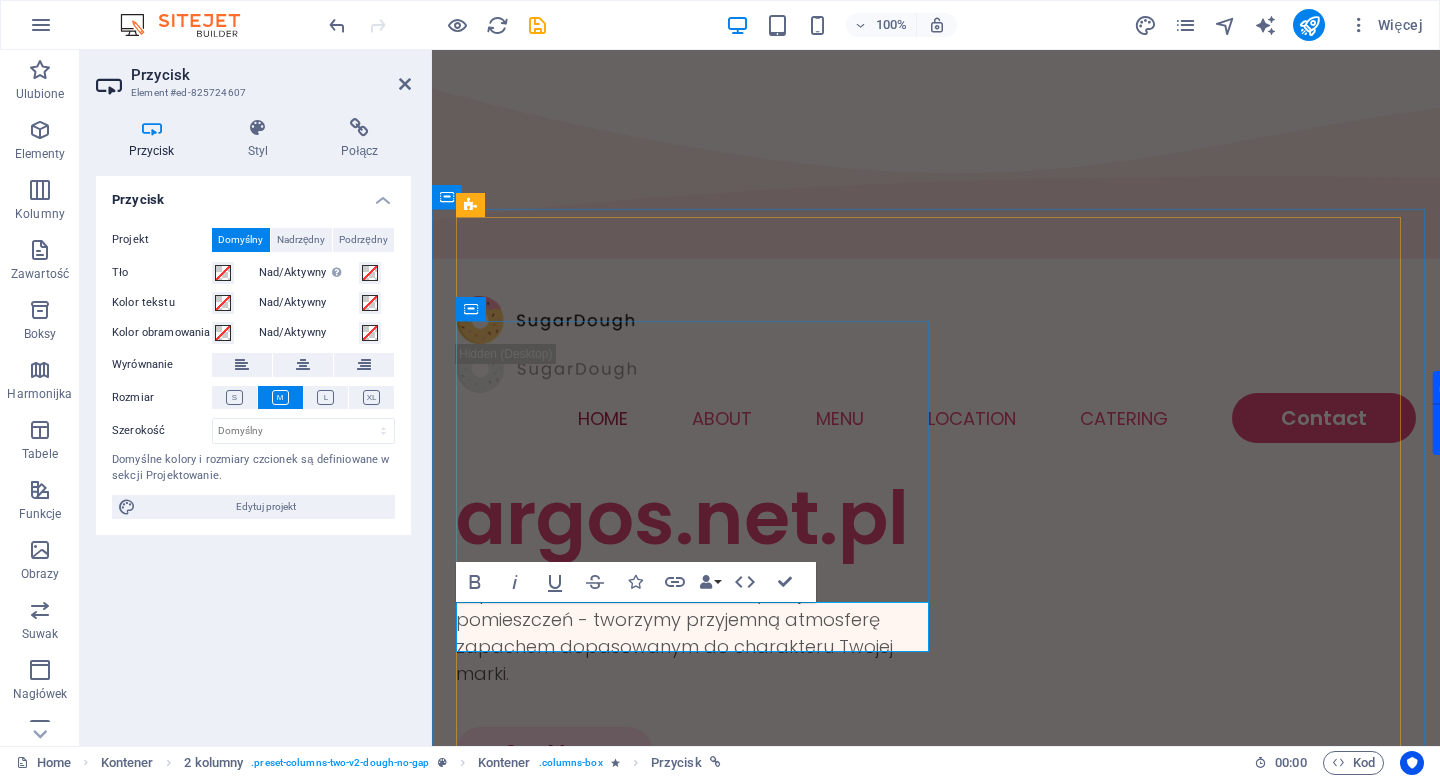 click on "See Menu" at bounding box center [554, 752] 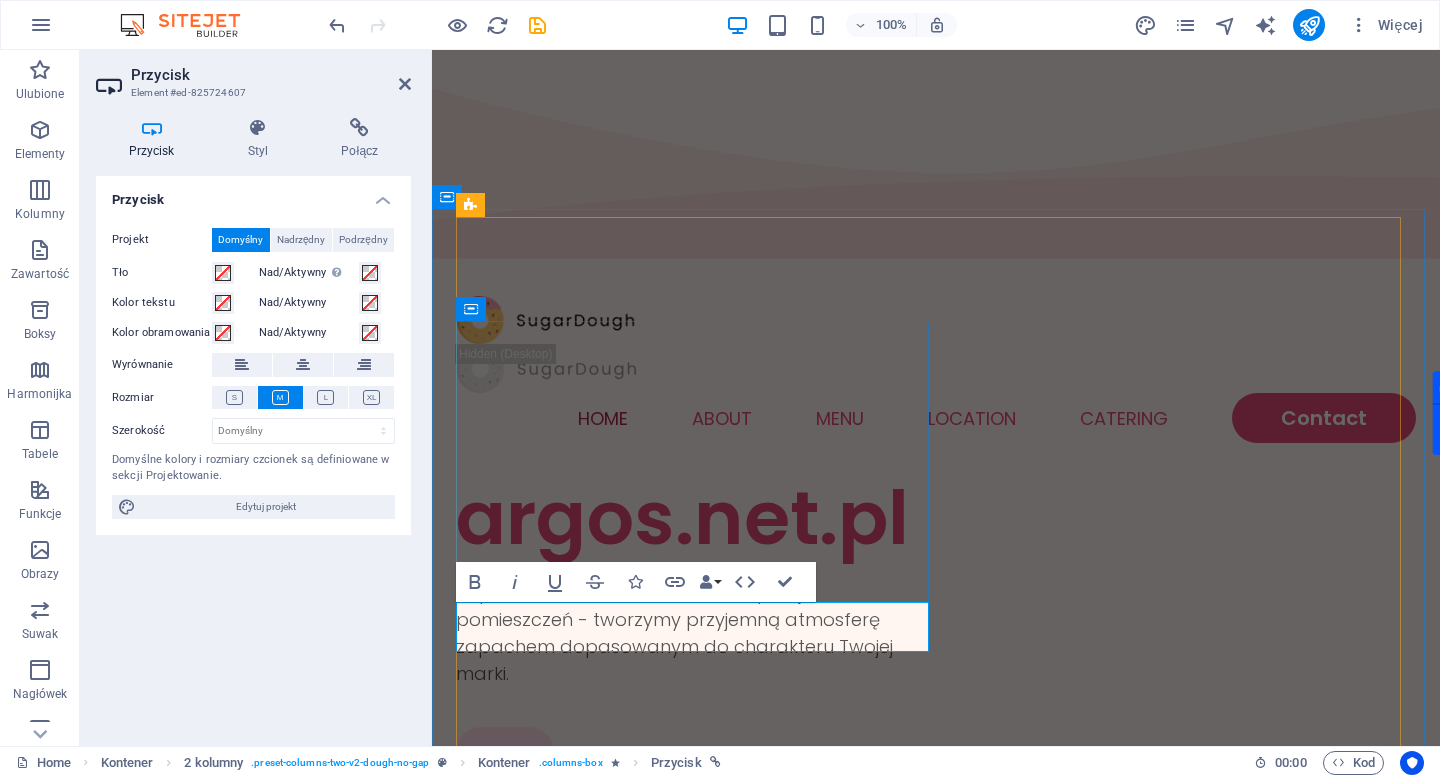 type 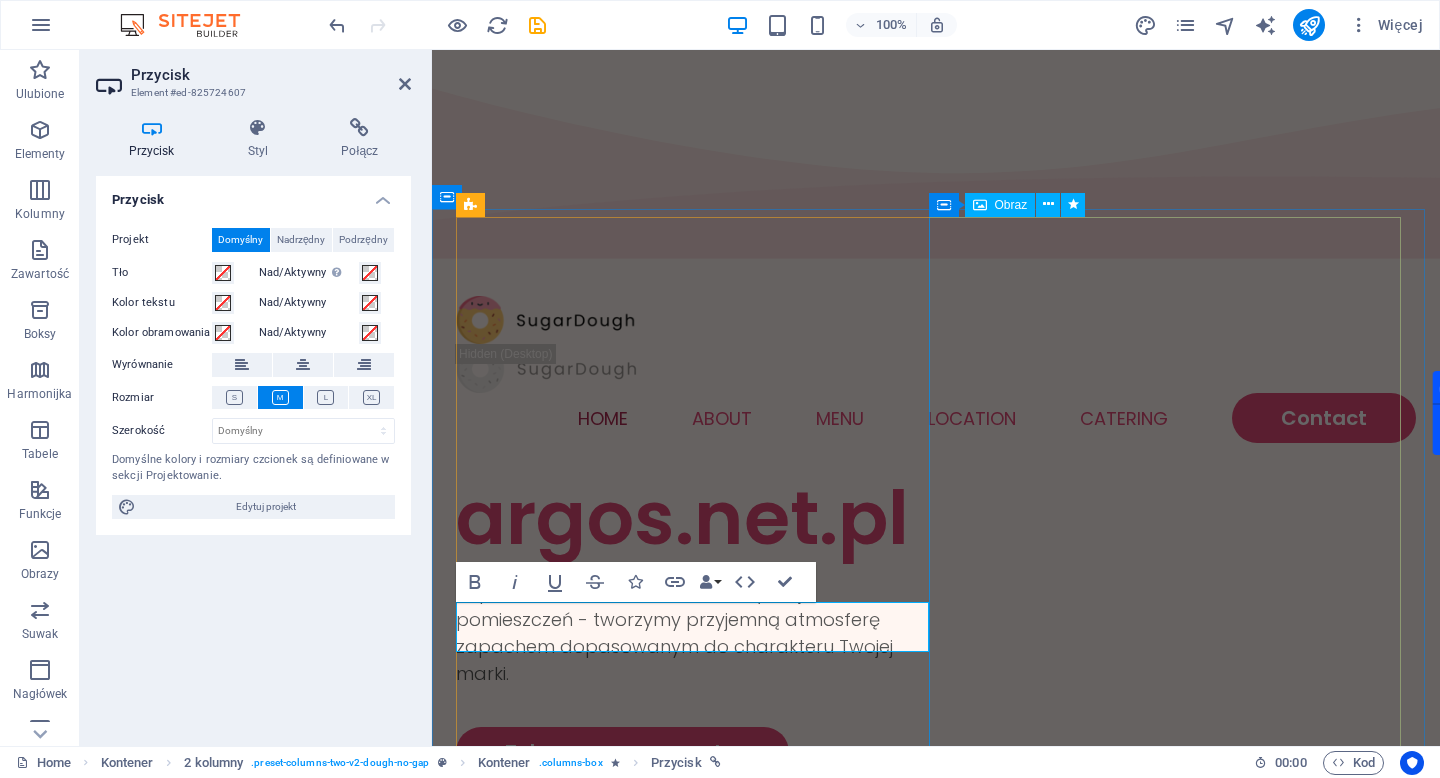 click at bounding box center (696, 1362) 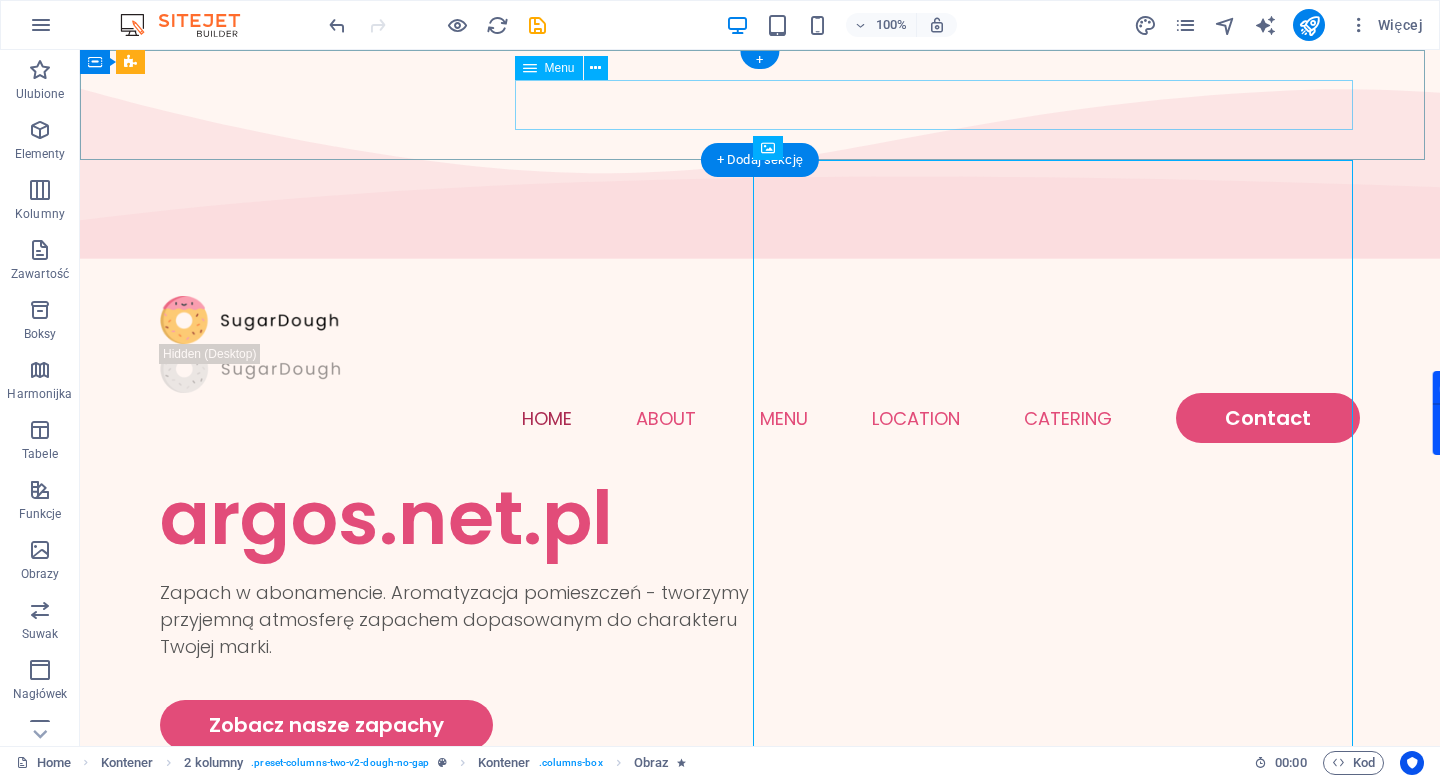 click on "Home About Menu Location Catering Contact" at bounding box center [760, 418] 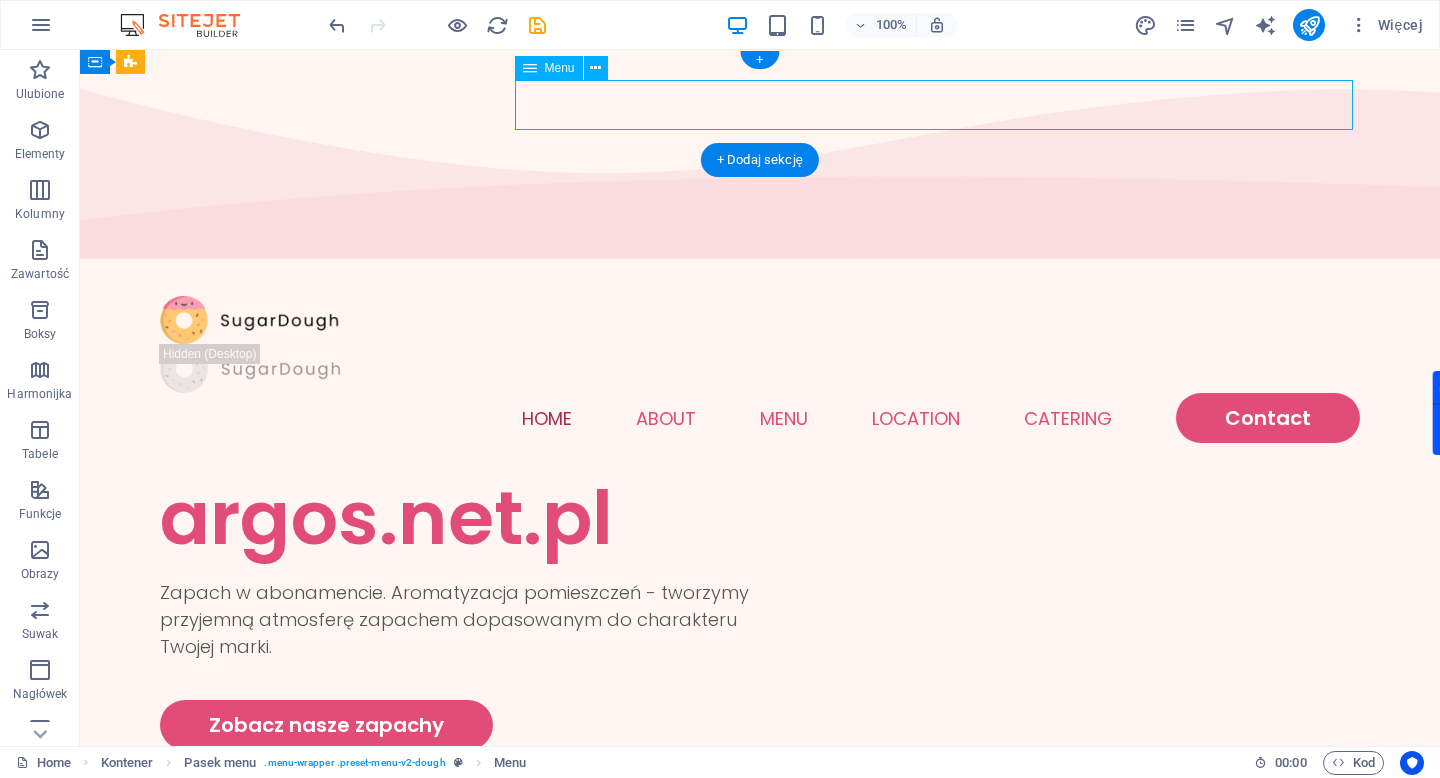 click on "Home About Menu Location Catering Contact" at bounding box center (760, 418) 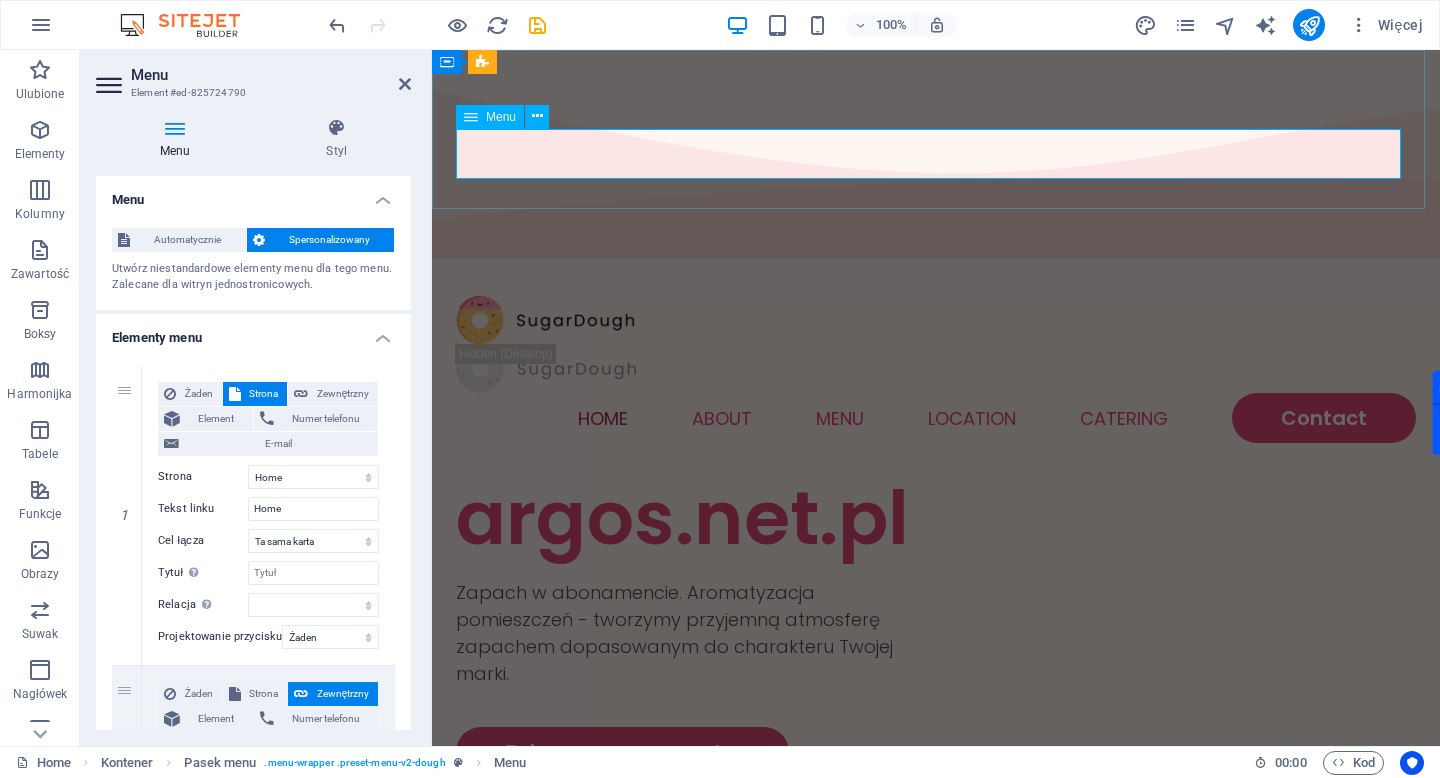 click on "Home About Menu Location Catering Contact" at bounding box center (936, 418) 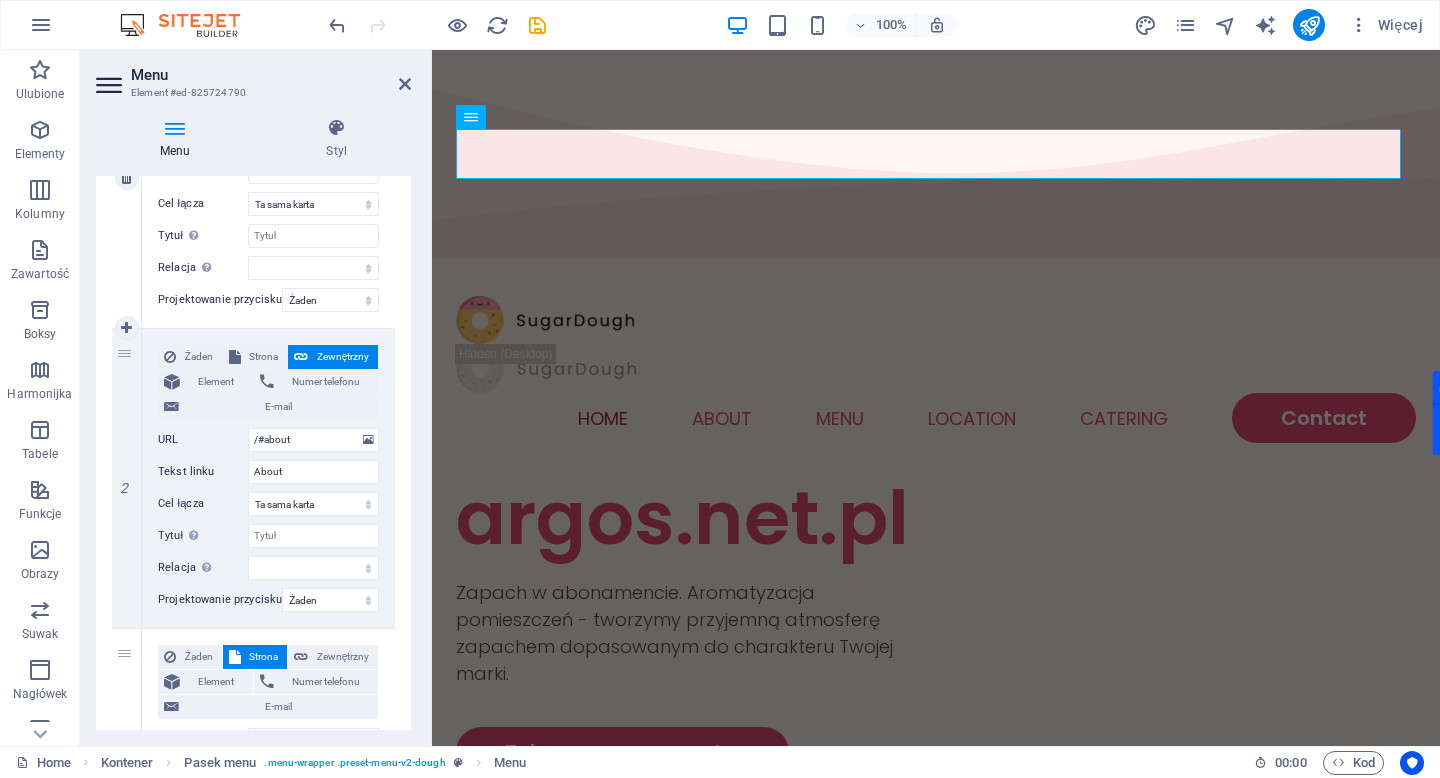 scroll, scrollTop: 0, scrollLeft: 0, axis: both 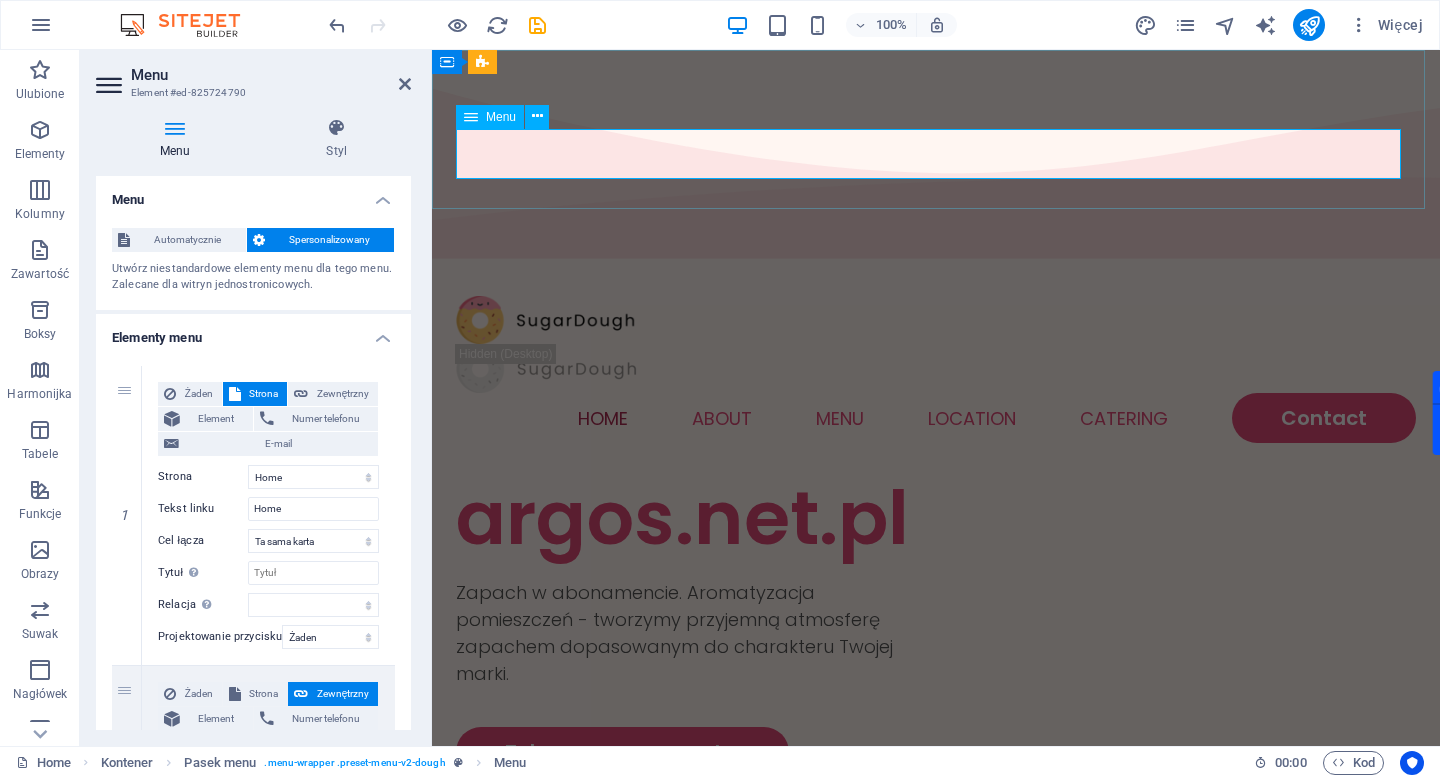 click on "Home About Menu Location Catering Contact" at bounding box center (936, 418) 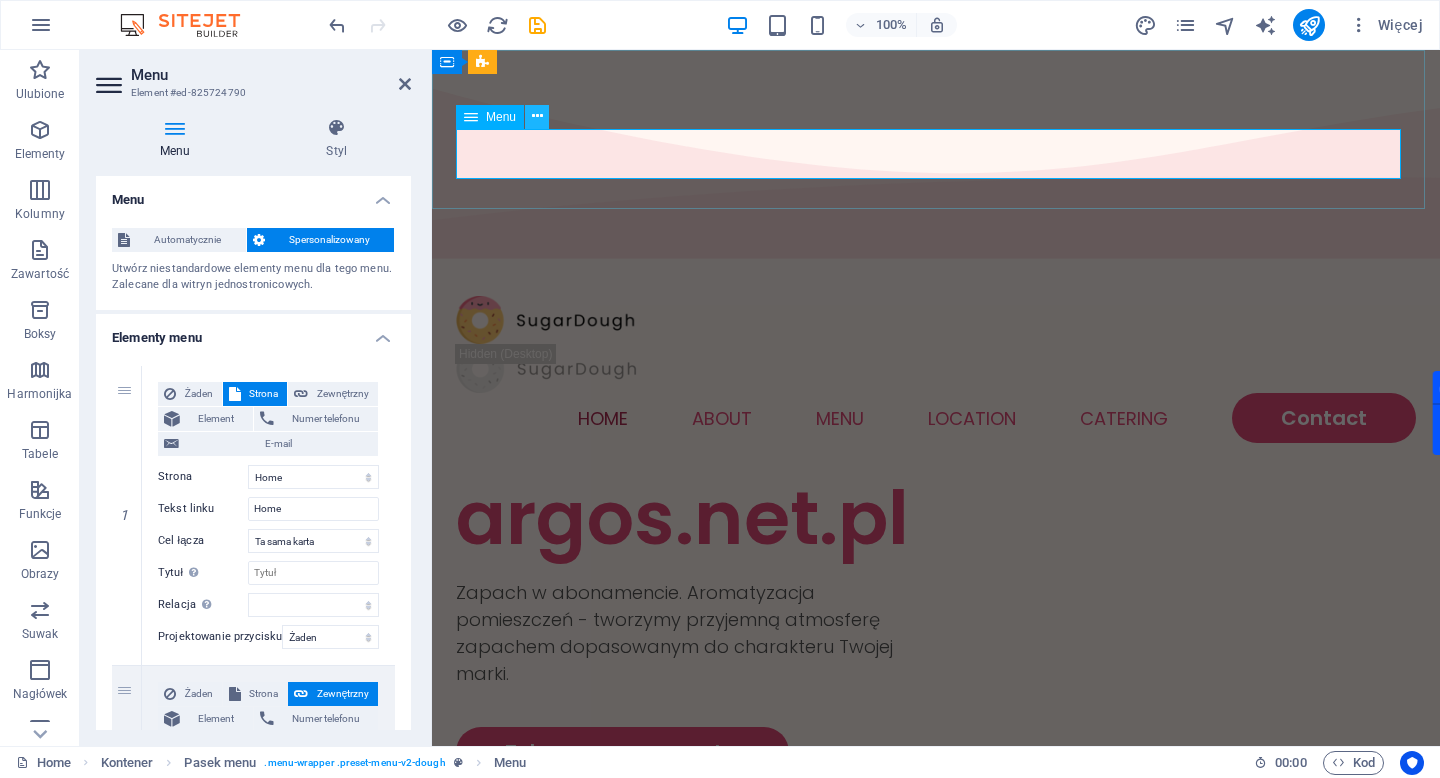 click at bounding box center (537, 116) 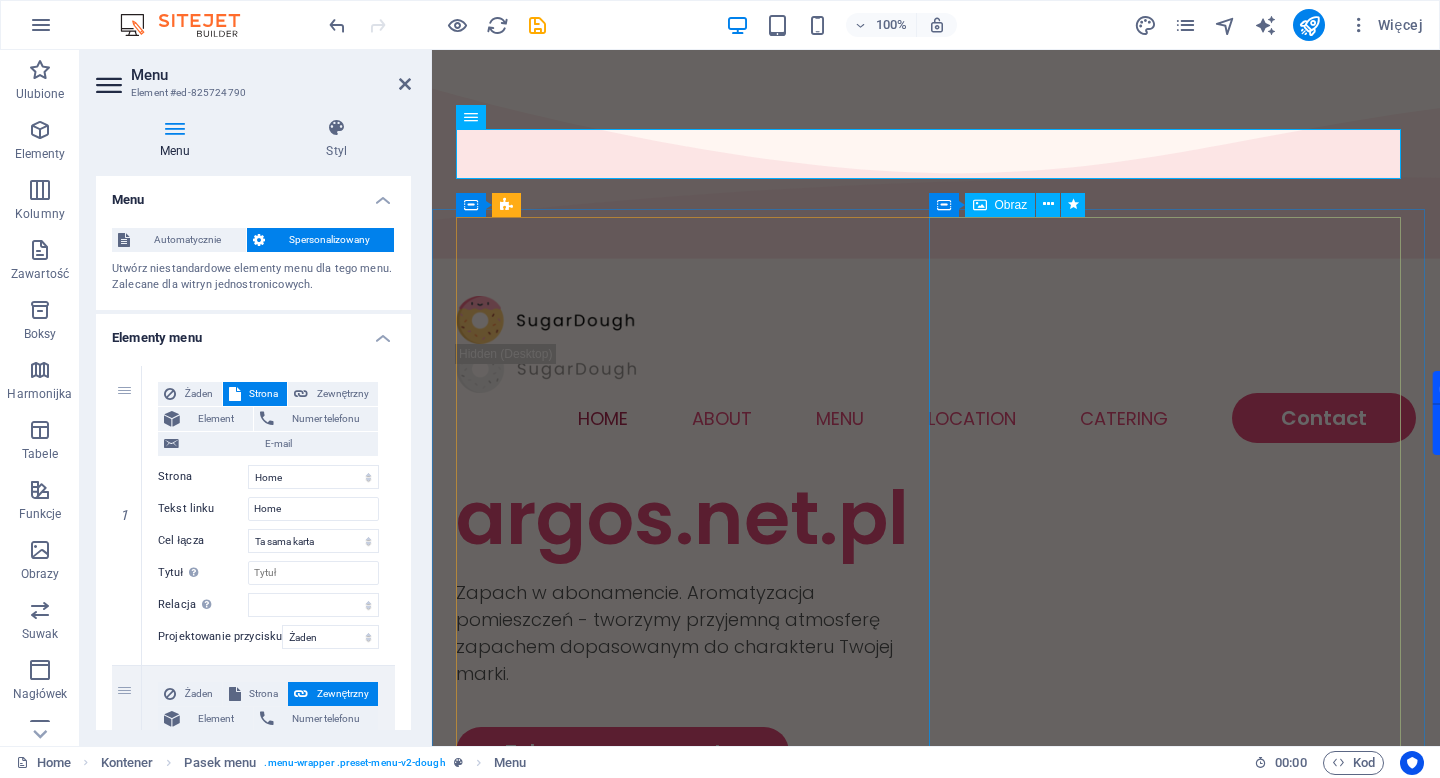 click at bounding box center (696, 1362) 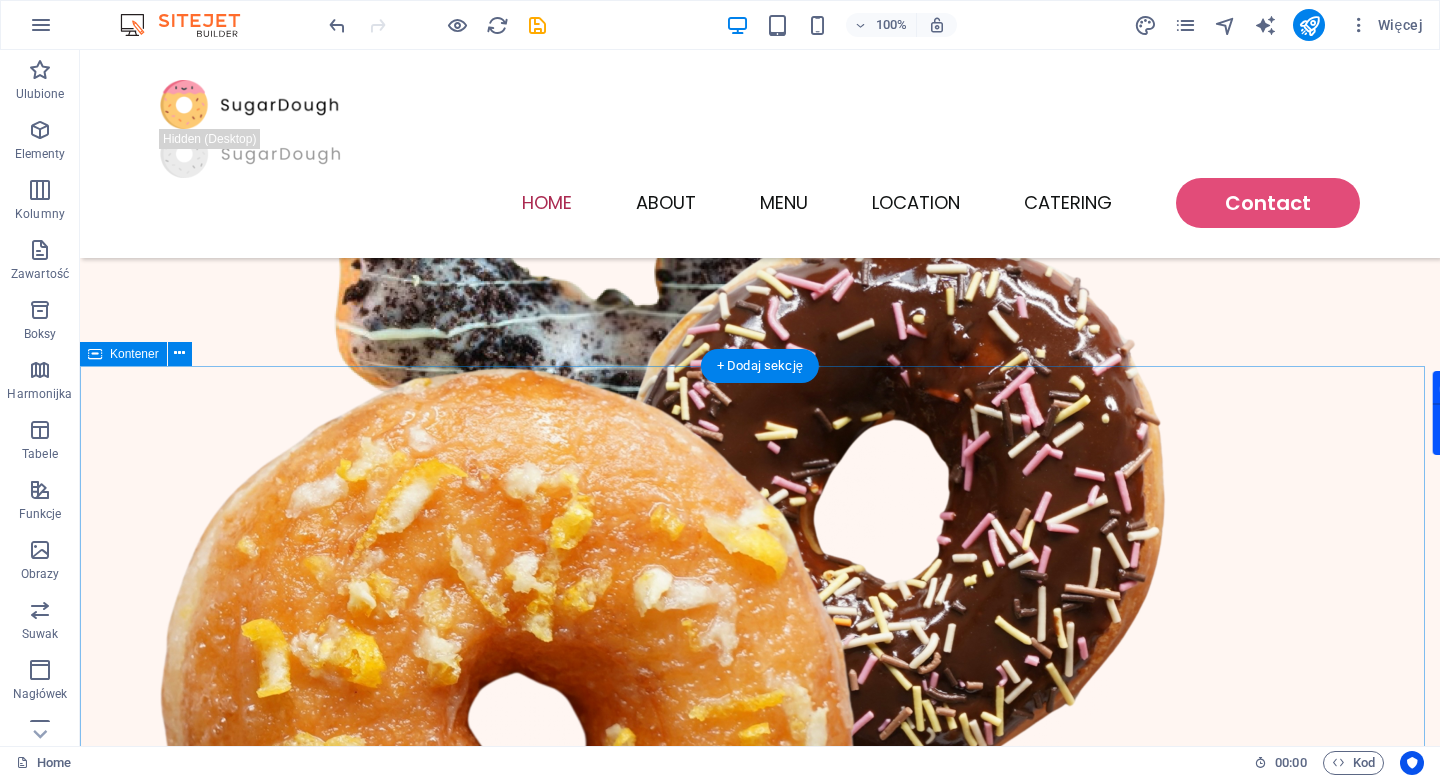 scroll, scrollTop: 587, scrollLeft: 0, axis: vertical 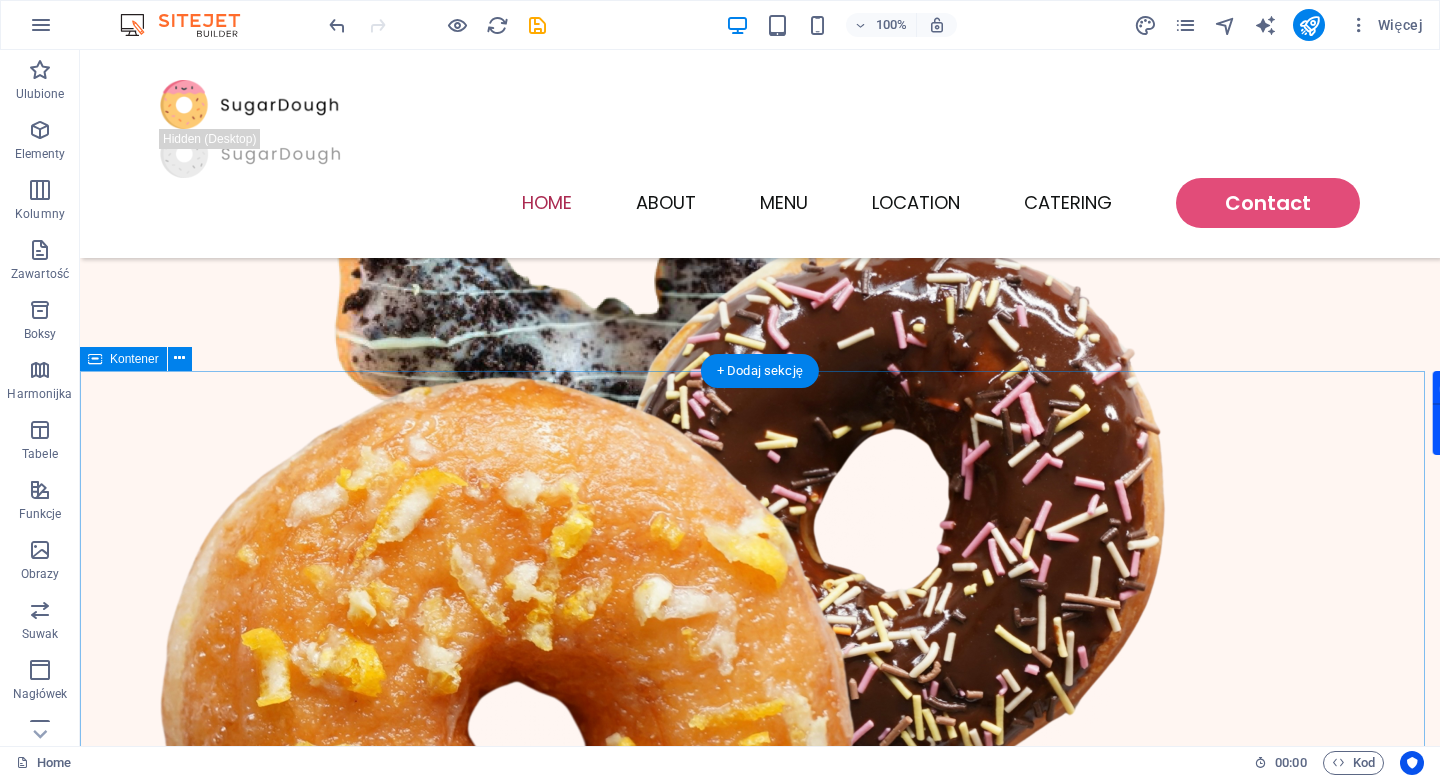 click on "Bestsellers Featured Products Sugary Donut Sugary Donut $3.50 Choco Sprinkle Choco Sprinkle $2.50 Bundle Options Classic Bundle Classic Bundle $18.50 Spicy Bundle Spicy Bundle $20.50 SugarDough Merch Donut Mug Donut Mug $22.50  My Account   Track Orders   Shopping Bag  Display prices in: USD See Menu" at bounding box center (760, 2618) 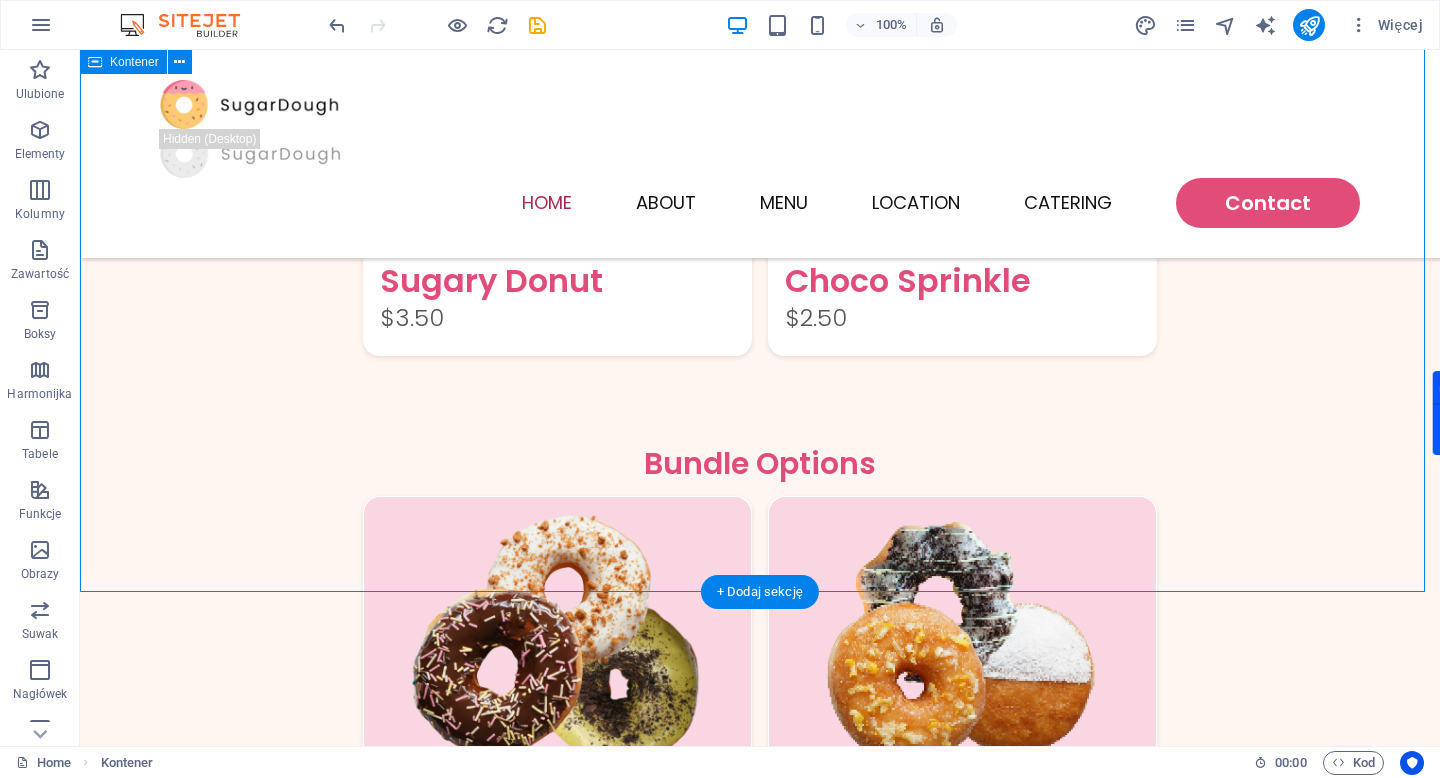 scroll, scrollTop: 2459, scrollLeft: 0, axis: vertical 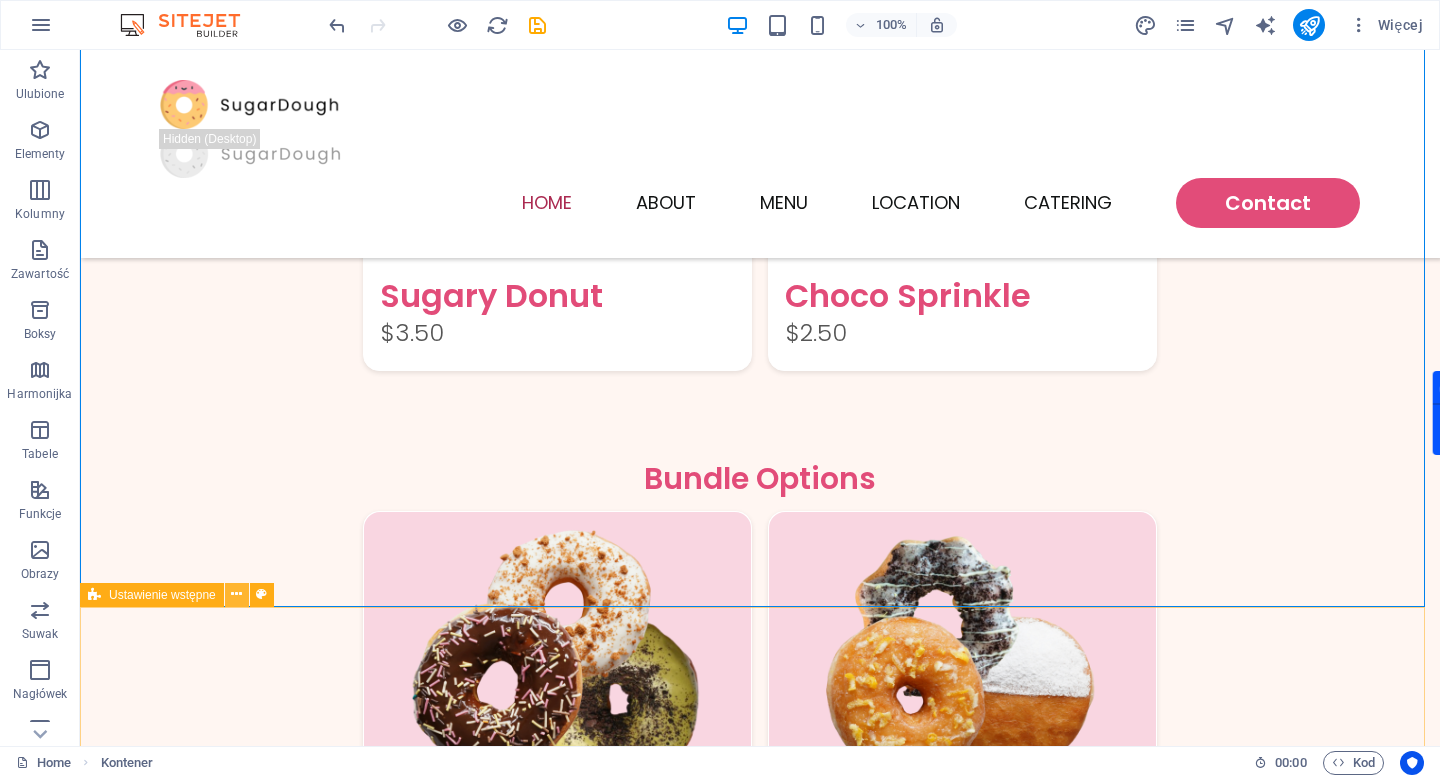 click at bounding box center [236, 594] 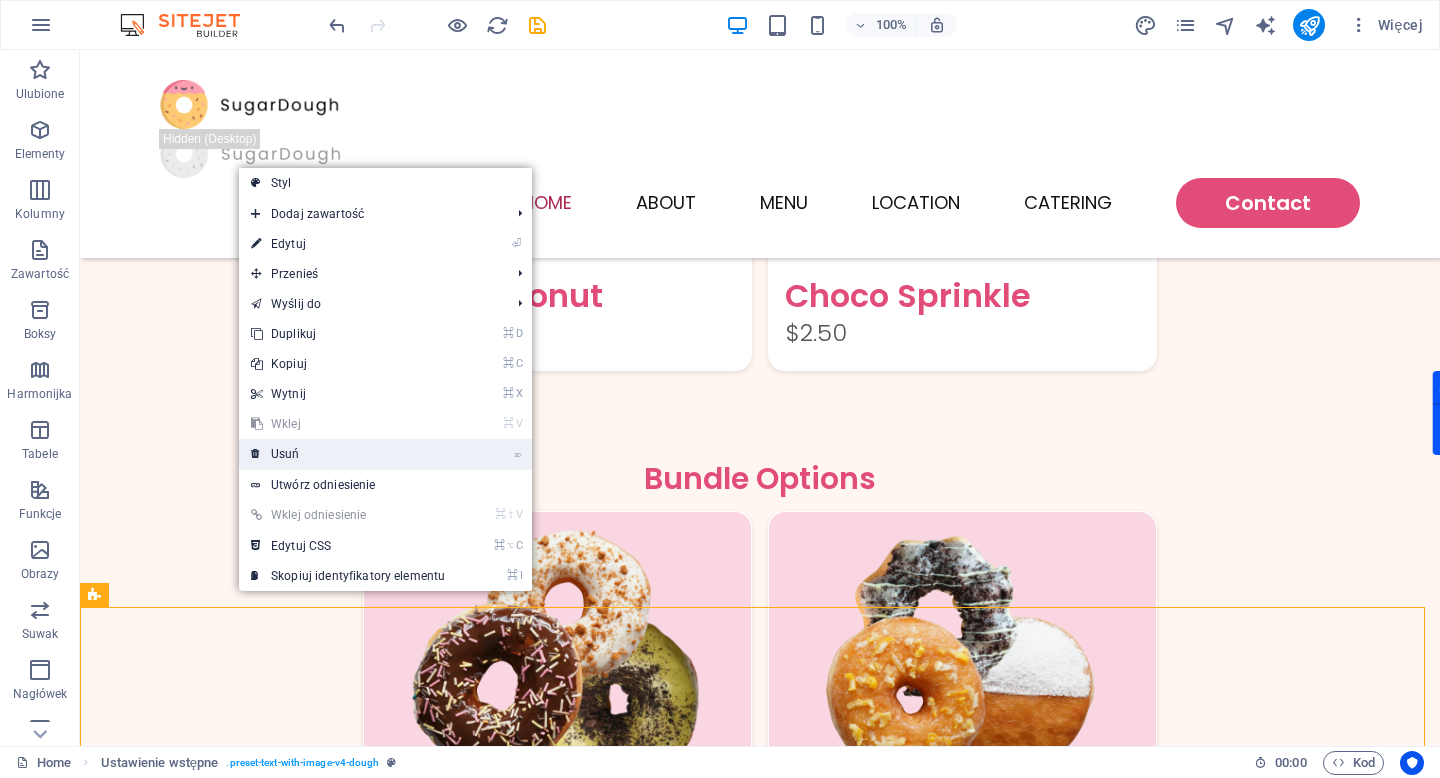 click on "⌦  Usuń" at bounding box center [348, 454] 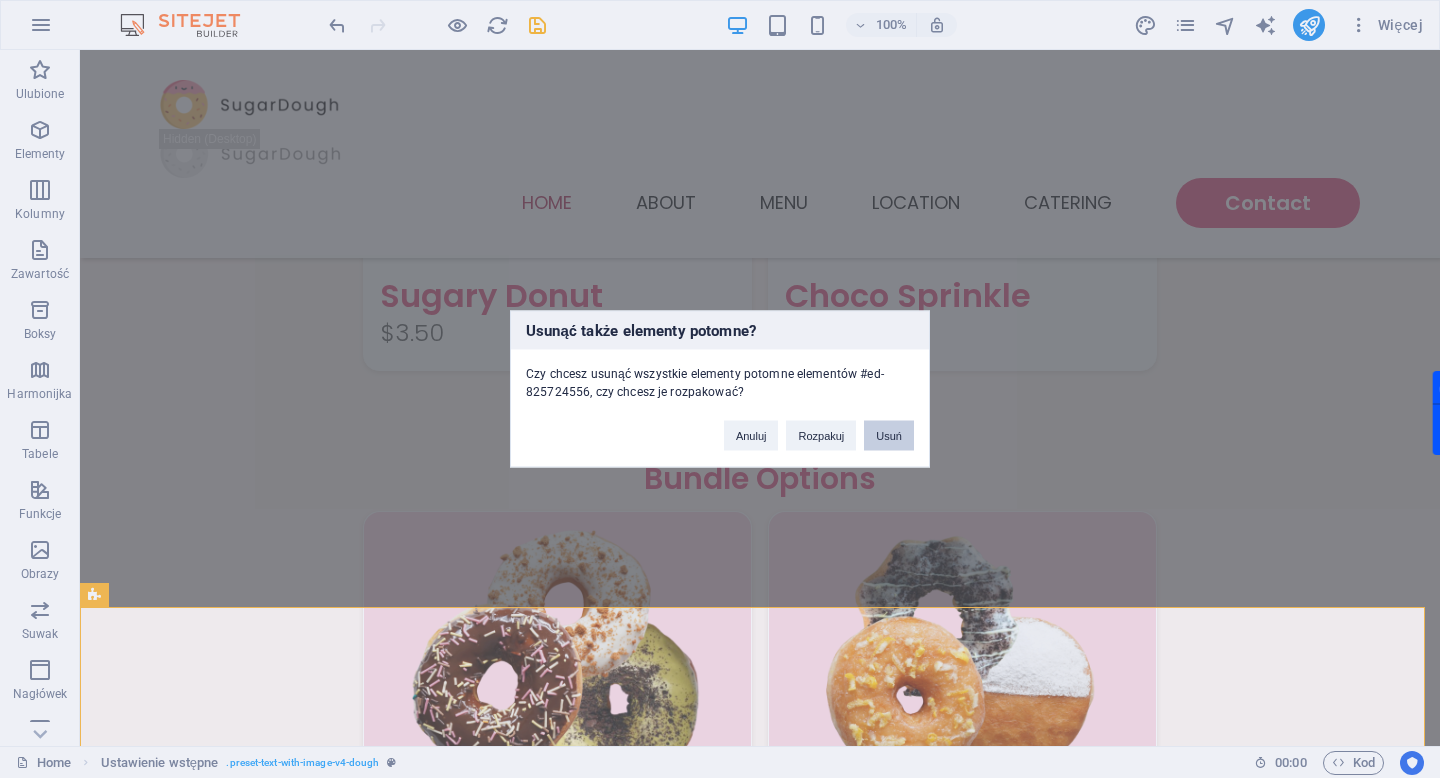 click on "Usuń" at bounding box center [889, 436] 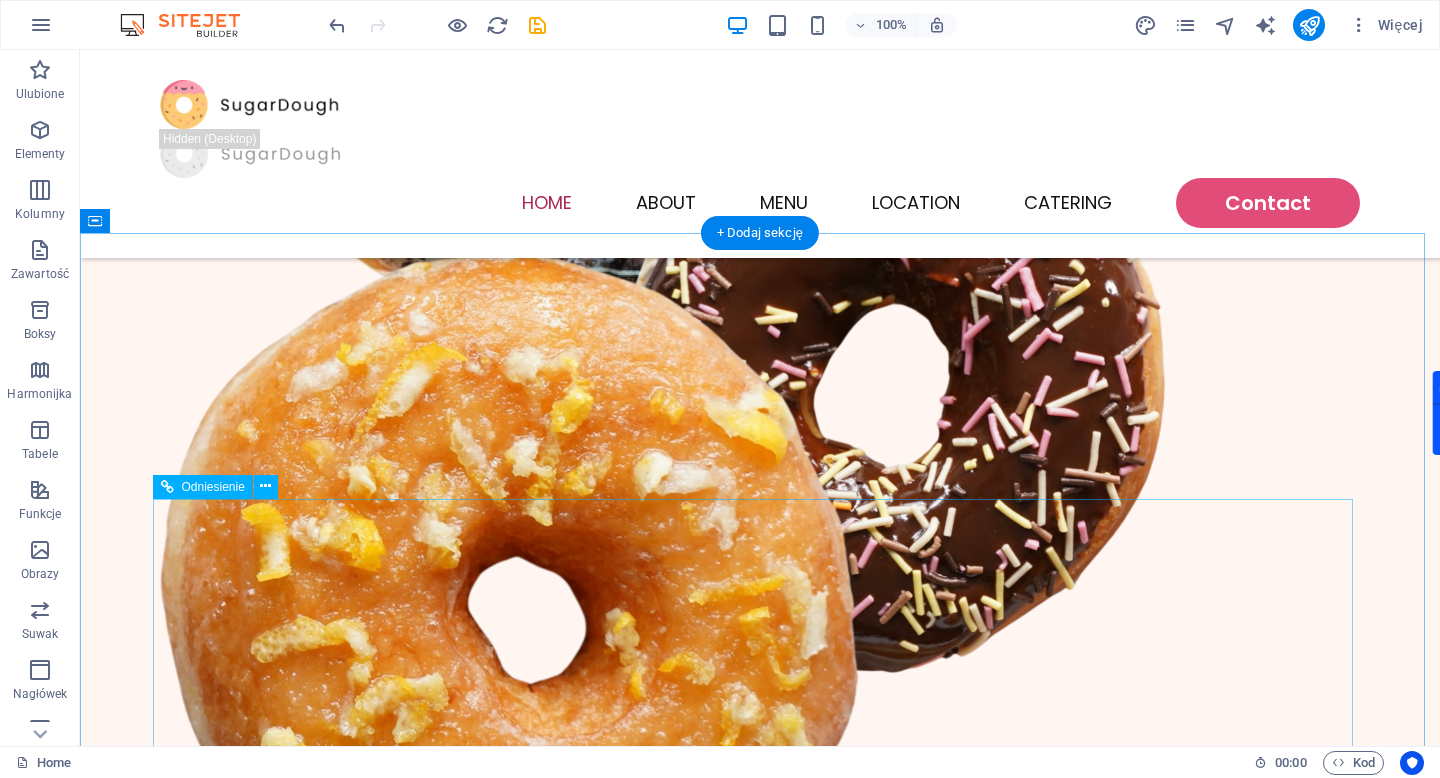 scroll, scrollTop: 711, scrollLeft: 0, axis: vertical 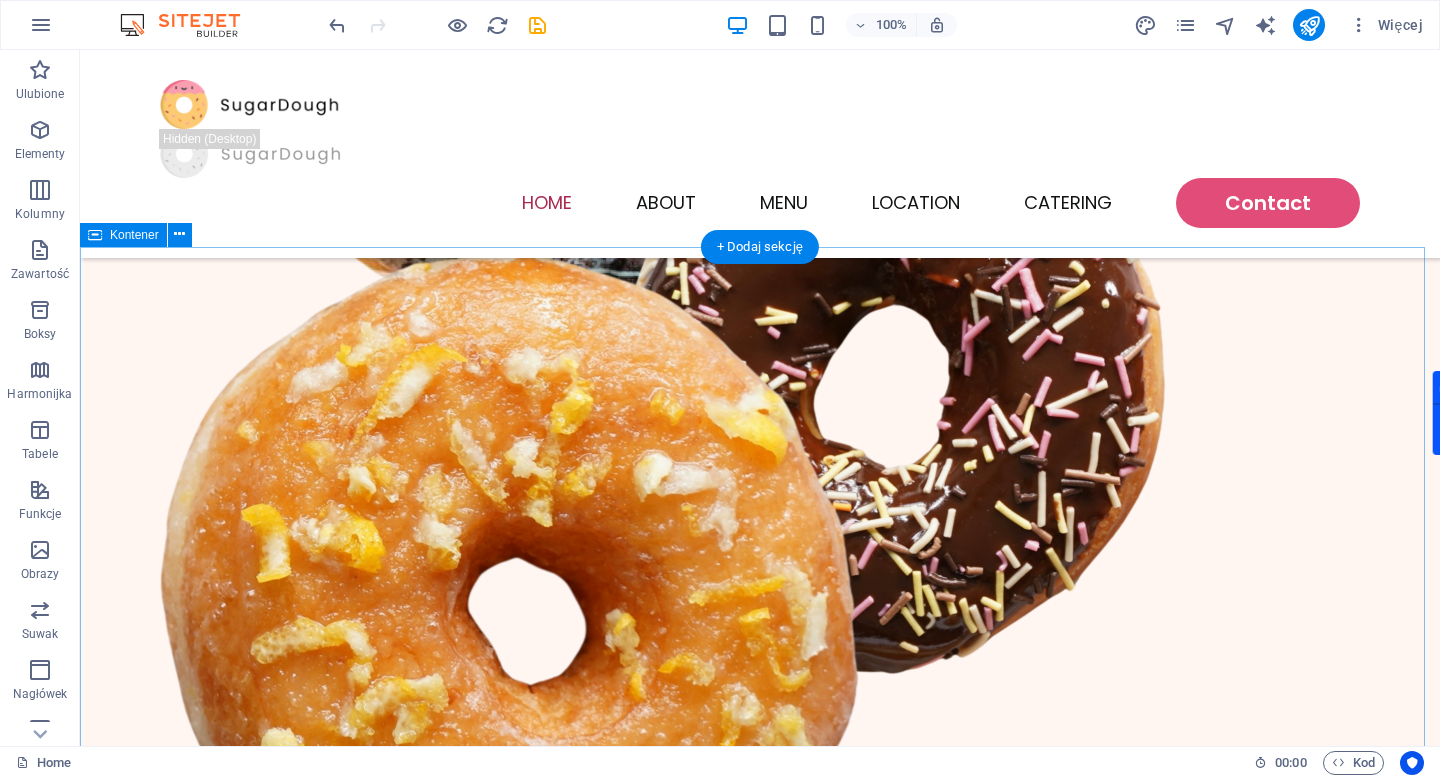 click on "Bestsellers Featured Products Sugary Donut Sugary Donut $3.50 Choco Sprinkle Choco Sprinkle $2.50 Bundle Options Classic Bundle Classic Bundle $18.50 Spicy Bundle Spicy Bundle $20.50 SugarDough Merch Donut Mug Donut Mug $22.50  My Account   Track Orders   Shopping Bag  Display prices in: USD See Menu" at bounding box center (760, 2494) 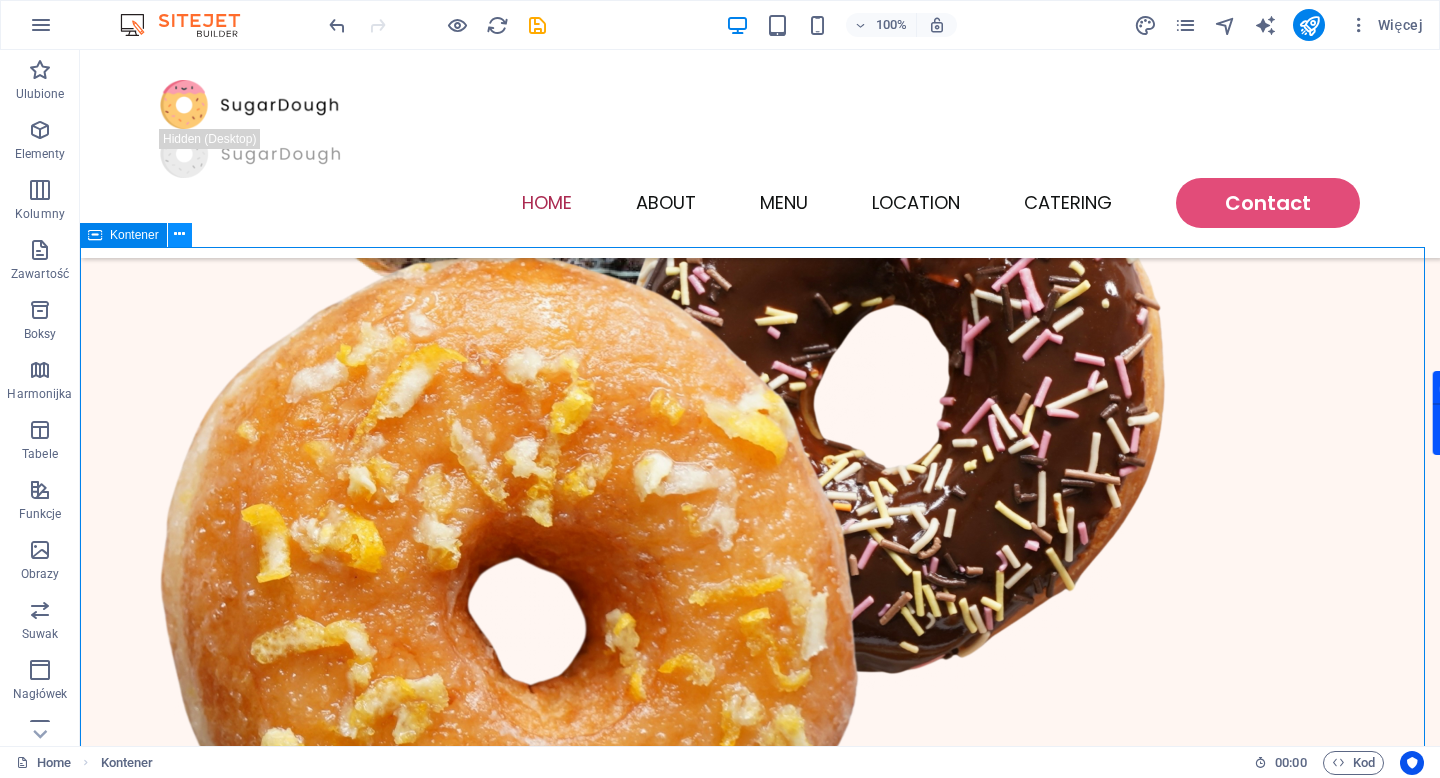 click at bounding box center [179, 234] 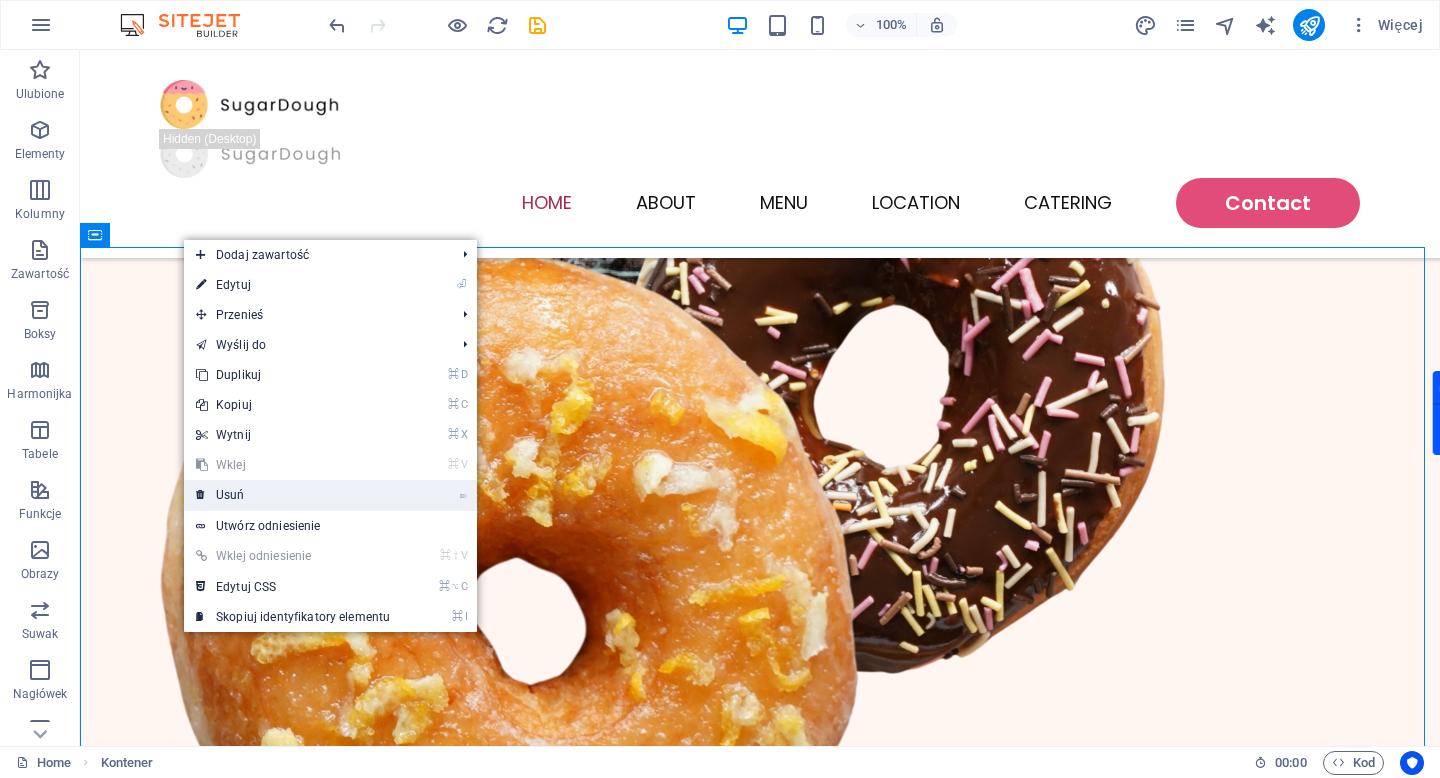 click on "⌦  Usuń" at bounding box center (293, 495) 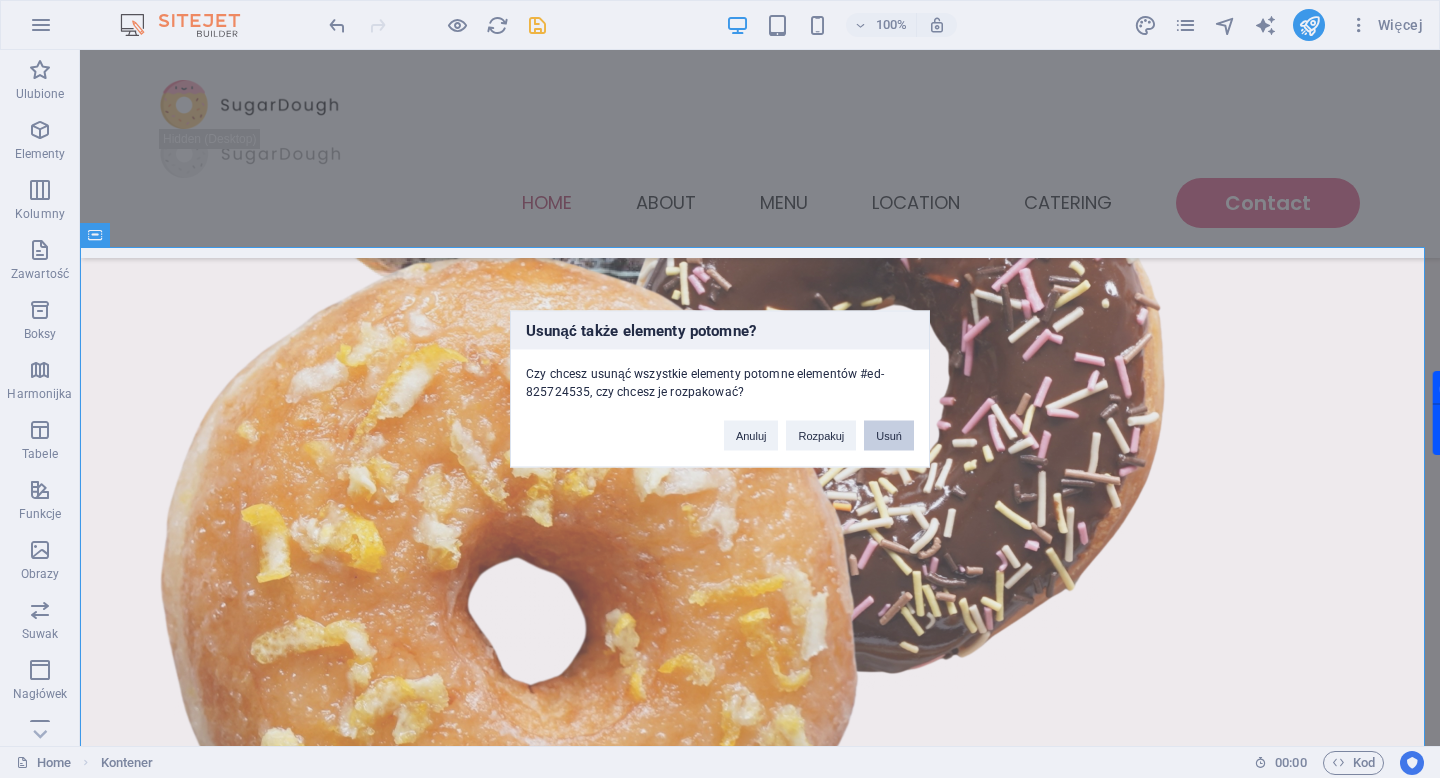click on "Usuń" at bounding box center [889, 436] 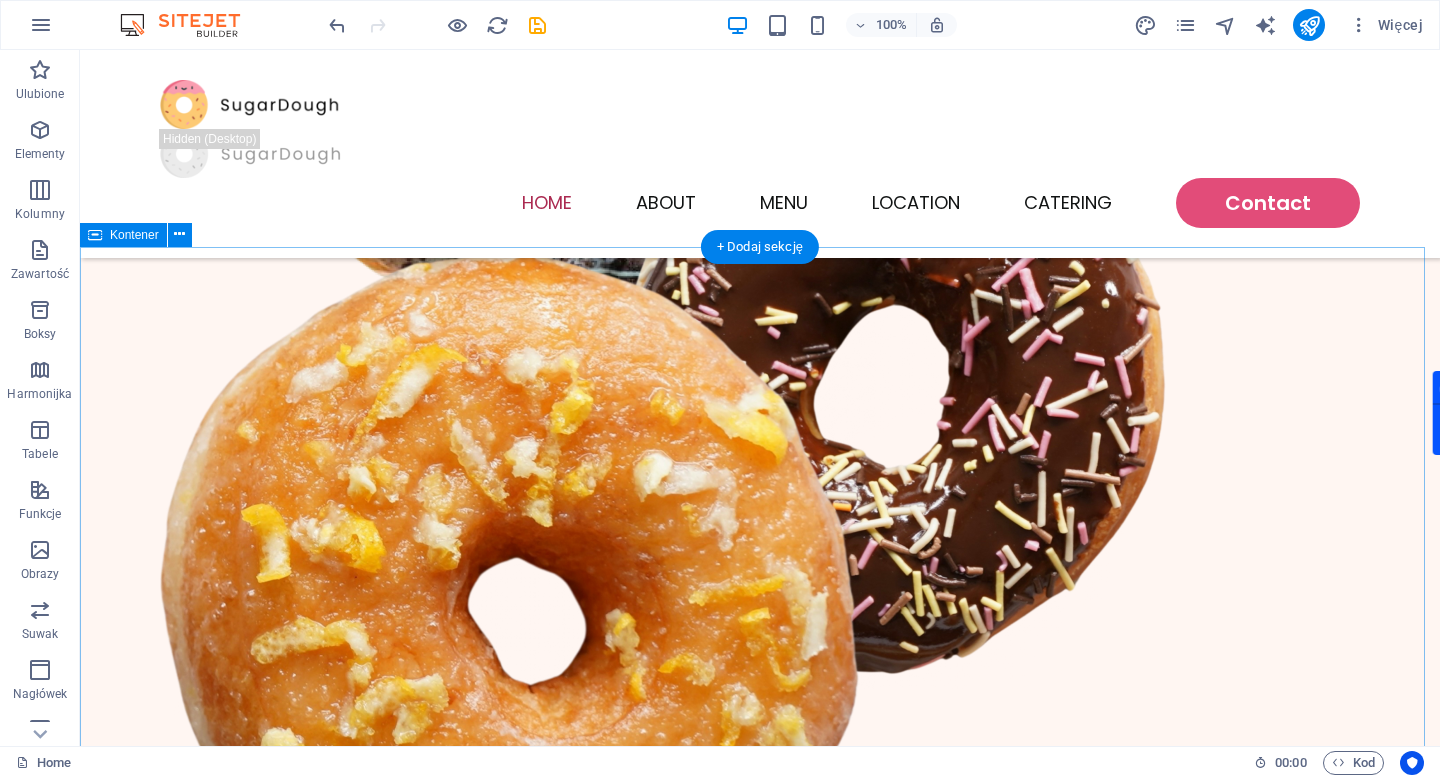 click on "Where You Can Find Us 27 Spruce Street Lorem ipsum dolor sit amet, consectetur adipiscing elit. 143 Oak Avenue Lorem ipsum dolor sit amet, consectetur adipiscing elit. 88 Elm Road Lorem ipsum dolor sit amet, consectetur adipiscing elit." at bounding box center [760, 2307] 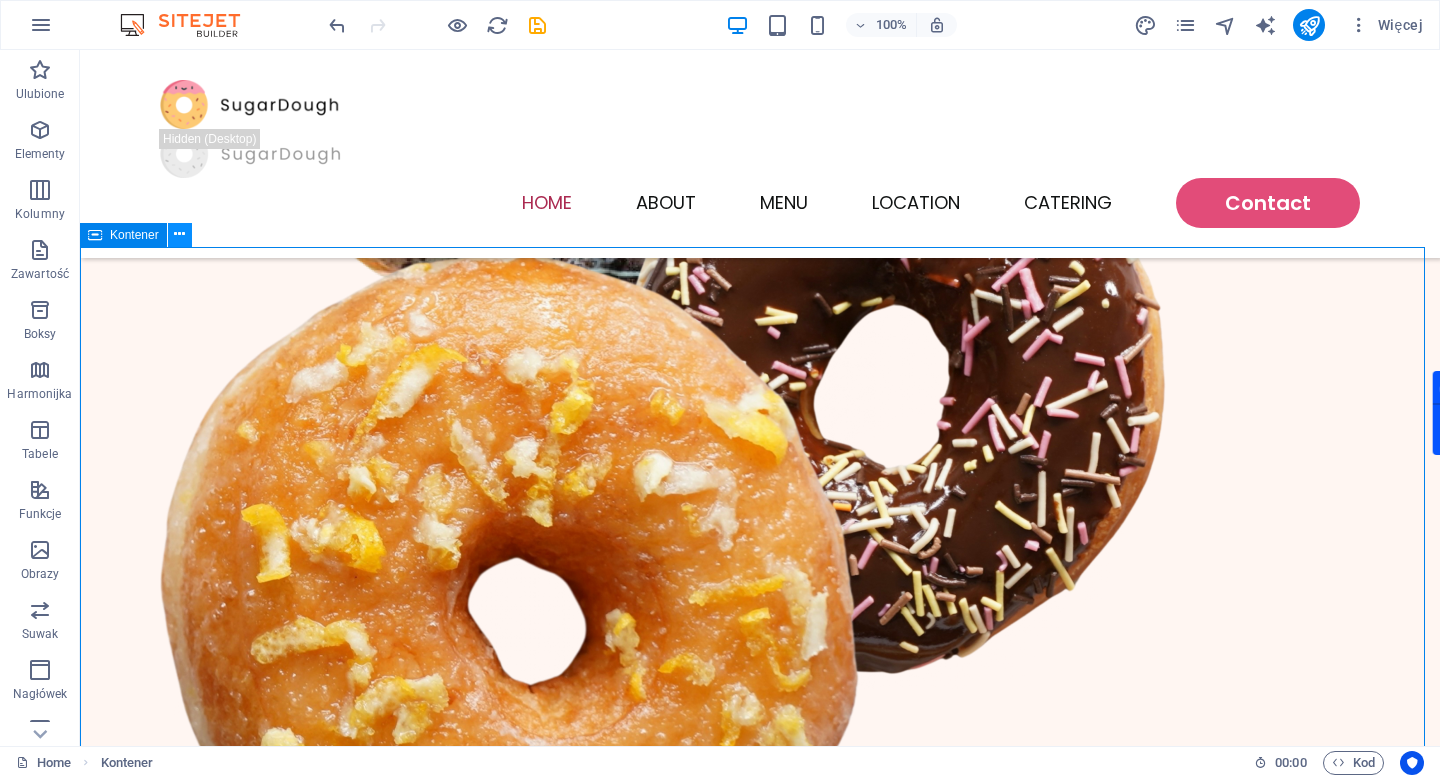 click at bounding box center [179, 234] 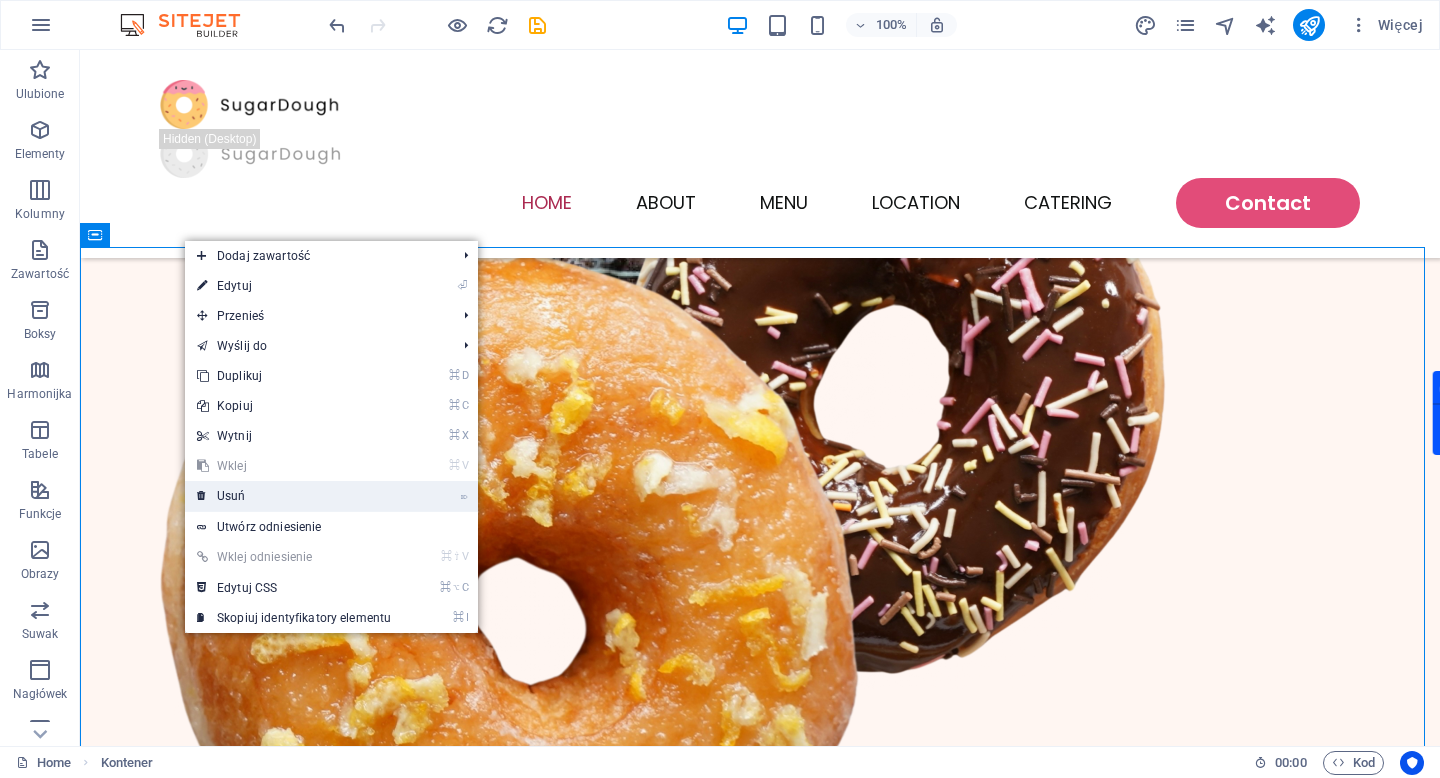 click on "⌦  Usuń" at bounding box center [294, 496] 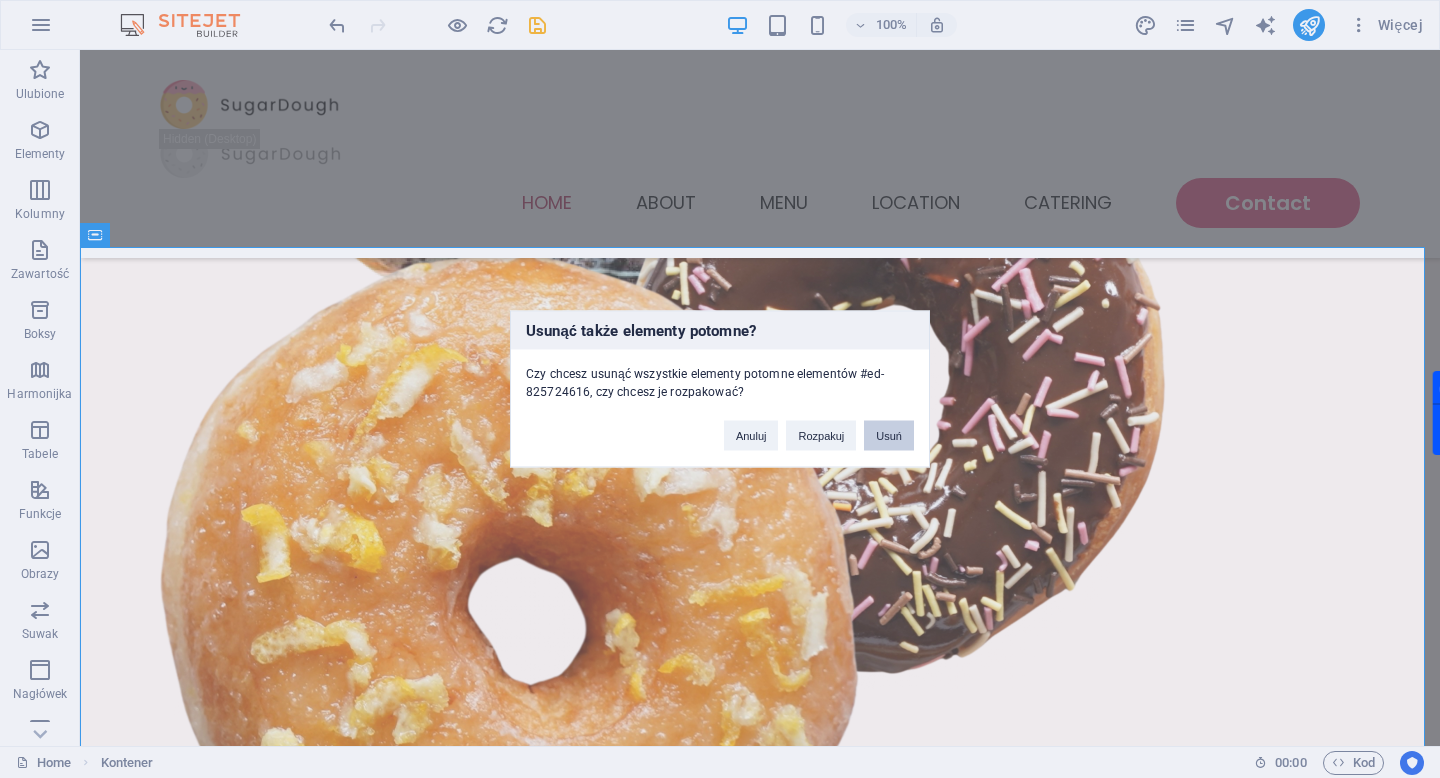 click on "Usuń" at bounding box center [889, 436] 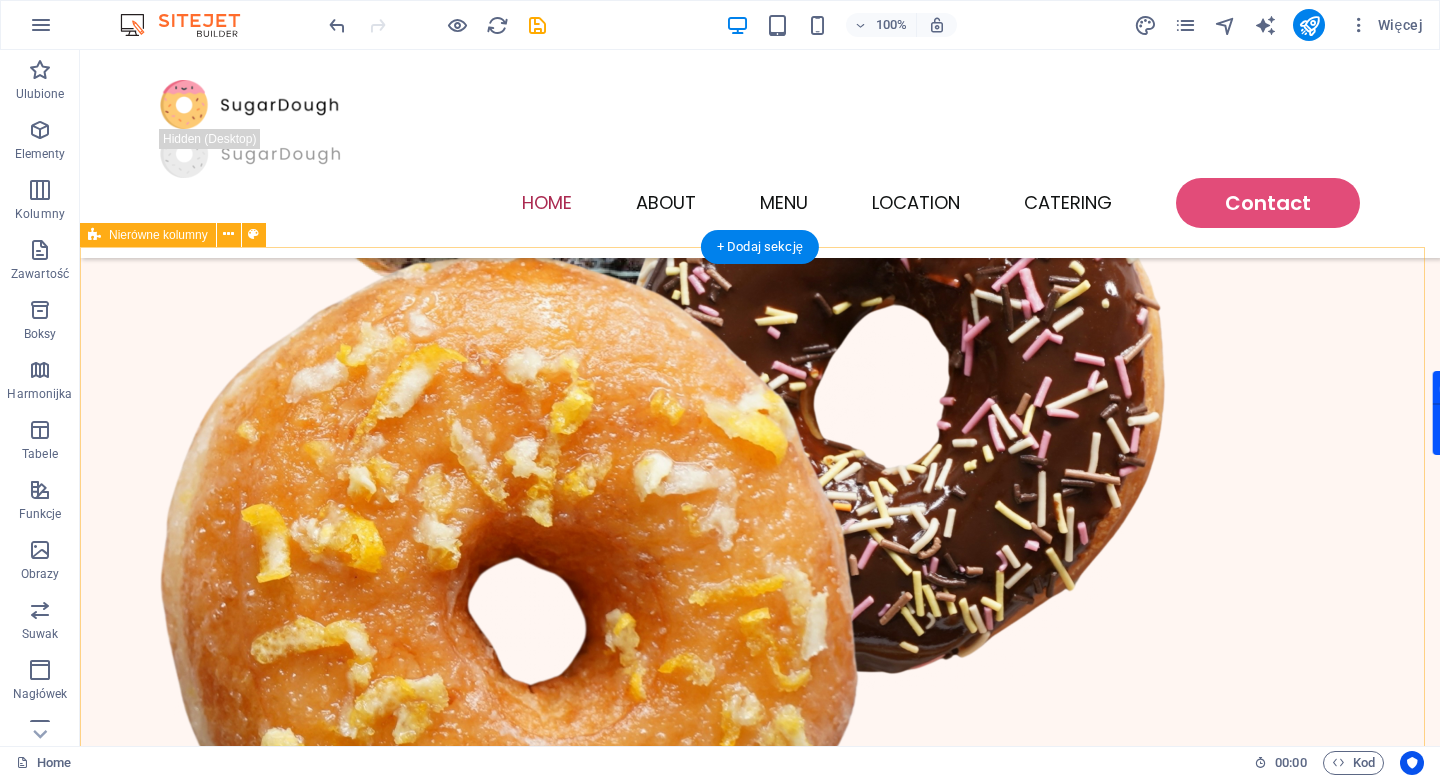 click on "Catering Lorem ipsum dolor sit amet, consectetur adipiscing elit, sed do eiusmod tempor incididunt ut labore et dolore magna aliqua. Ultricies lacus sed turpis tincidunt. Ornare suspendisse sed nisi lacus sed viverra tellus. Contact Us" at bounding box center (760, 2423) 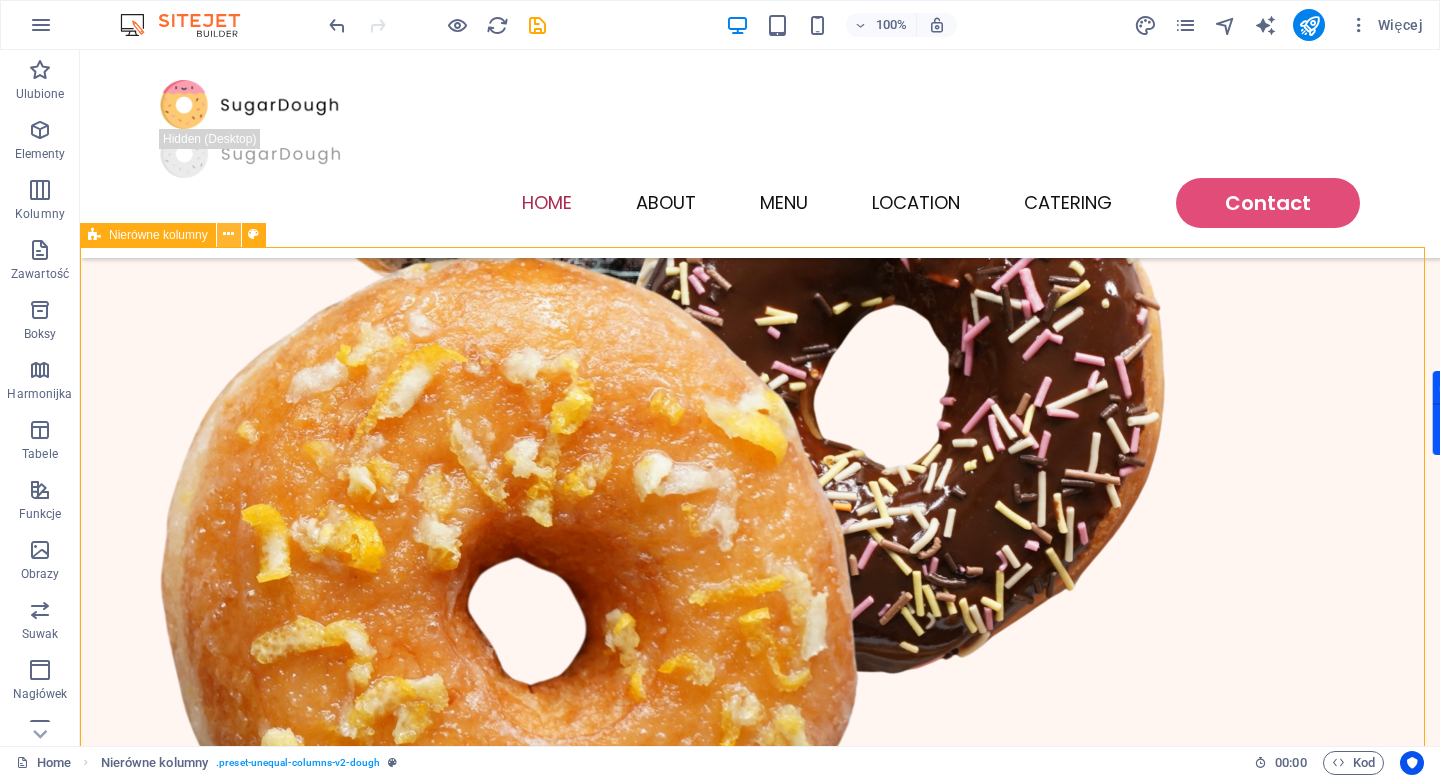 click at bounding box center [228, 234] 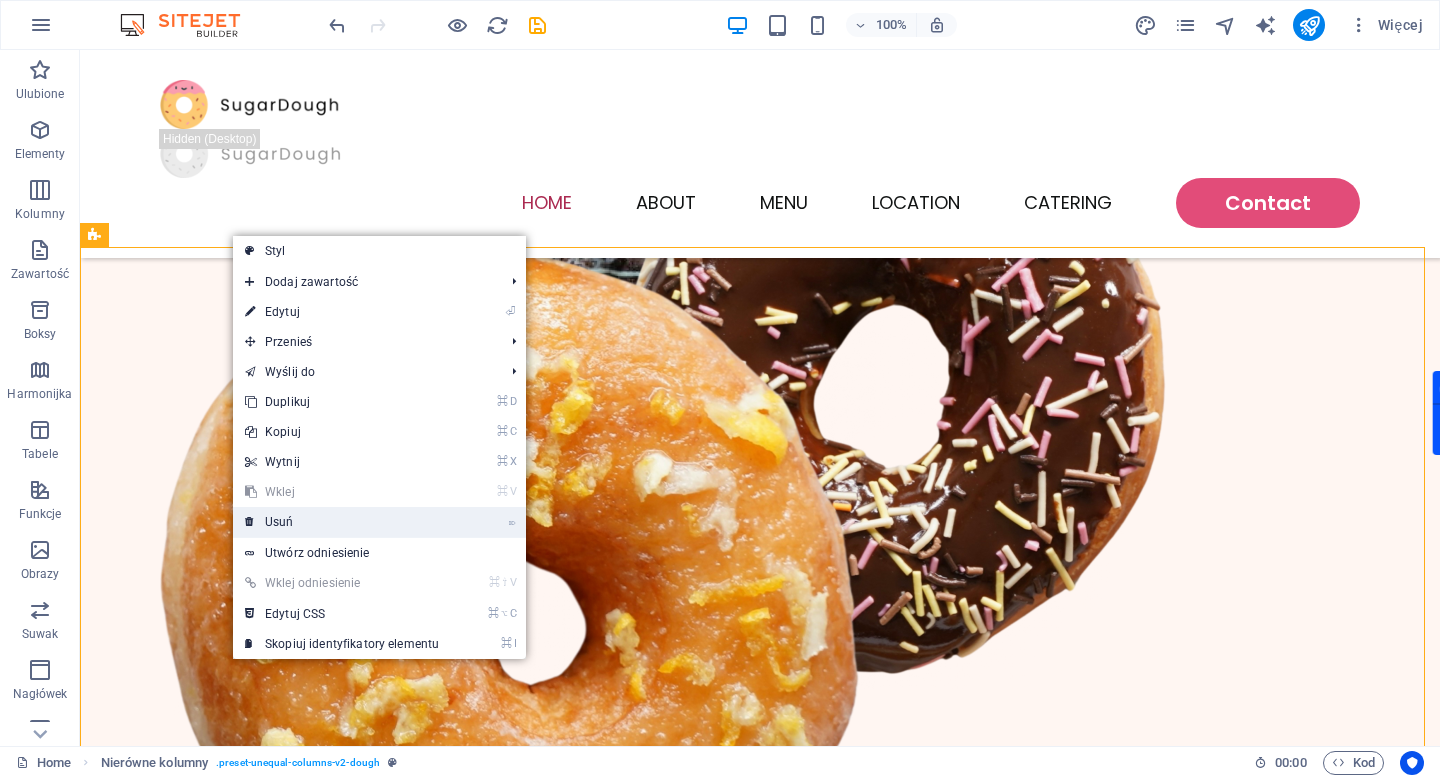 click on "⌦  Usuń" at bounding box center [342, 522] 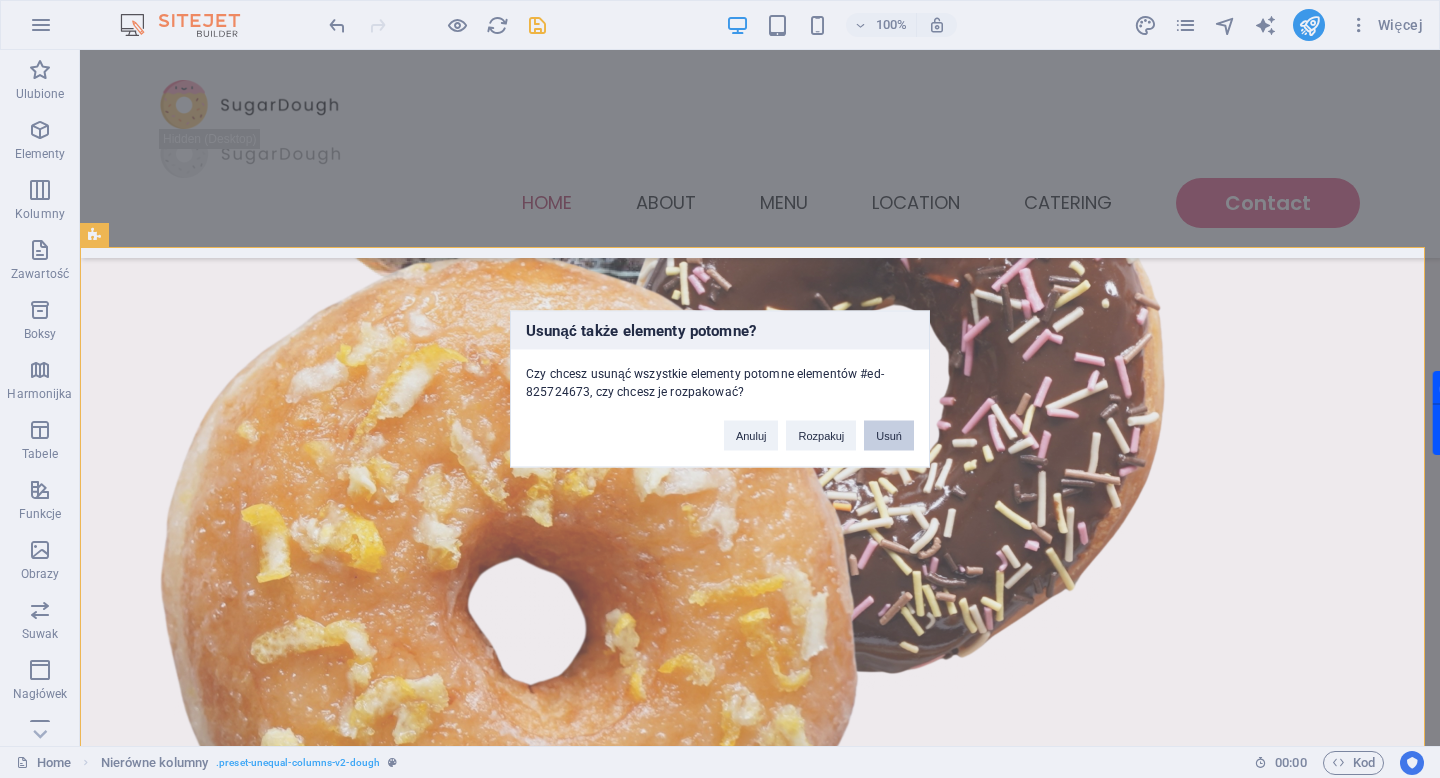 click on "Usuń" at bounding box center [889, 436] 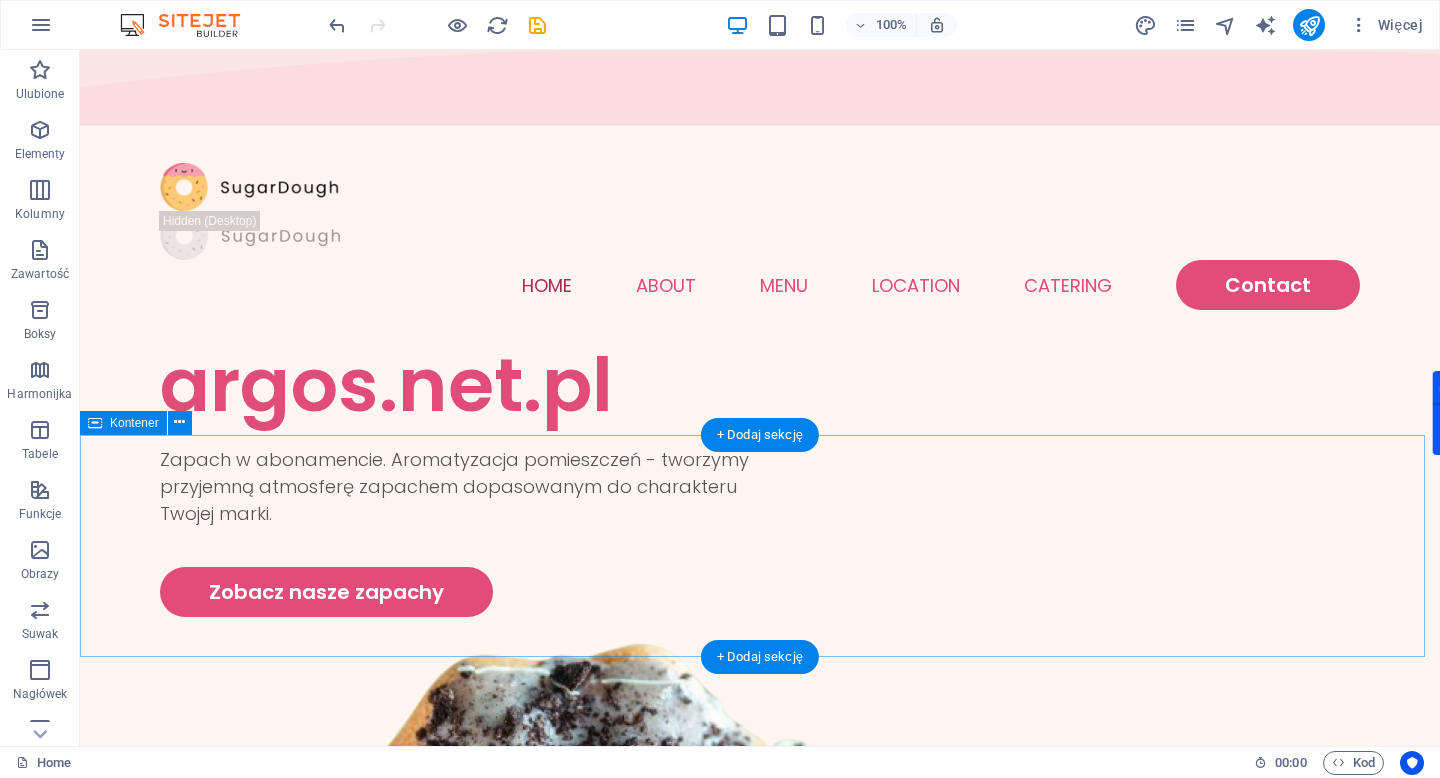scroll, scrollTop: 0, scrollLeft: 0, axis: both 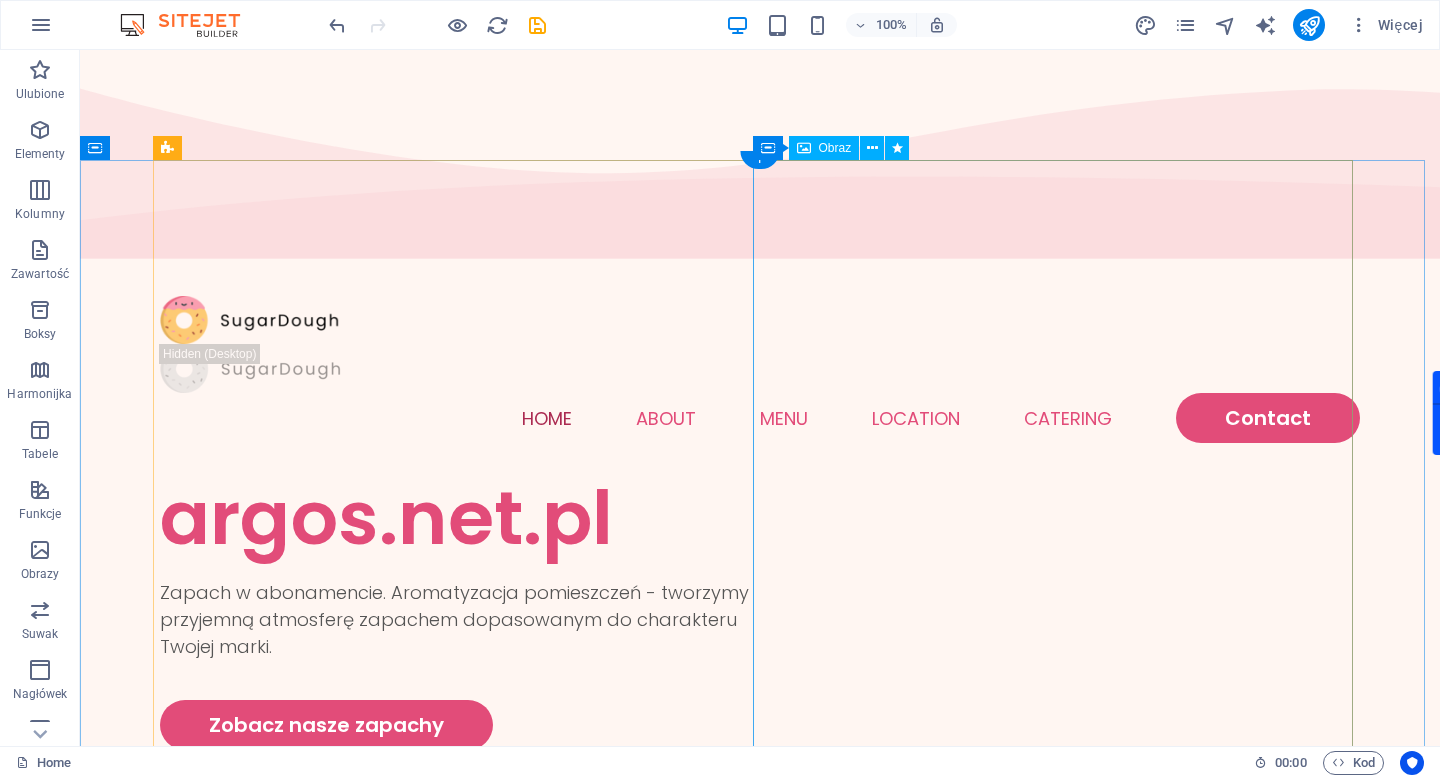 click at bounding box center [460, 1335] 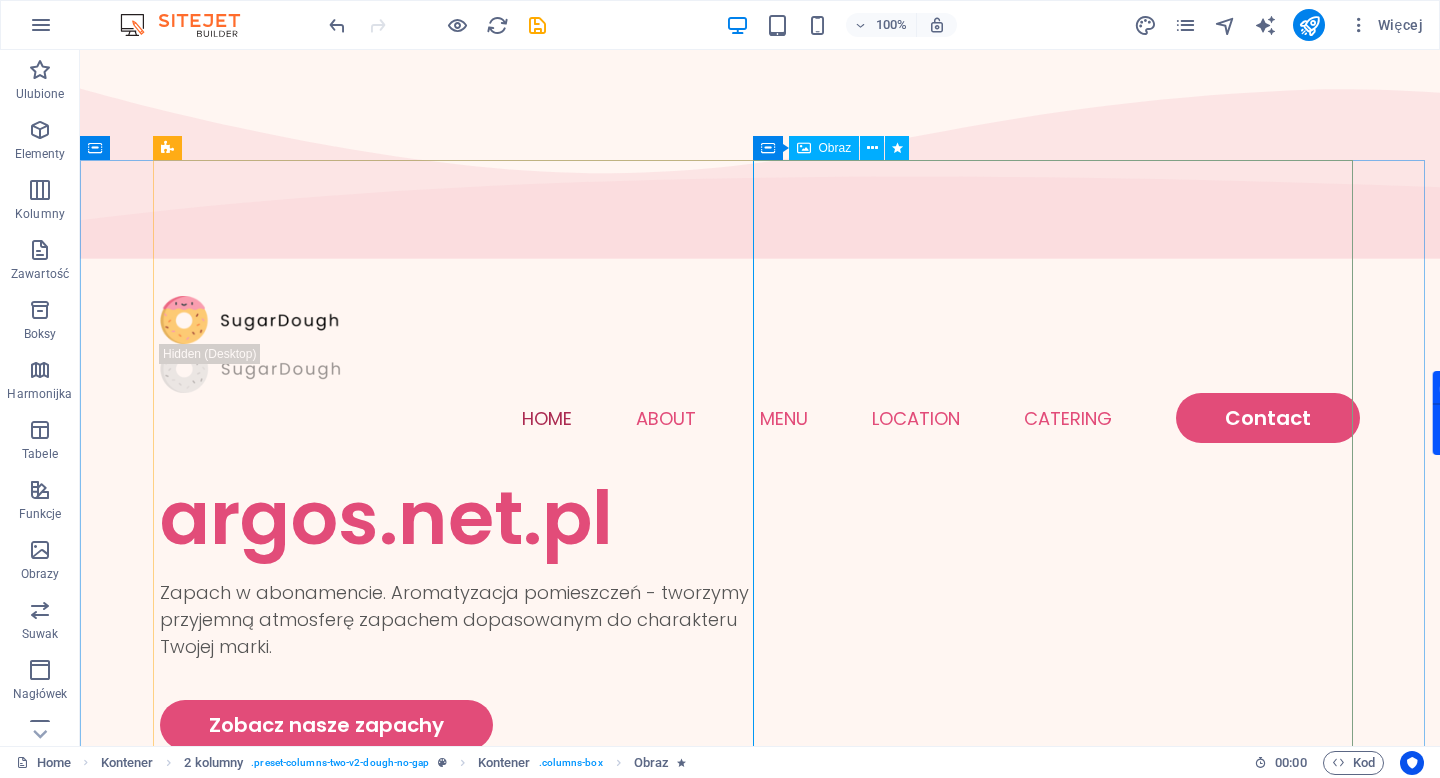 click on "Obraz" at bounding box center [835, 148] 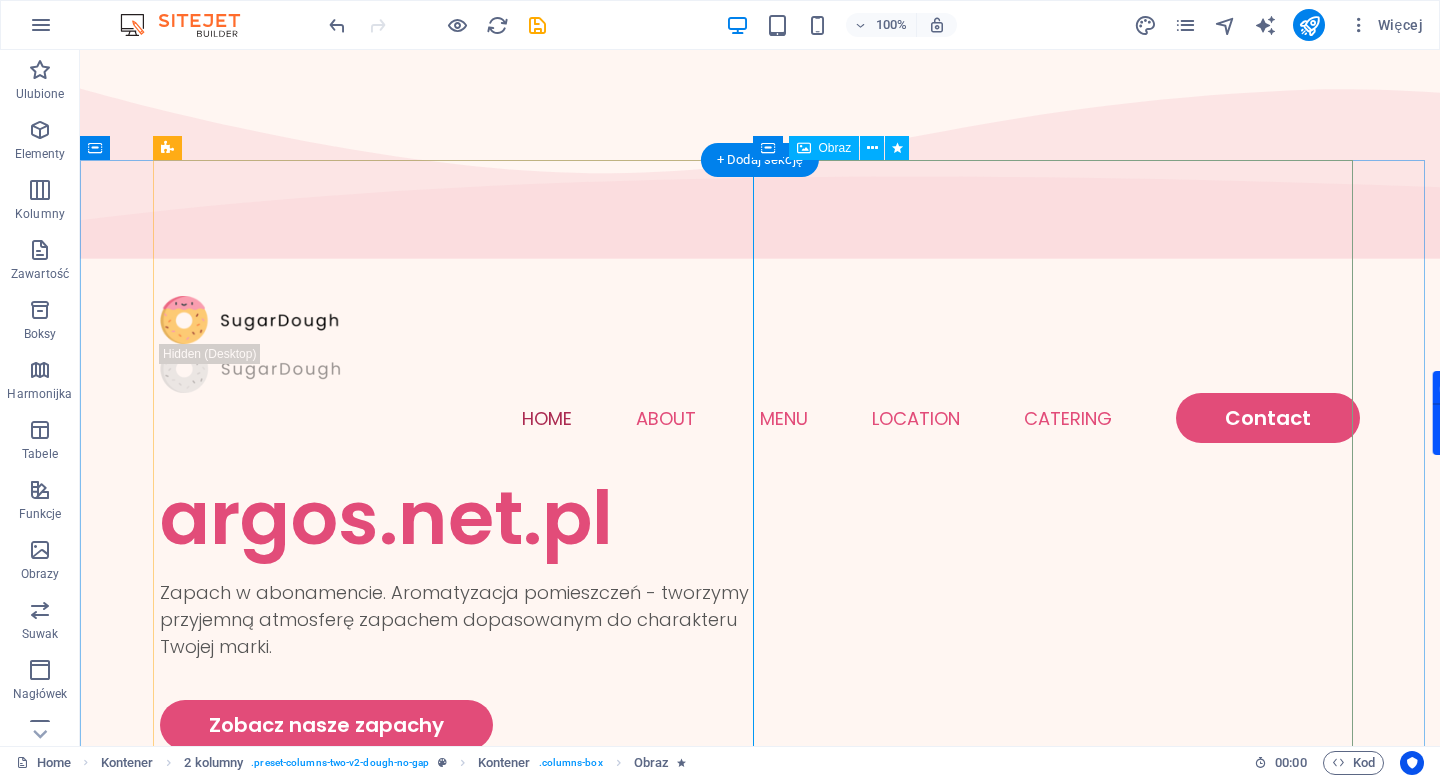 click at bounding box center [460, 1335] 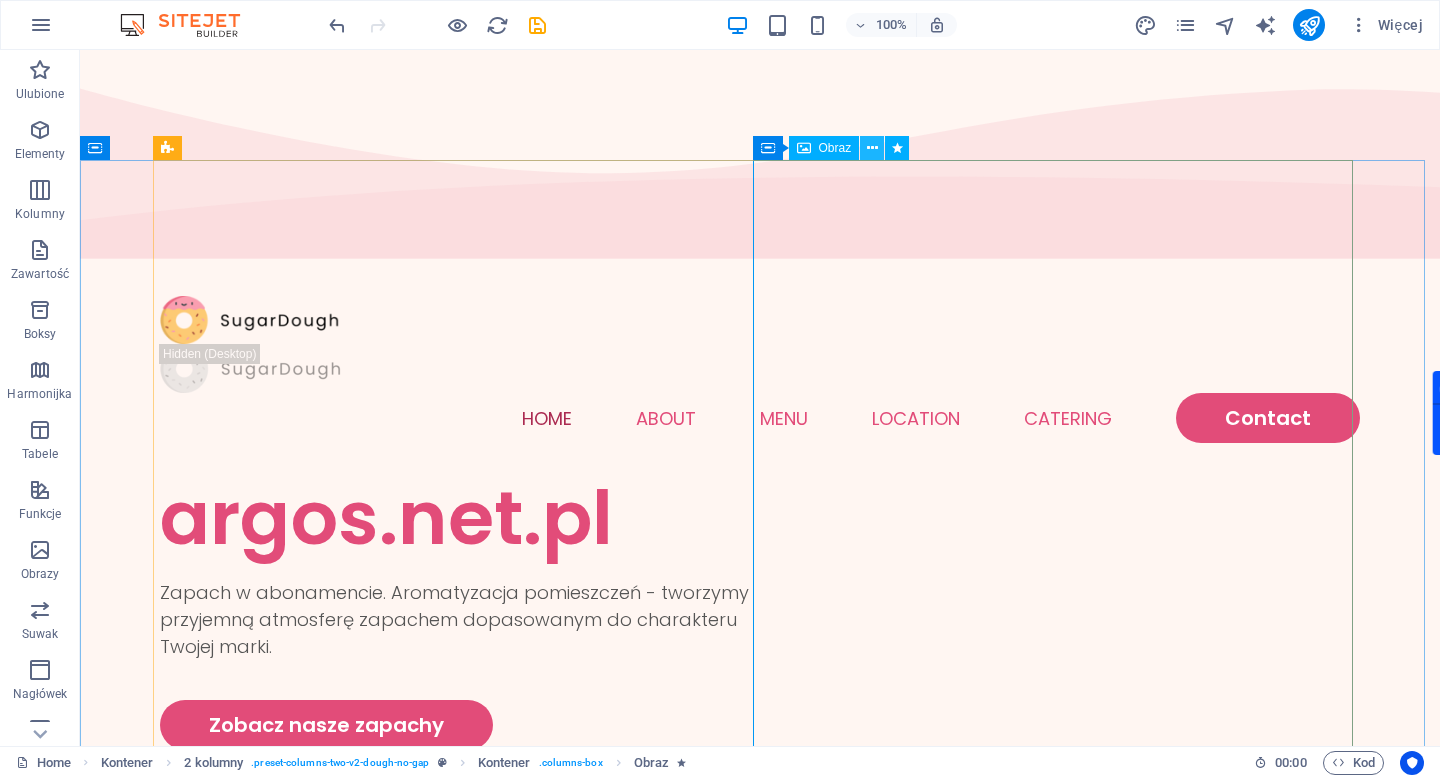 click at bounding box center [872, 148] 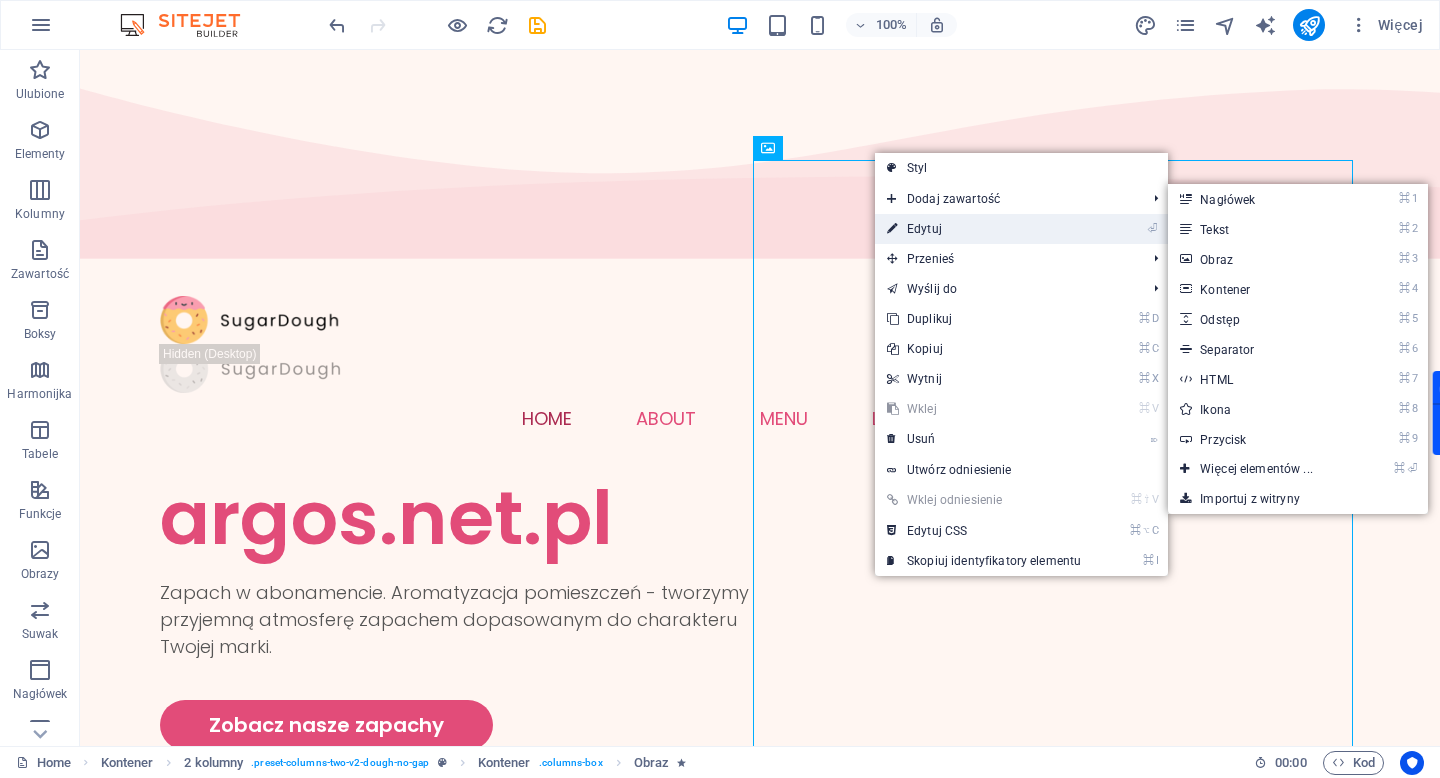 click on "⏎  Edytuj" at bounding box center (984, 229) 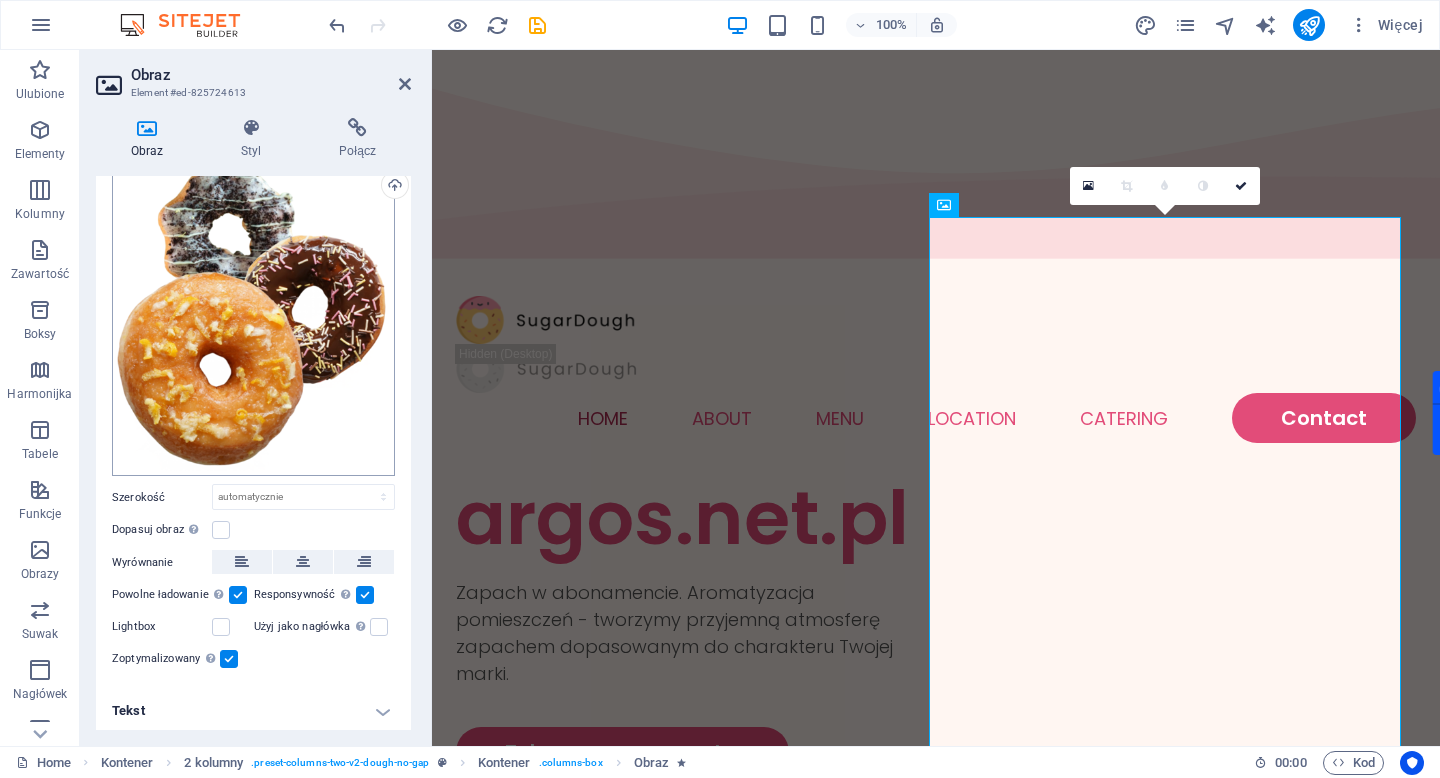 scroll, scrollTop: 0, scrollLeft: 0, axis: both 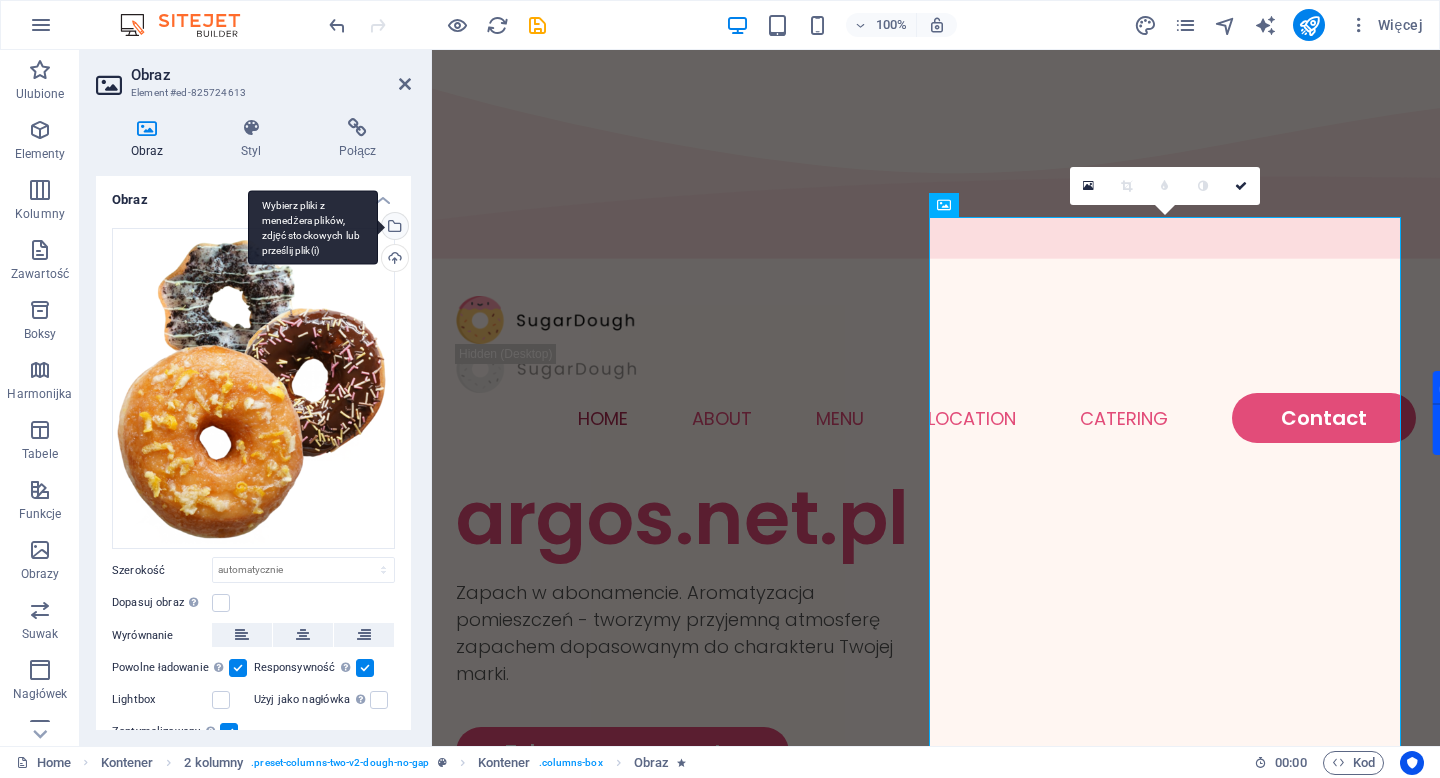 click on "Wybierz pliki z menedżera plików, zdjęć stockowych lub prześlij plik(i)" at bounding box center [393, 228] 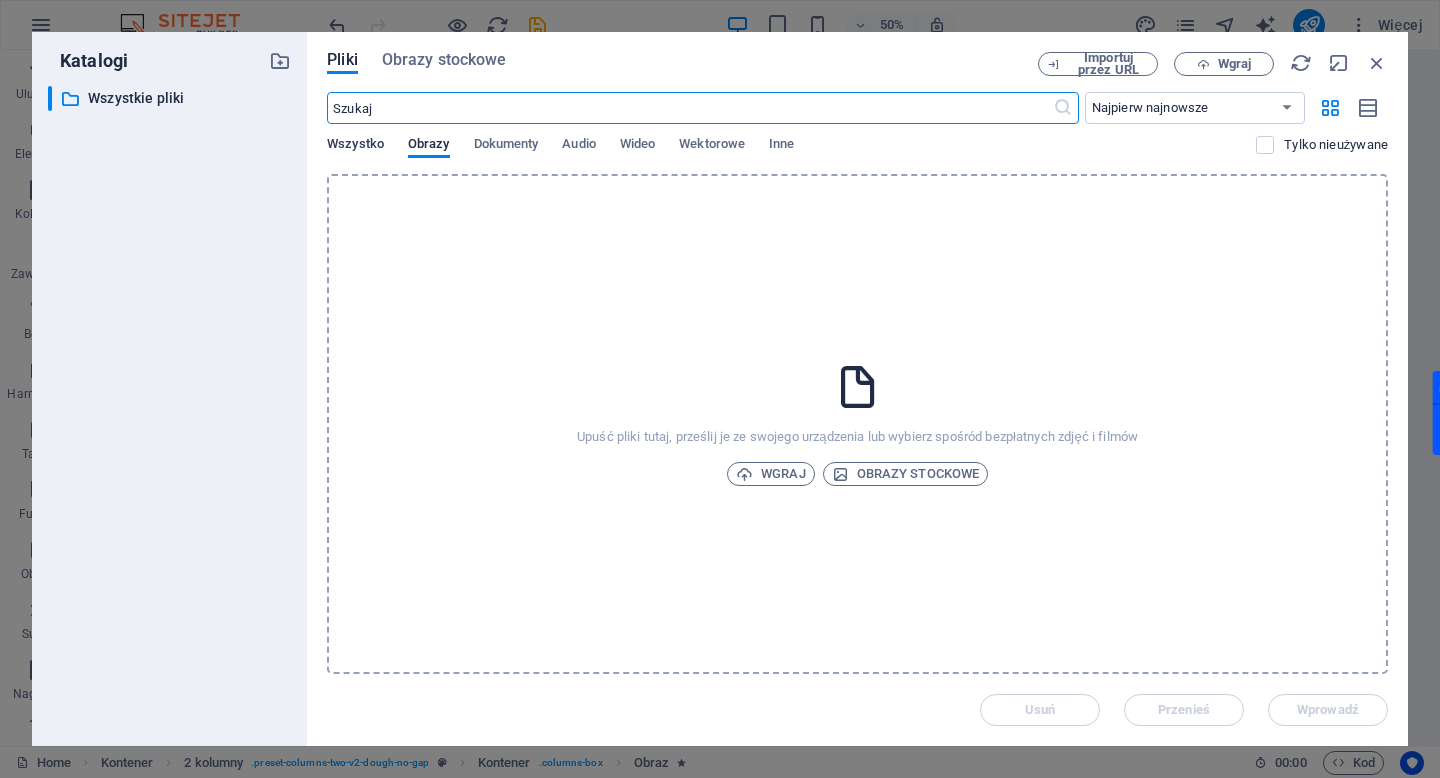 click on "Wszystko" at bounding box center [355, 146] 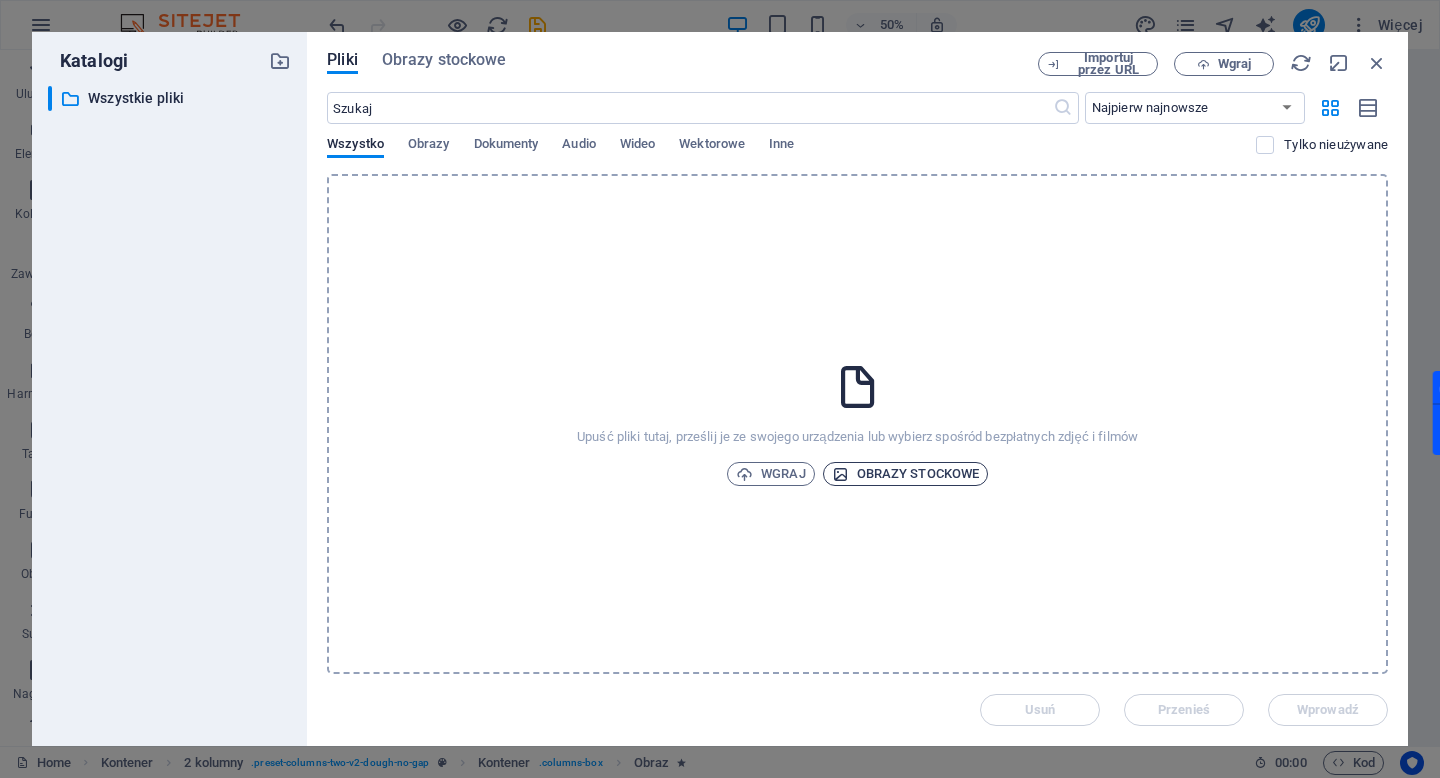 click on "Obrazy stockowe" at bounding box center [906, 474] 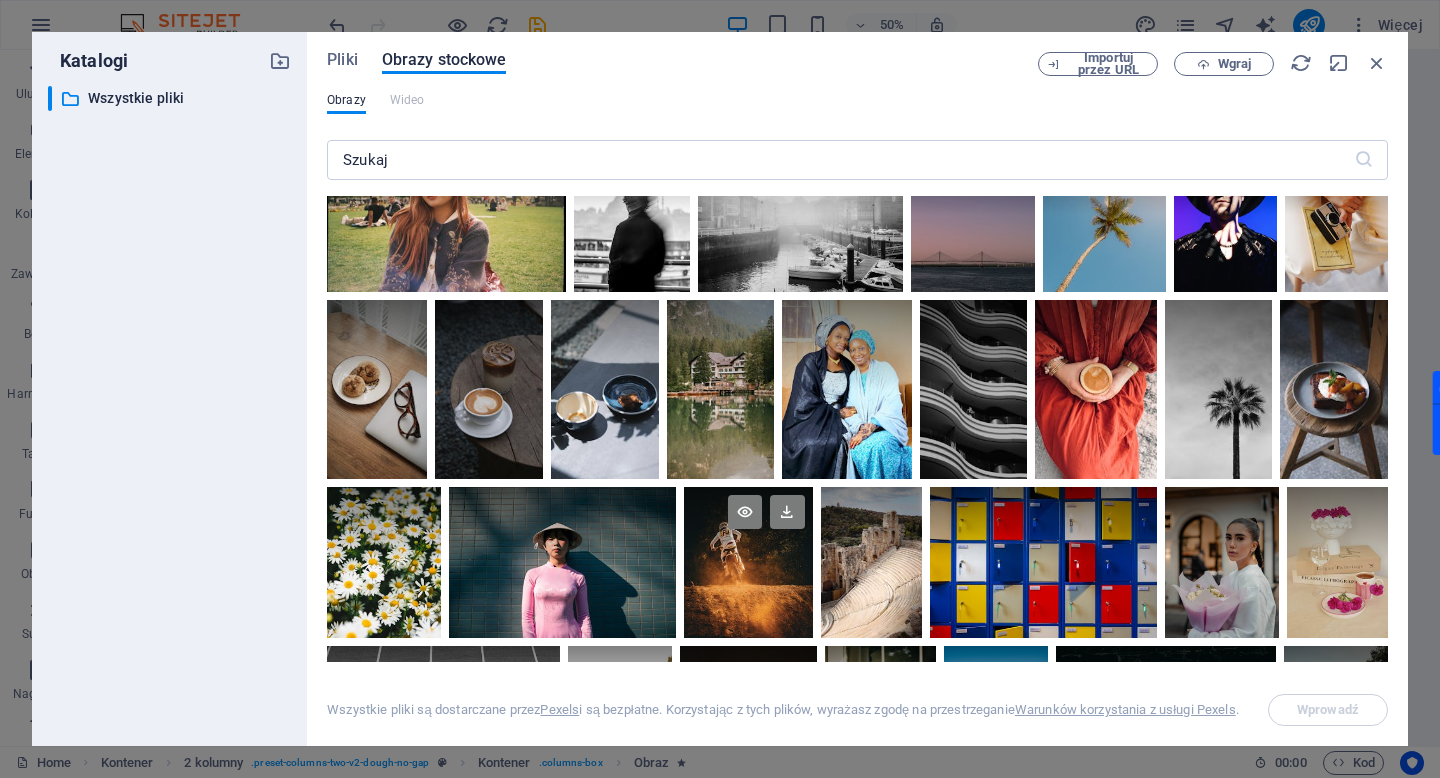 scroll, scrollTop: 2862, scrollLeft: 0, axis: vertical 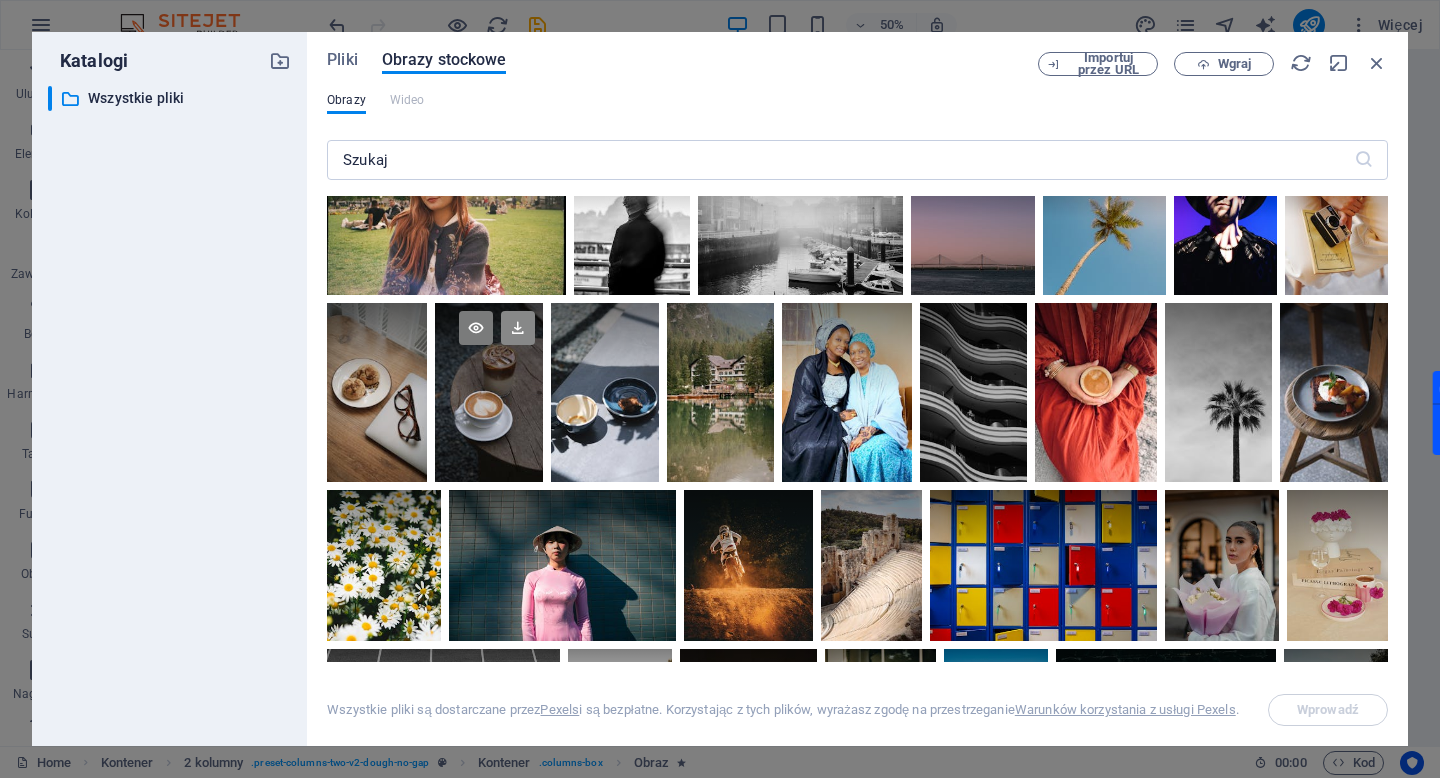 click at bounding box center (518, 328) 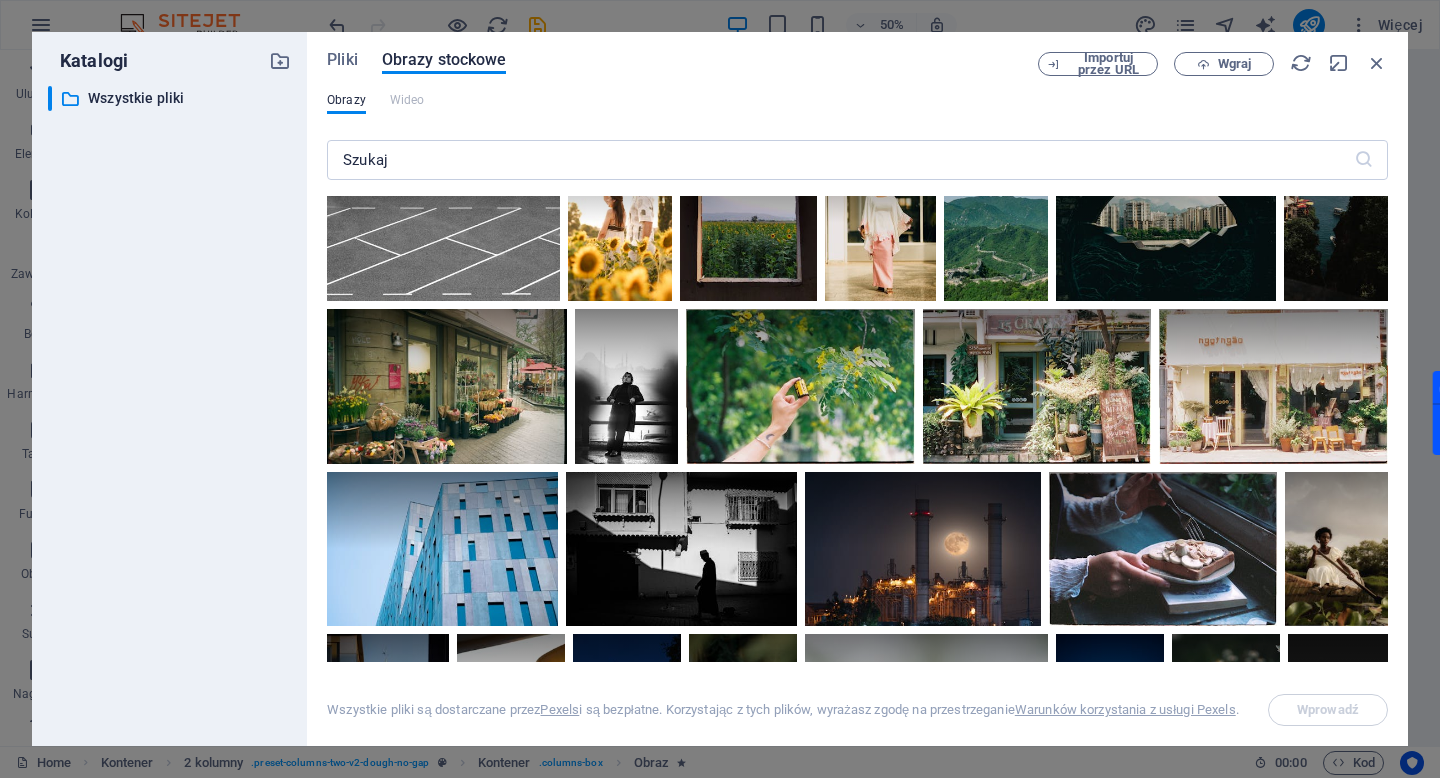 scroll, scrollTop: 3425, scrollLeft: 0, axis: vertical 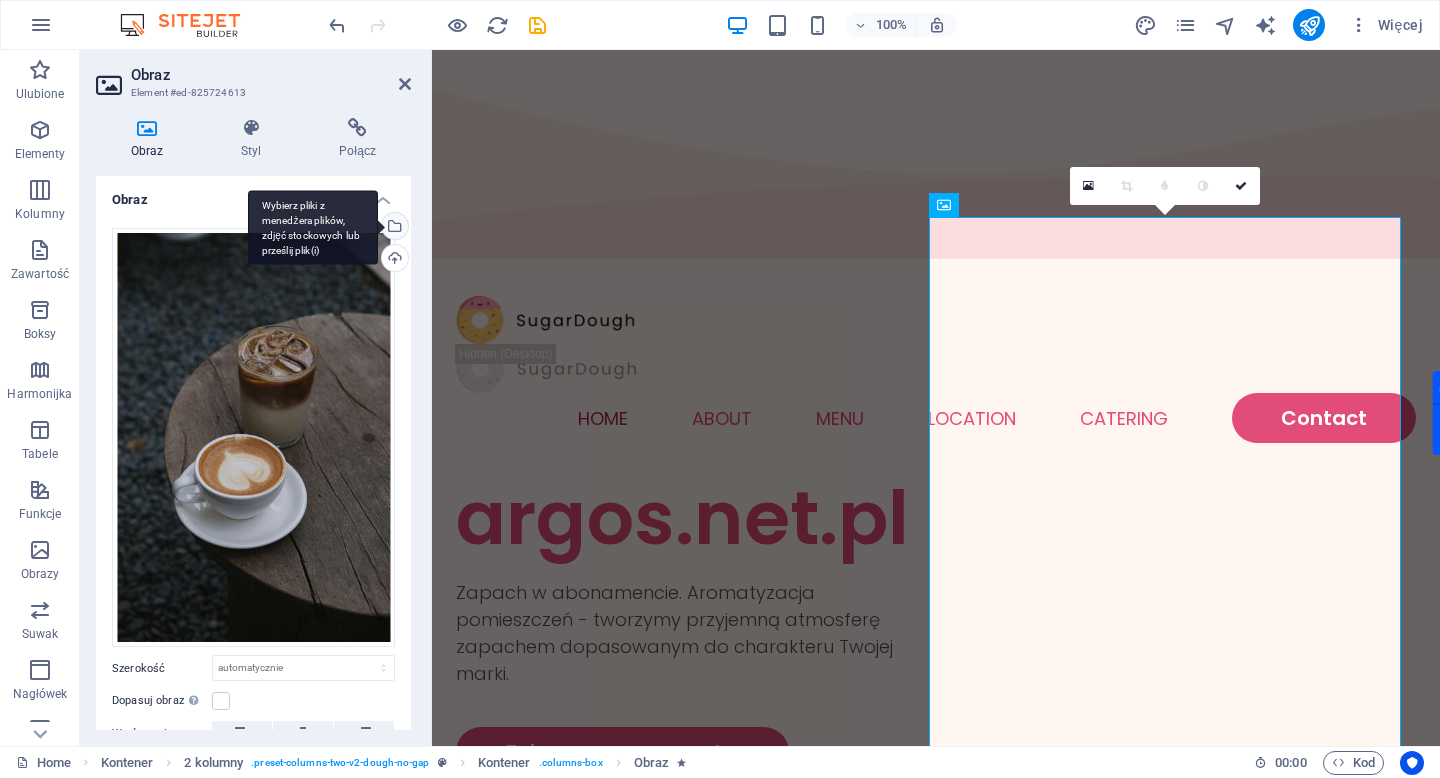 click on "Wybierz pliki z menedżera plików, zdjęć stockowych lub prześlij plik(i)" at bounding box center [393, 228] 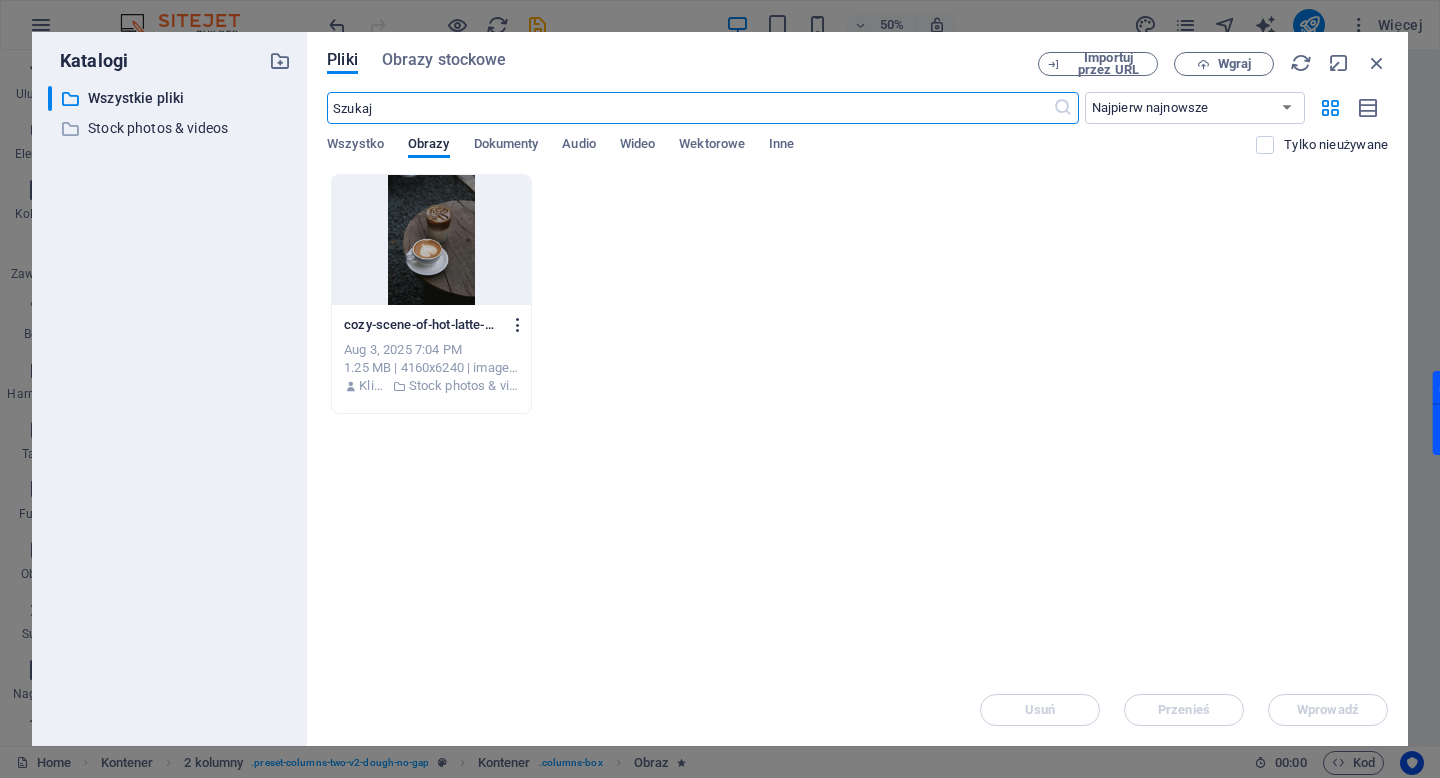 click at bounding box center [518, 325] 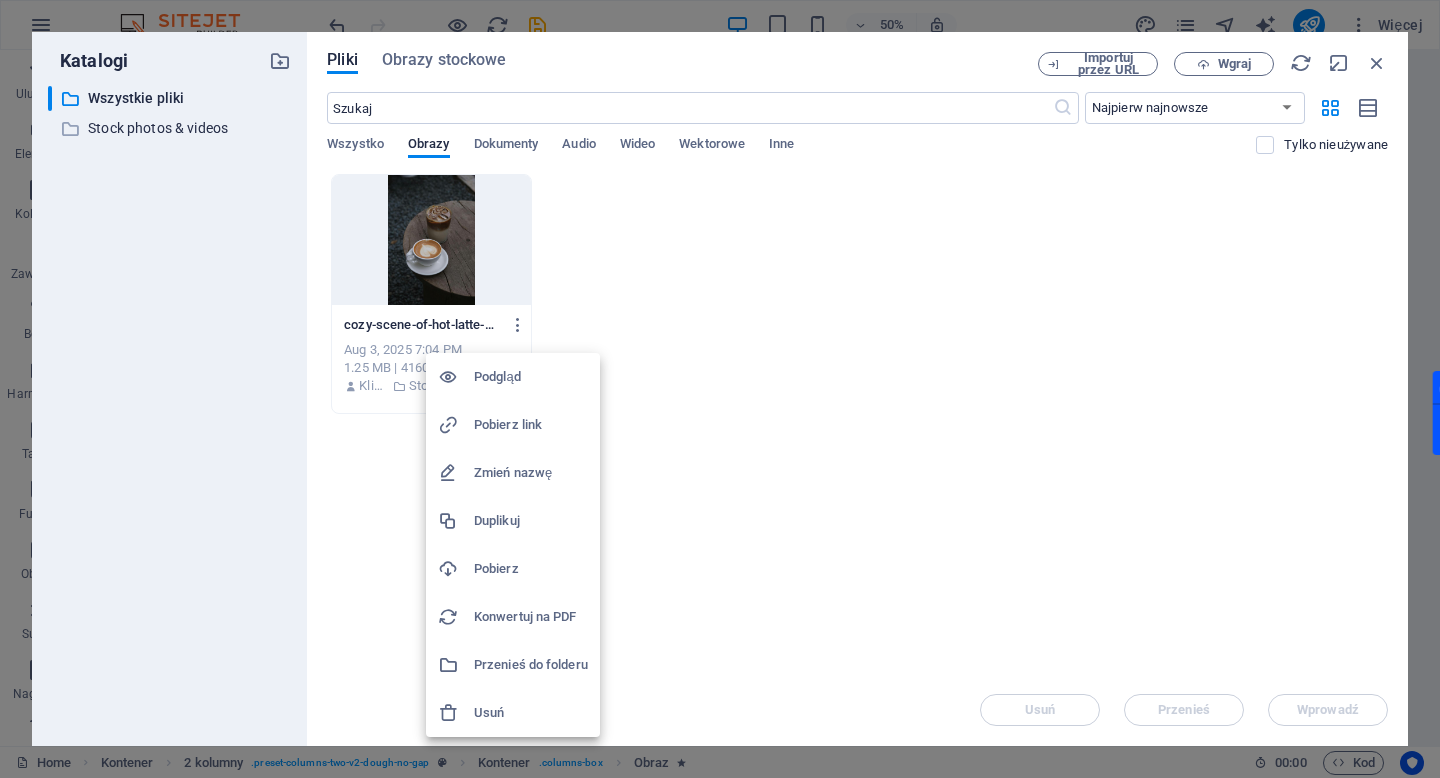 click at bounding box center [720, 389] 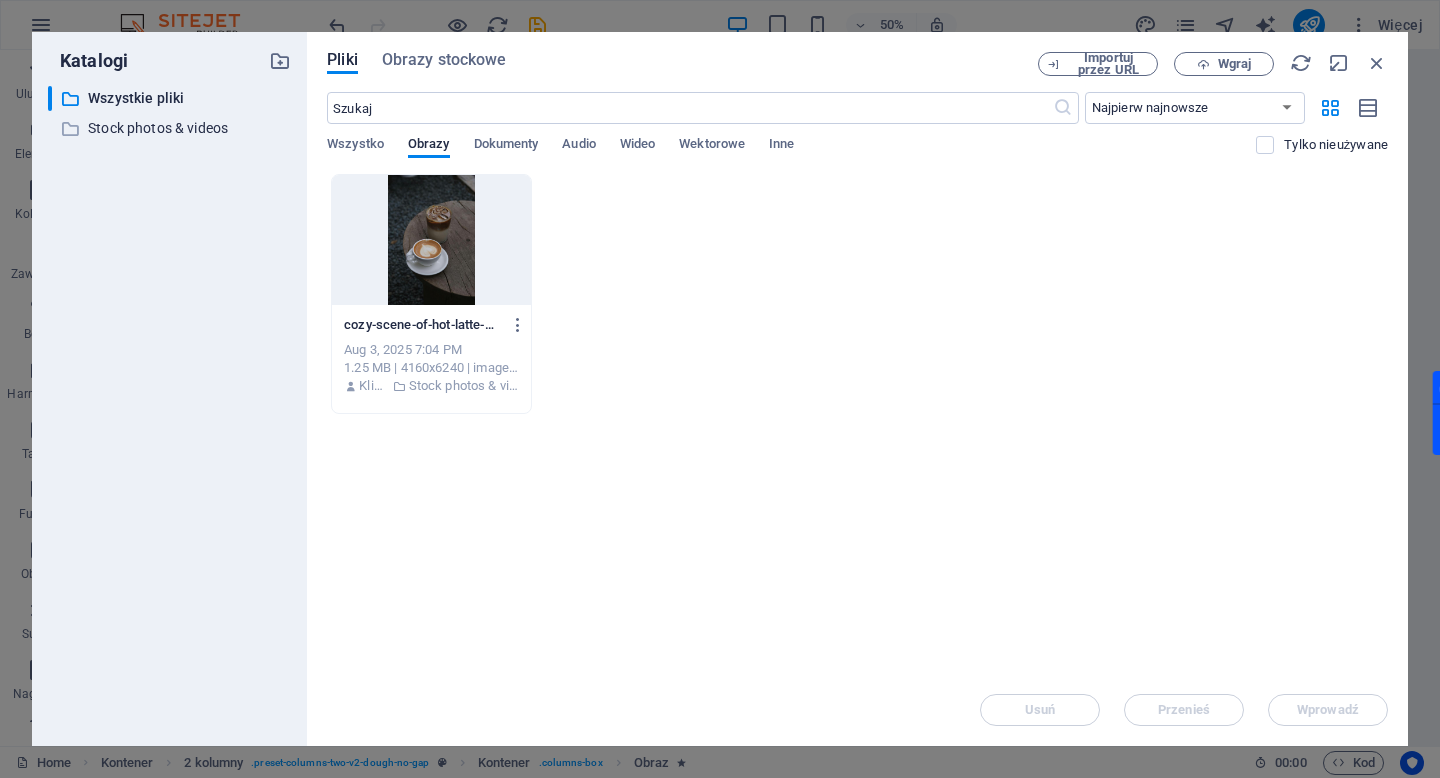 click on "Wgraj" at bounding box center [1234, 64] 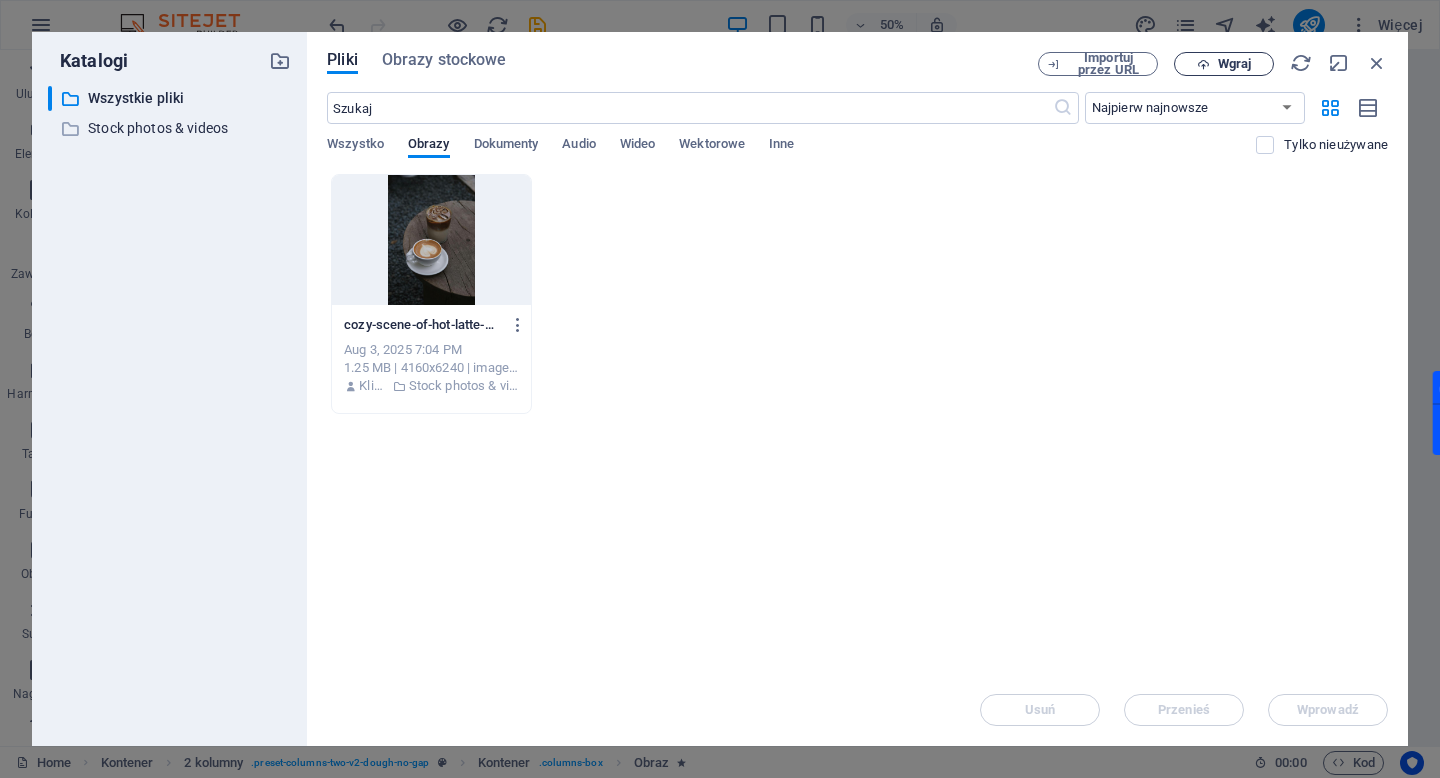 click on "Wgraj" at bounding box center [1234, 64] 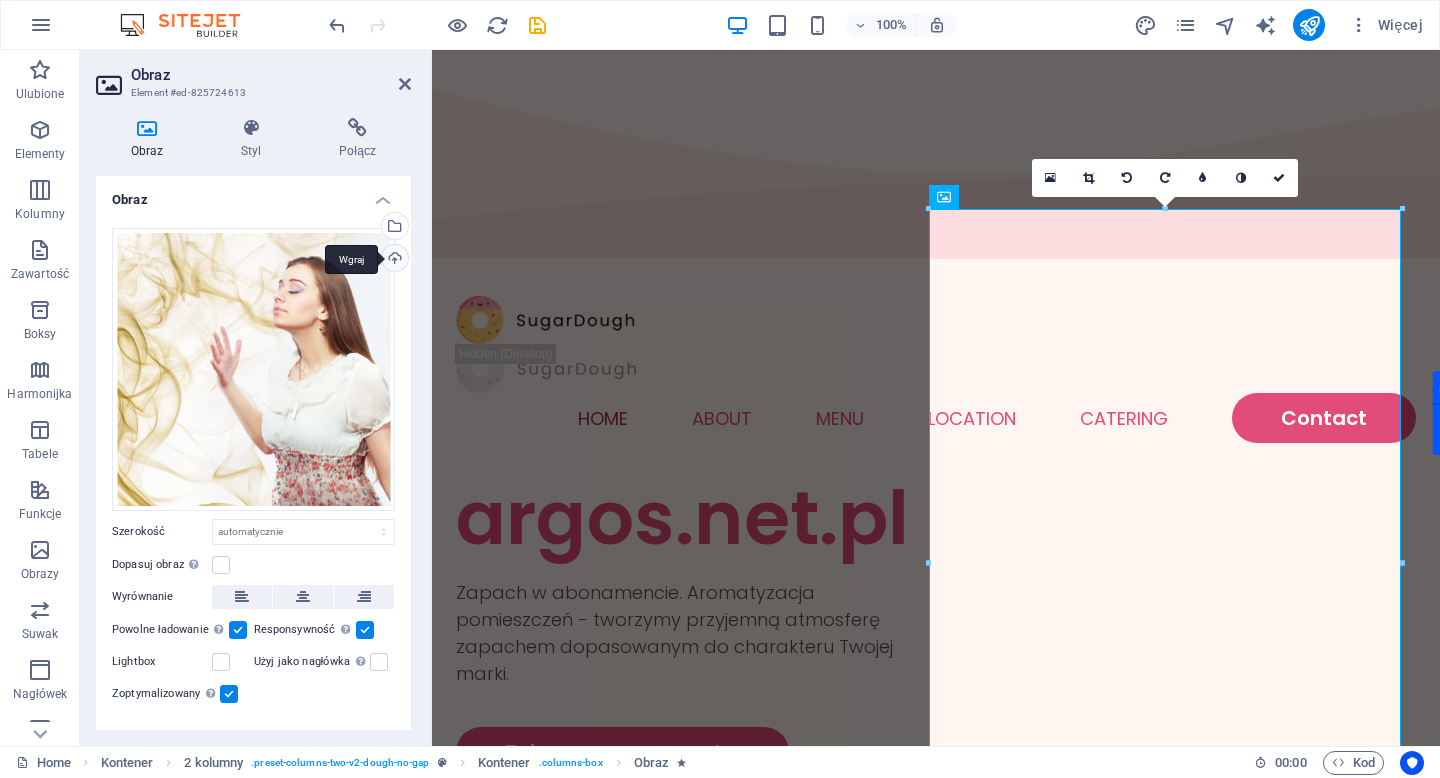 click on "Wgraj" at bounding box center [393, 260] 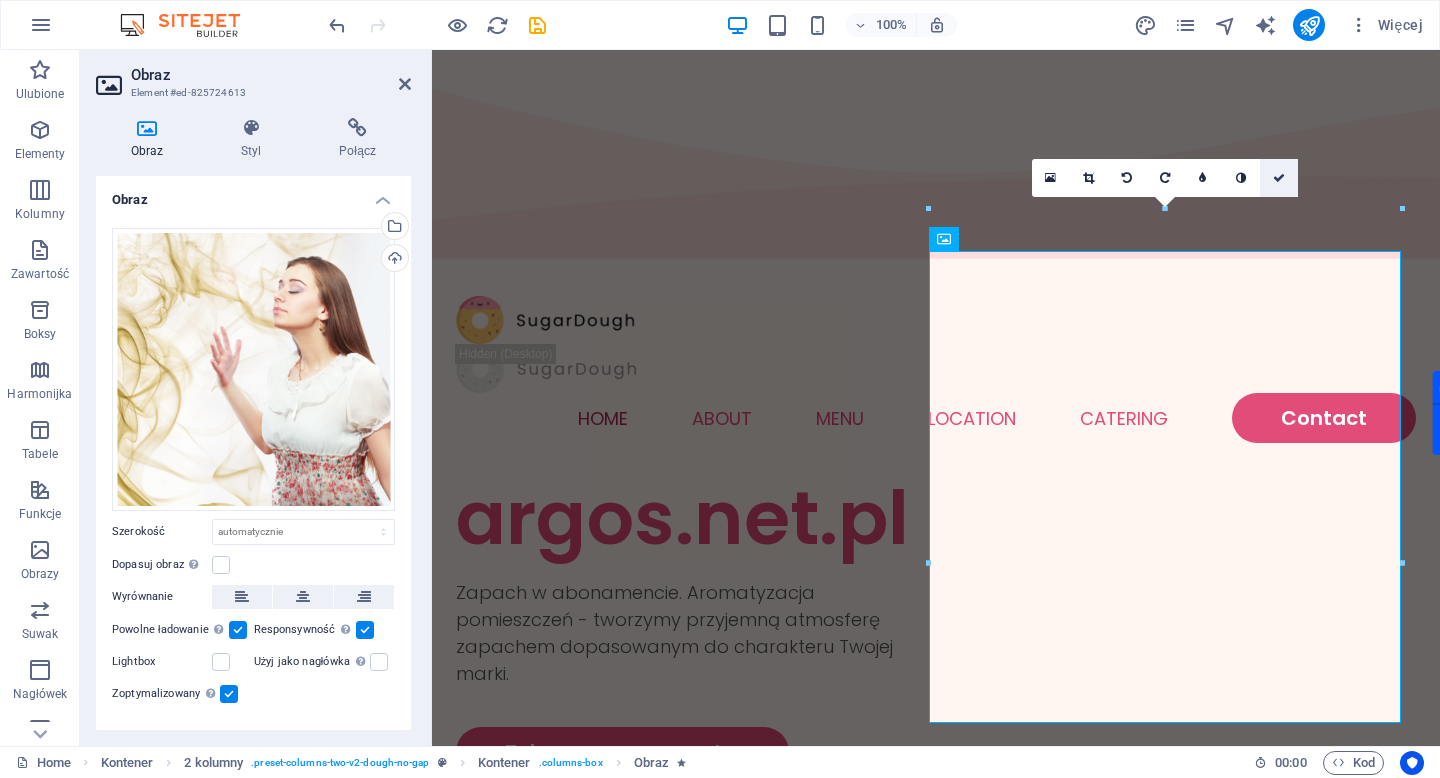 click at bounding box center (1279, 178) 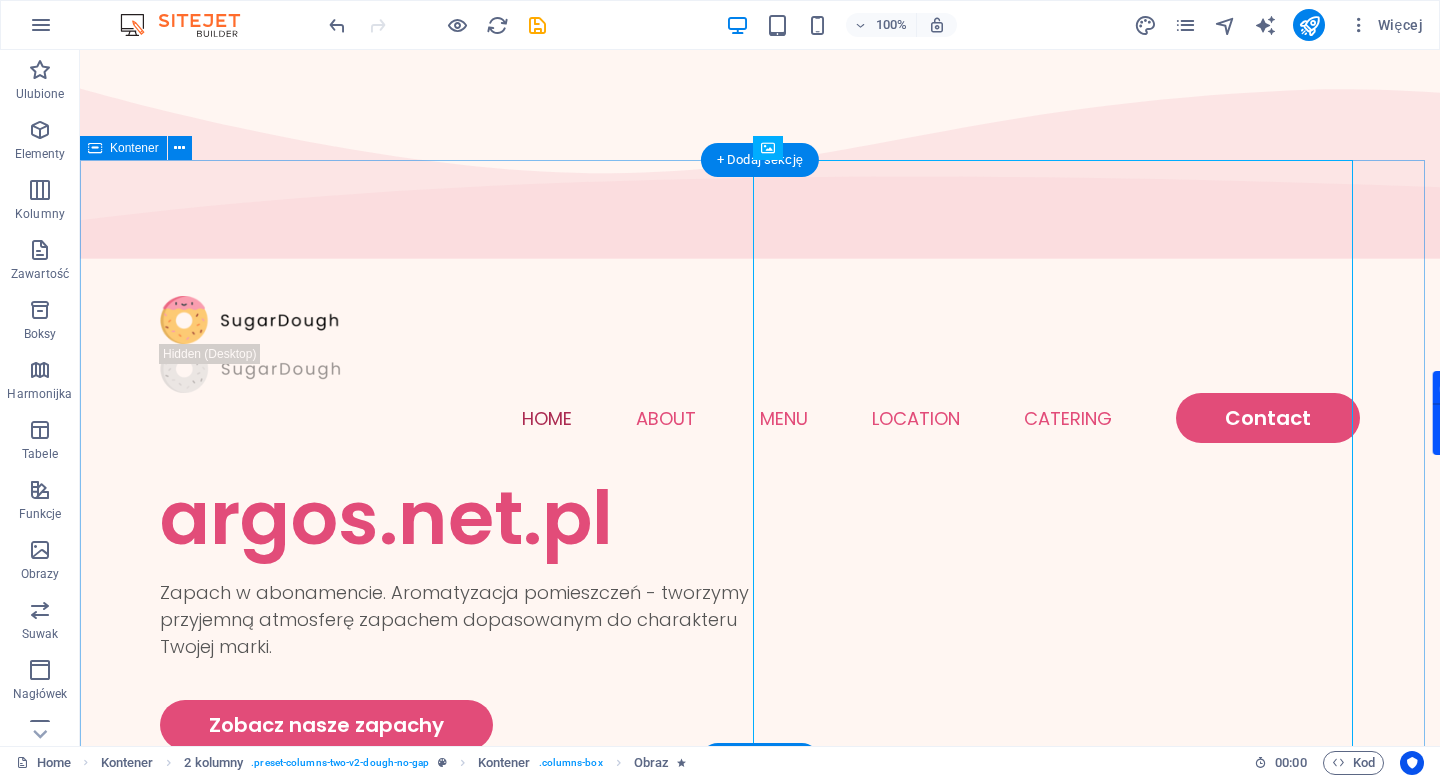 click on "argos.net.pl Zapach w abonamencie. Aromatyzacja pomieszczeń - tworzymy przyjemną atmosferę zapachem dopasowanym do charakteru Twojej marki. Zobacz nasze zapachy" at bounding box center (760, 1123) 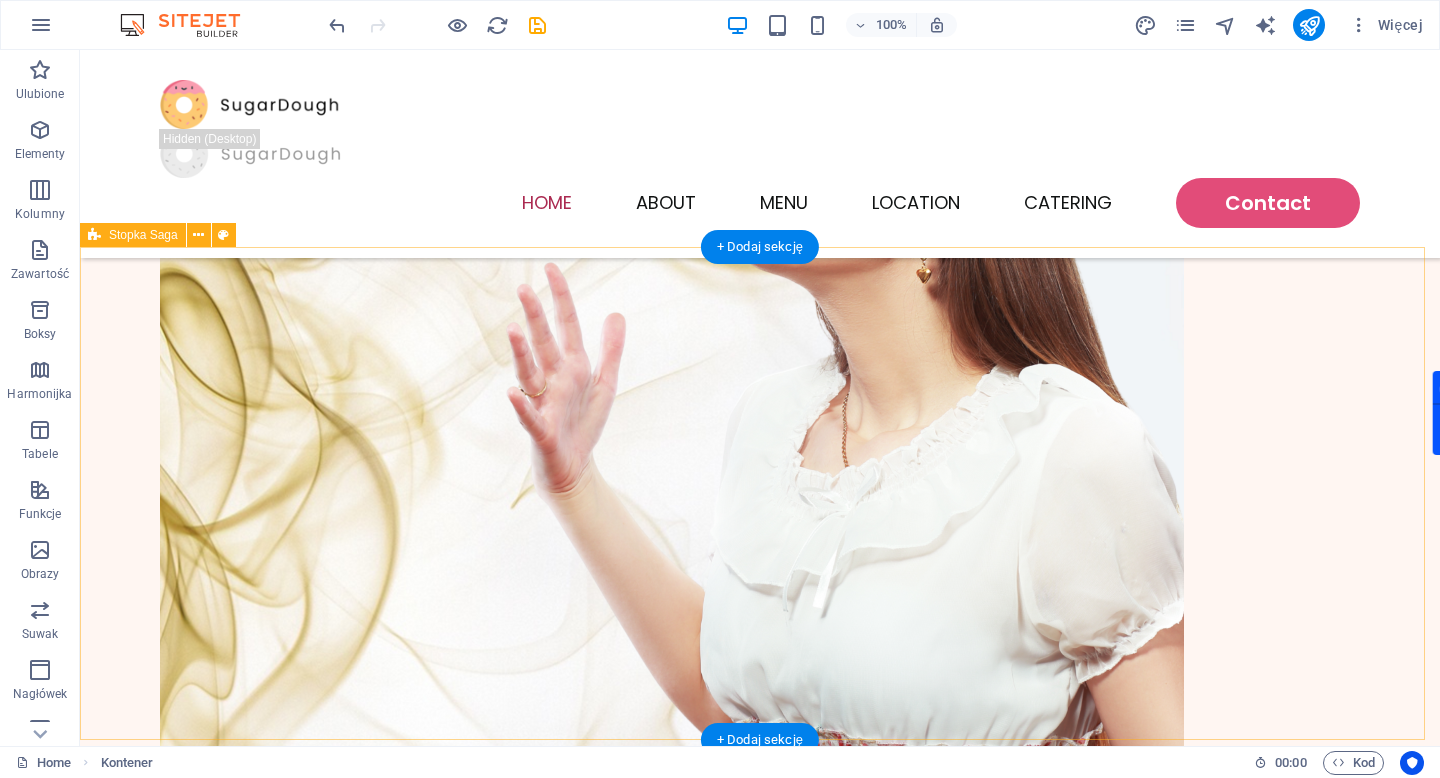 scroll, scrollTop: 625, scrollLeft: 0, axis: vertical 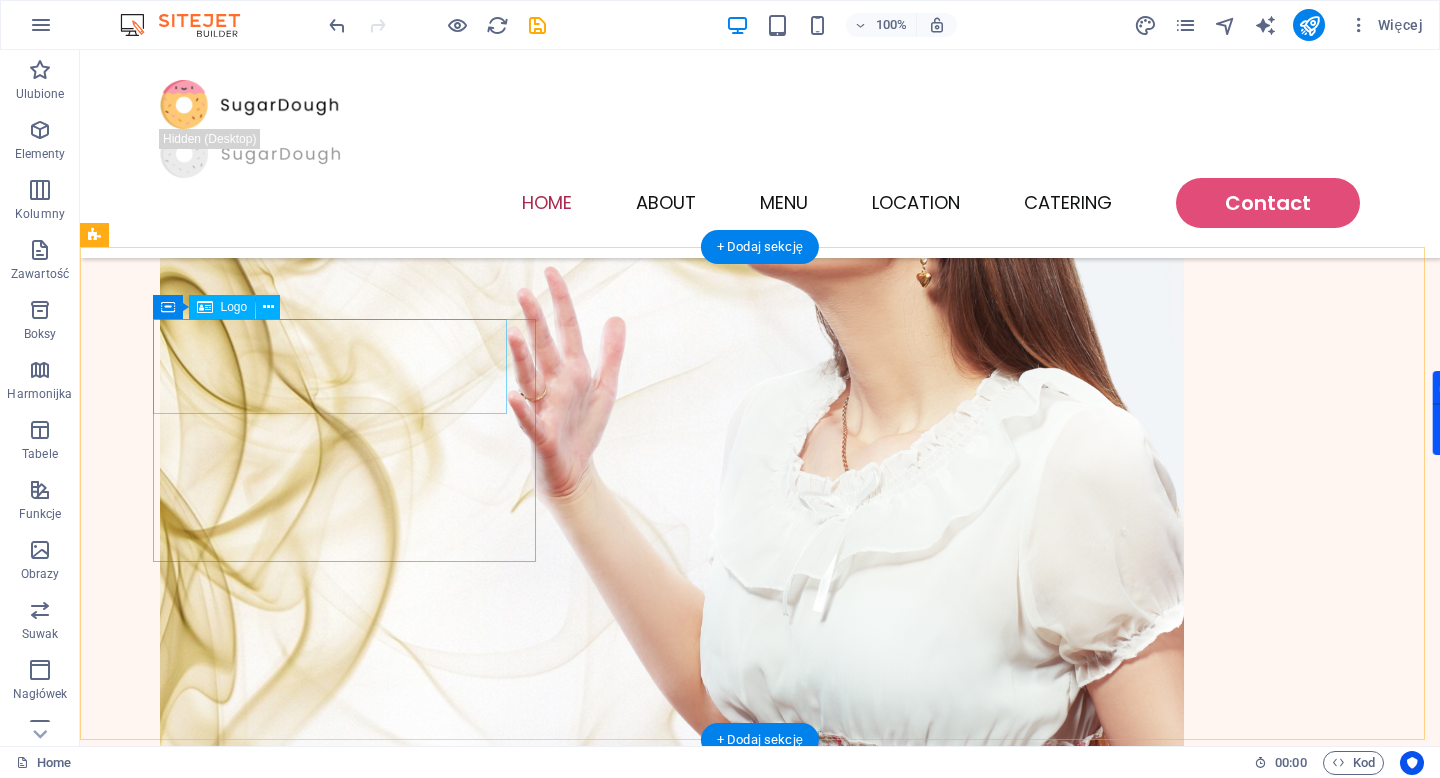 click at bounding box center (296, 1499) 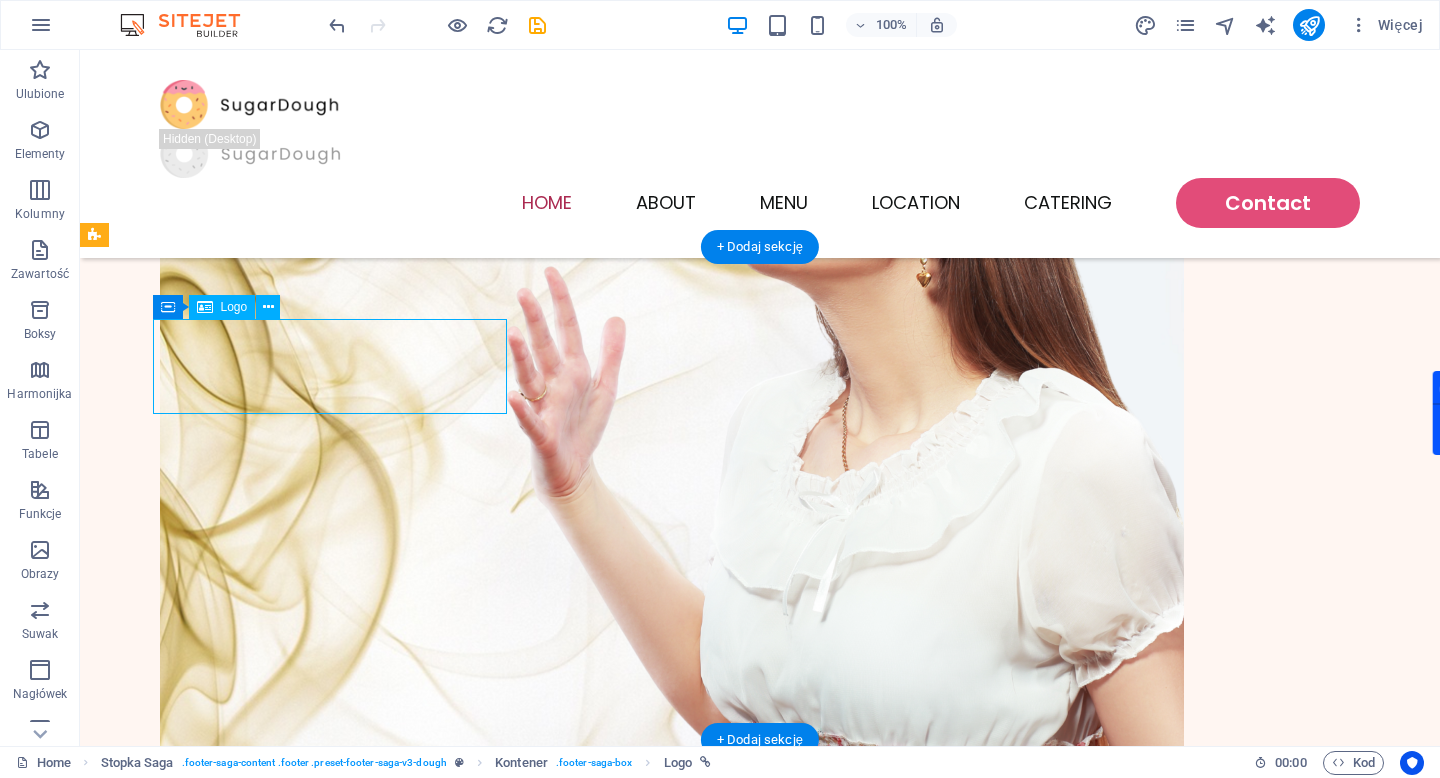click at bounding box center [296, 1499] 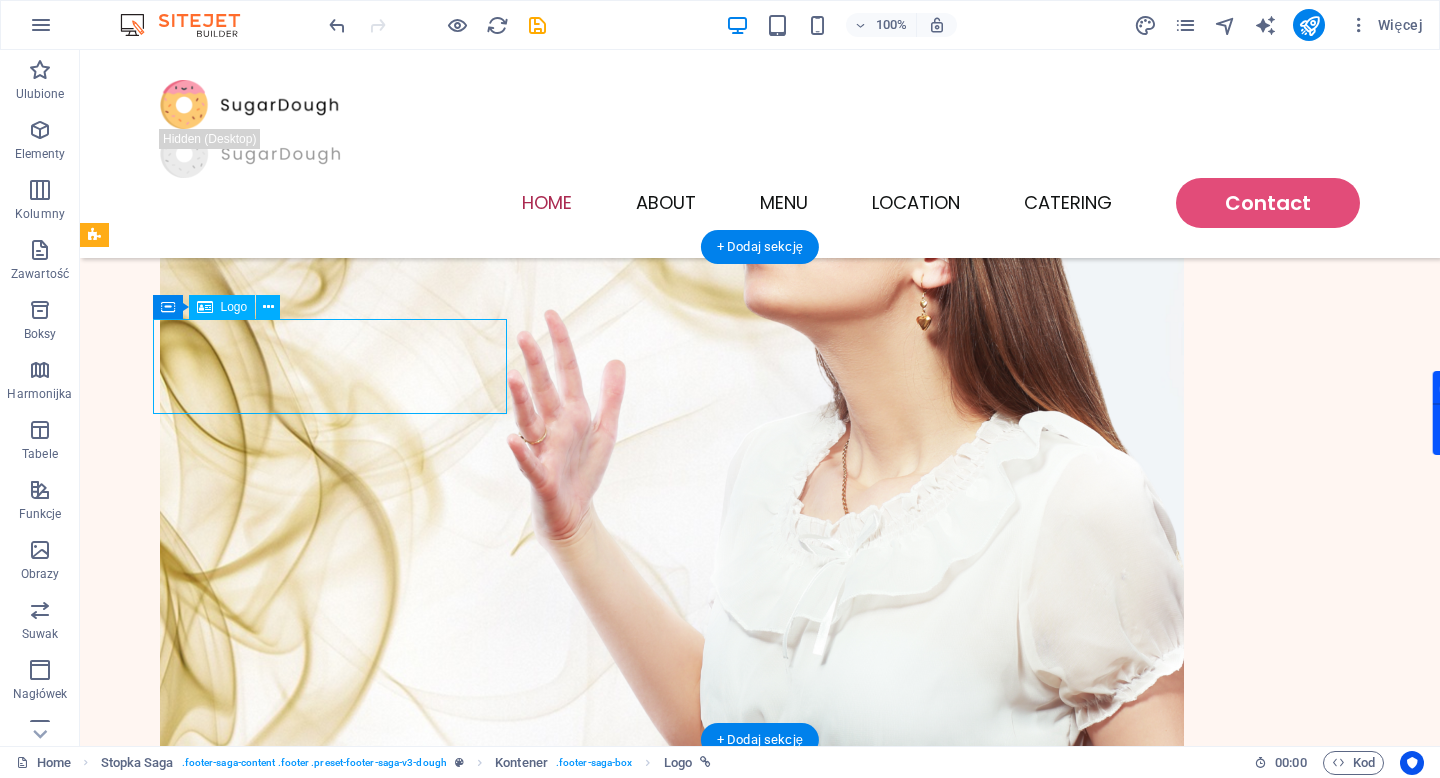 select on "px" 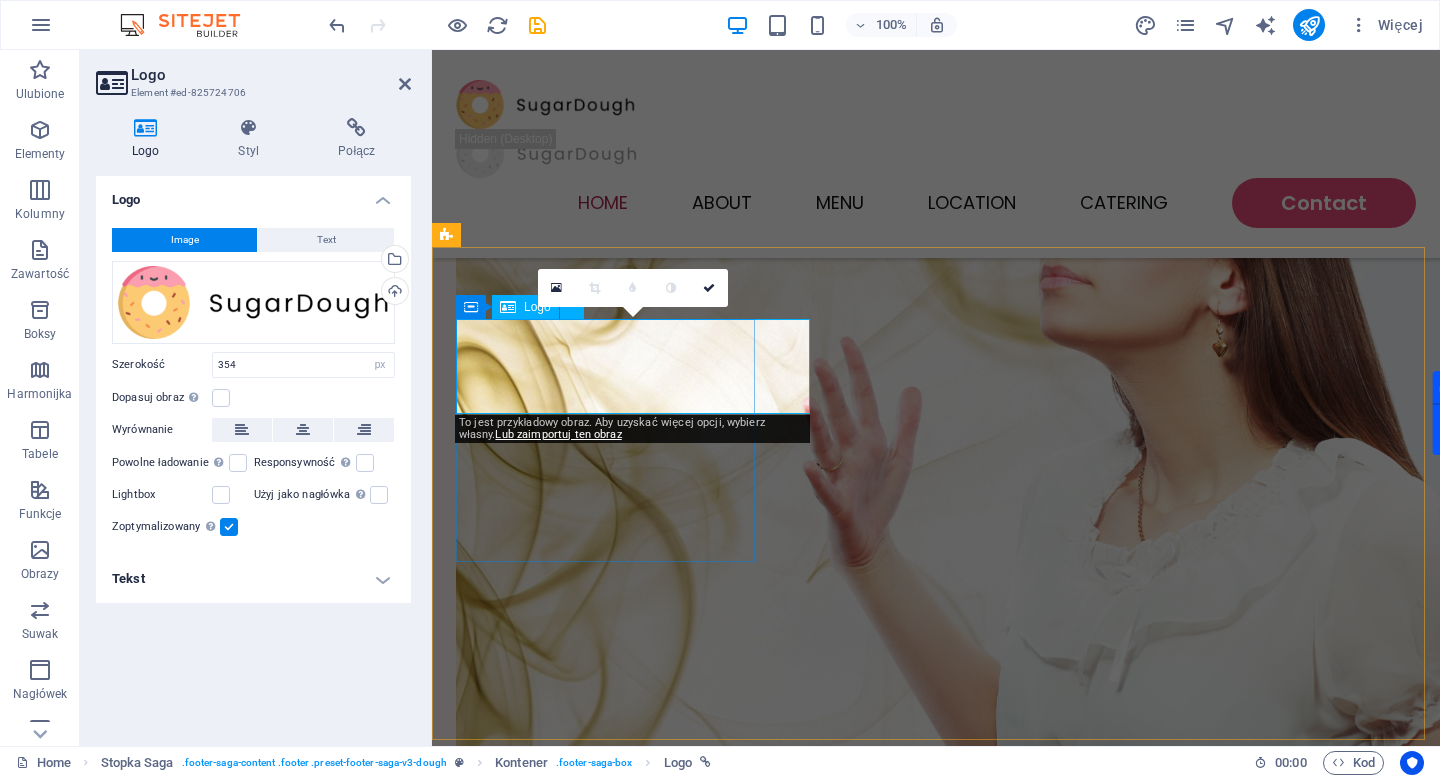click on "Logo" at bounding box center (537, 307) 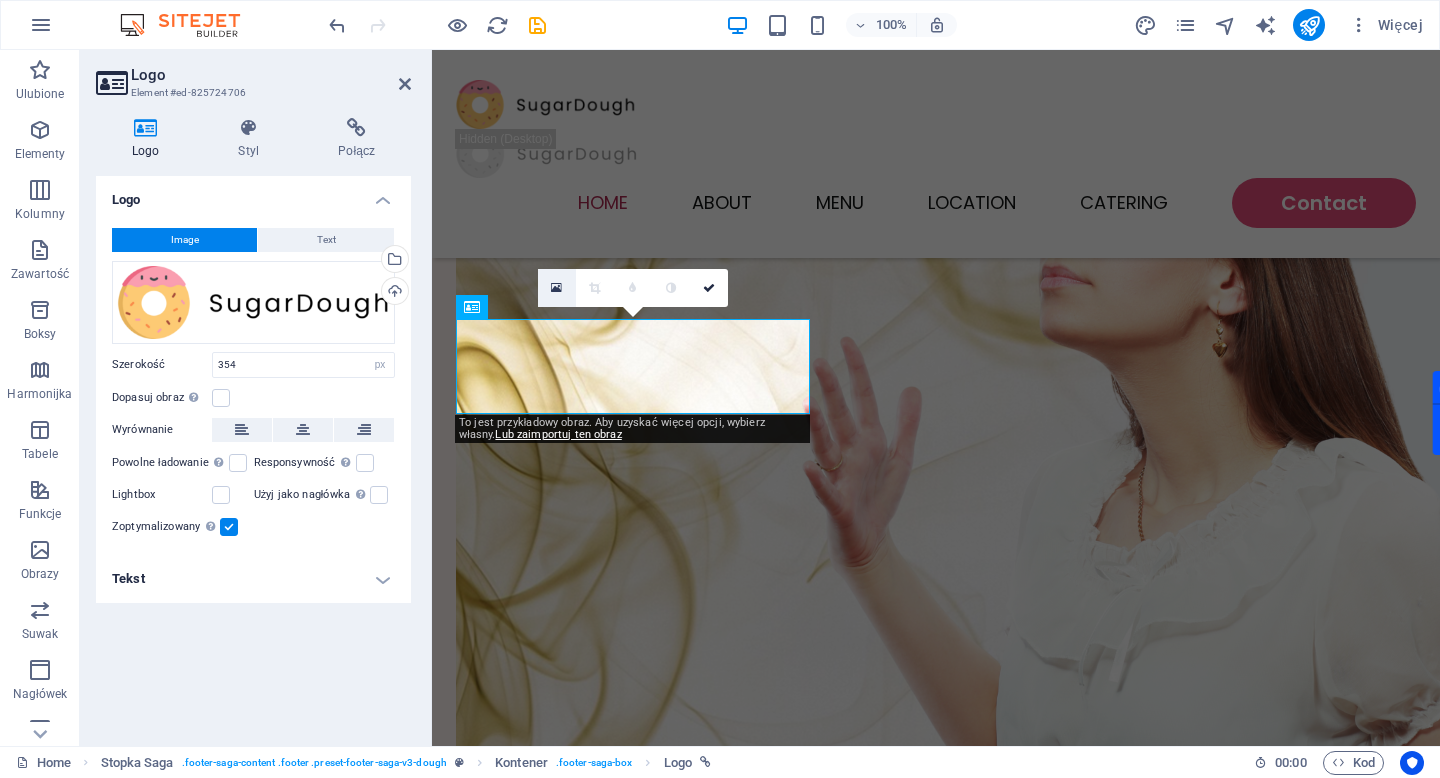 click at bounding box center [556, 288] 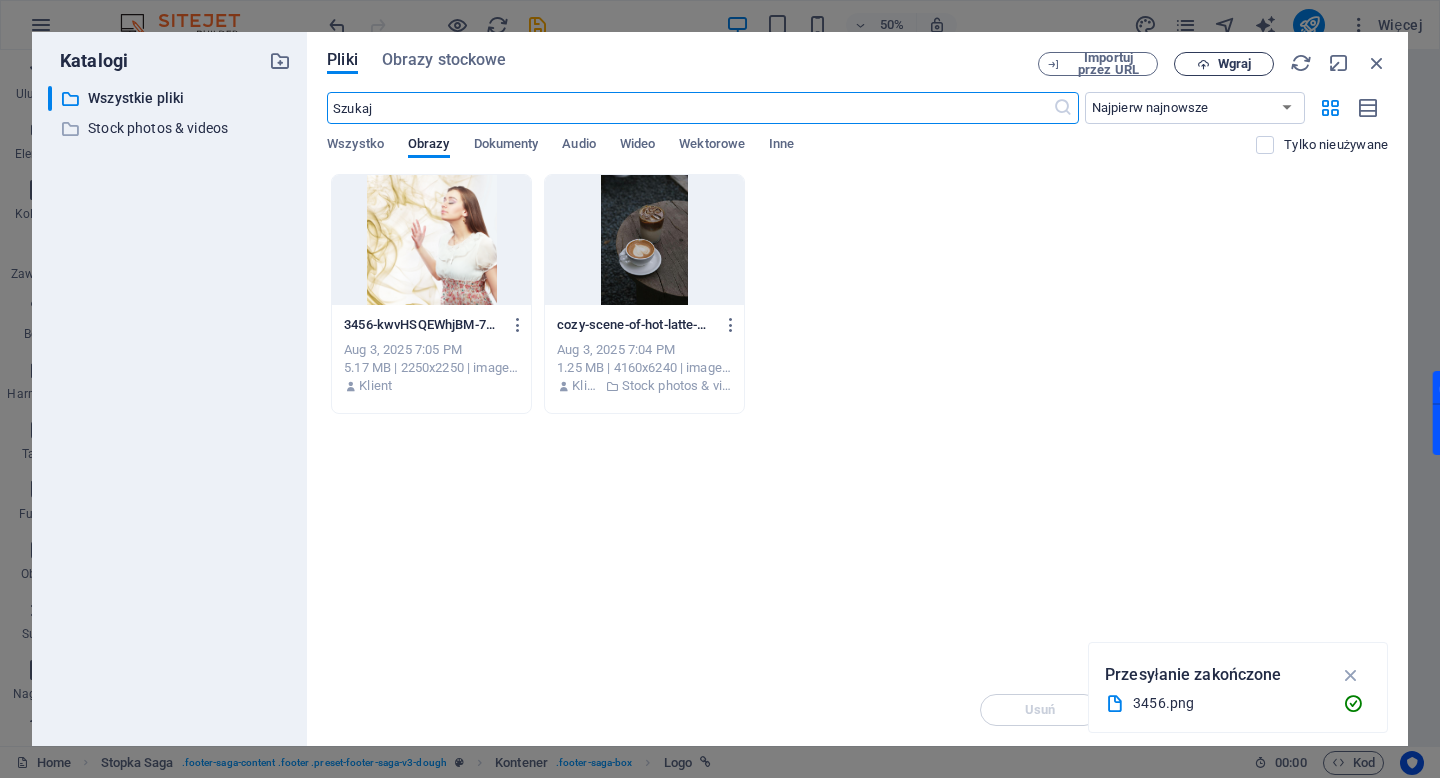 click on "Wgraj" at bounding box center (1234, 64) 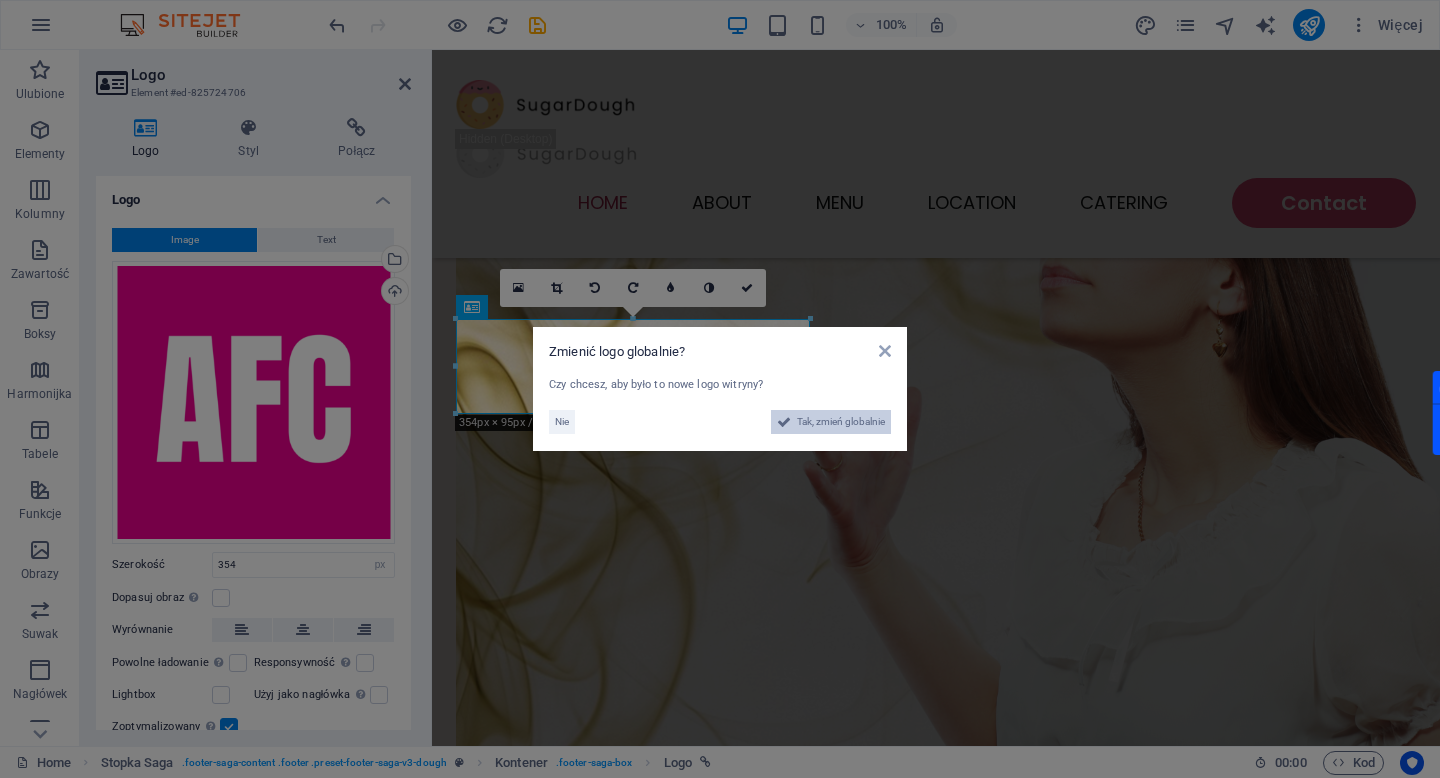 click on "Tak, zmień globalnie" at bounding box center (841, 422) 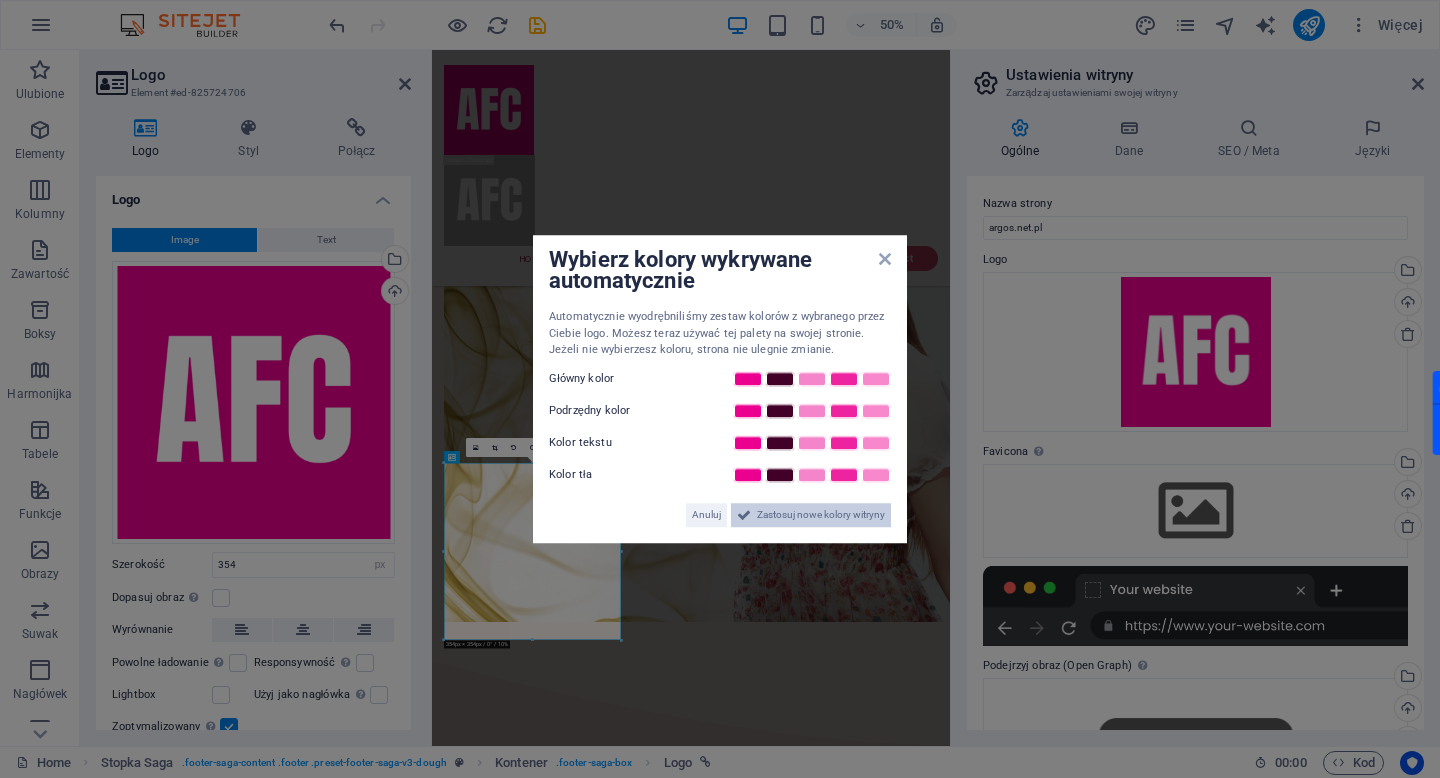 click on "Zastosuj nowe kolory witryny" at bounding box center [821, 515] 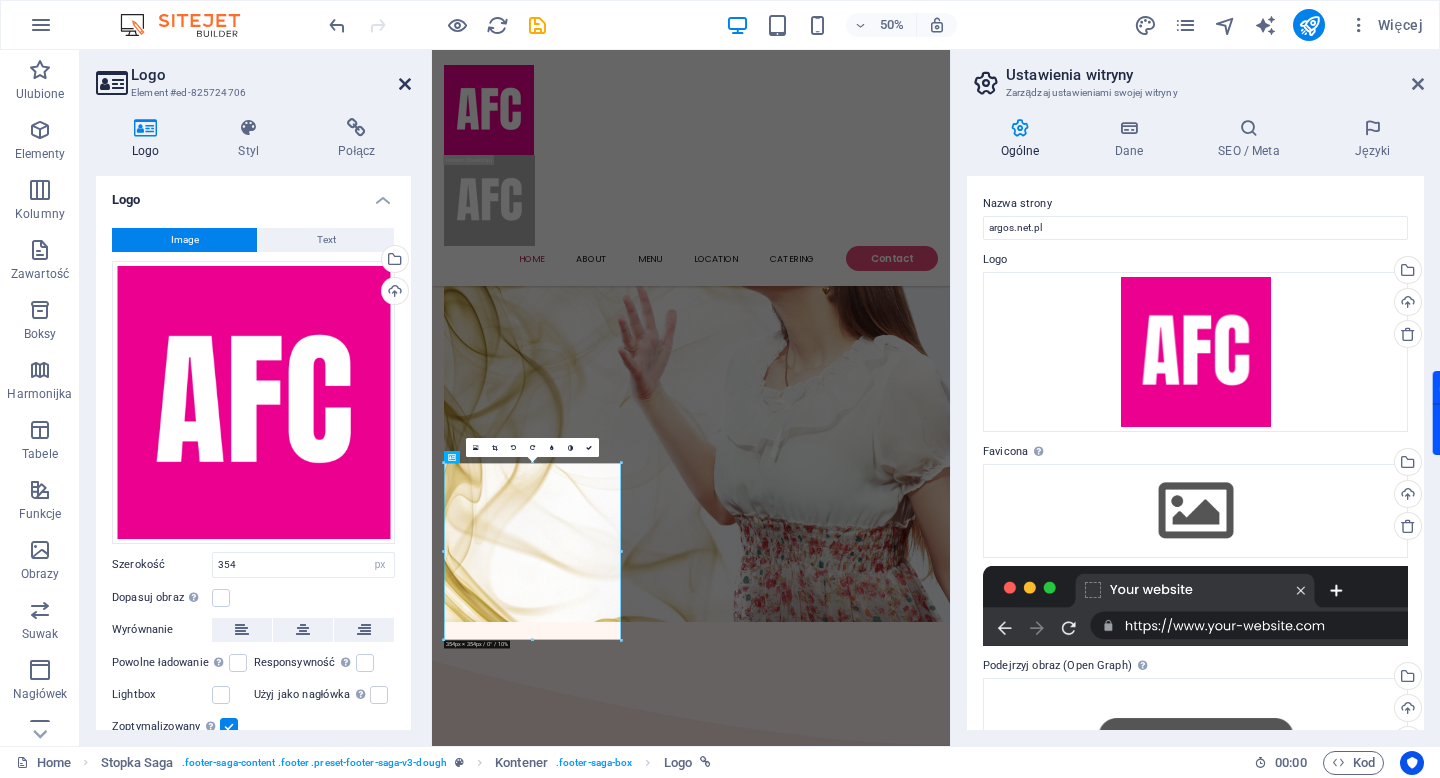 click at bounding box center (405, 84) 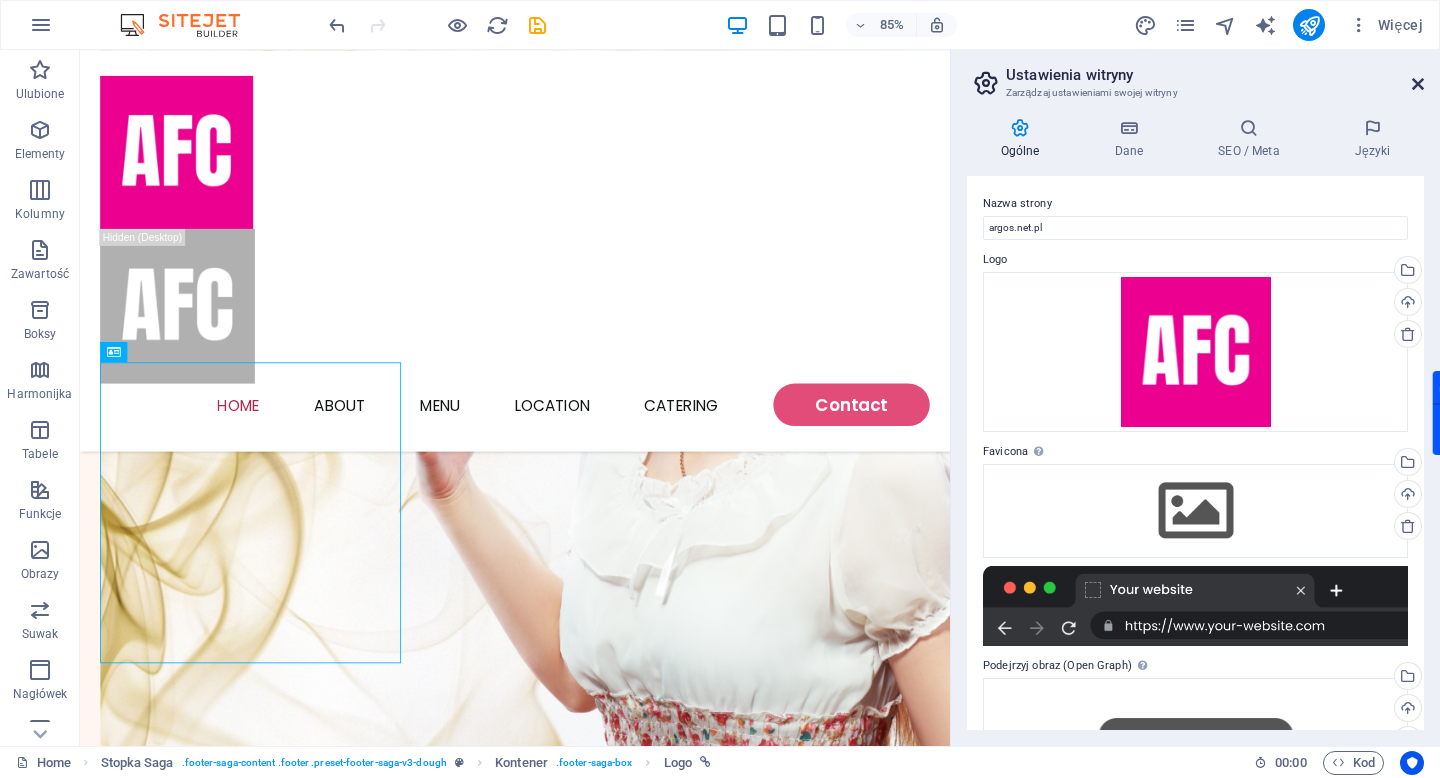 click at bounding box center [1418, 84] 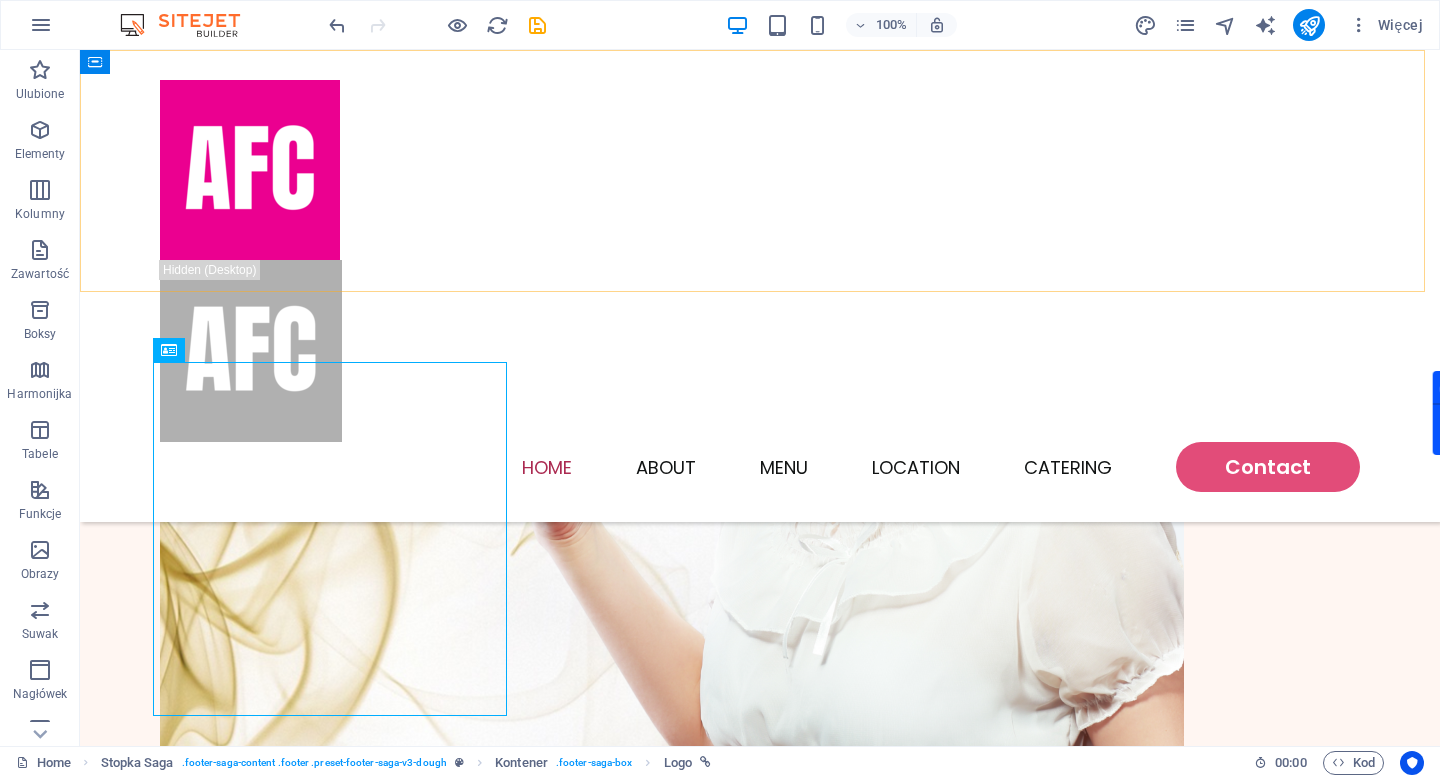 click on "Home About Menu Location Catering Contact" at bounding box center [760, 286] 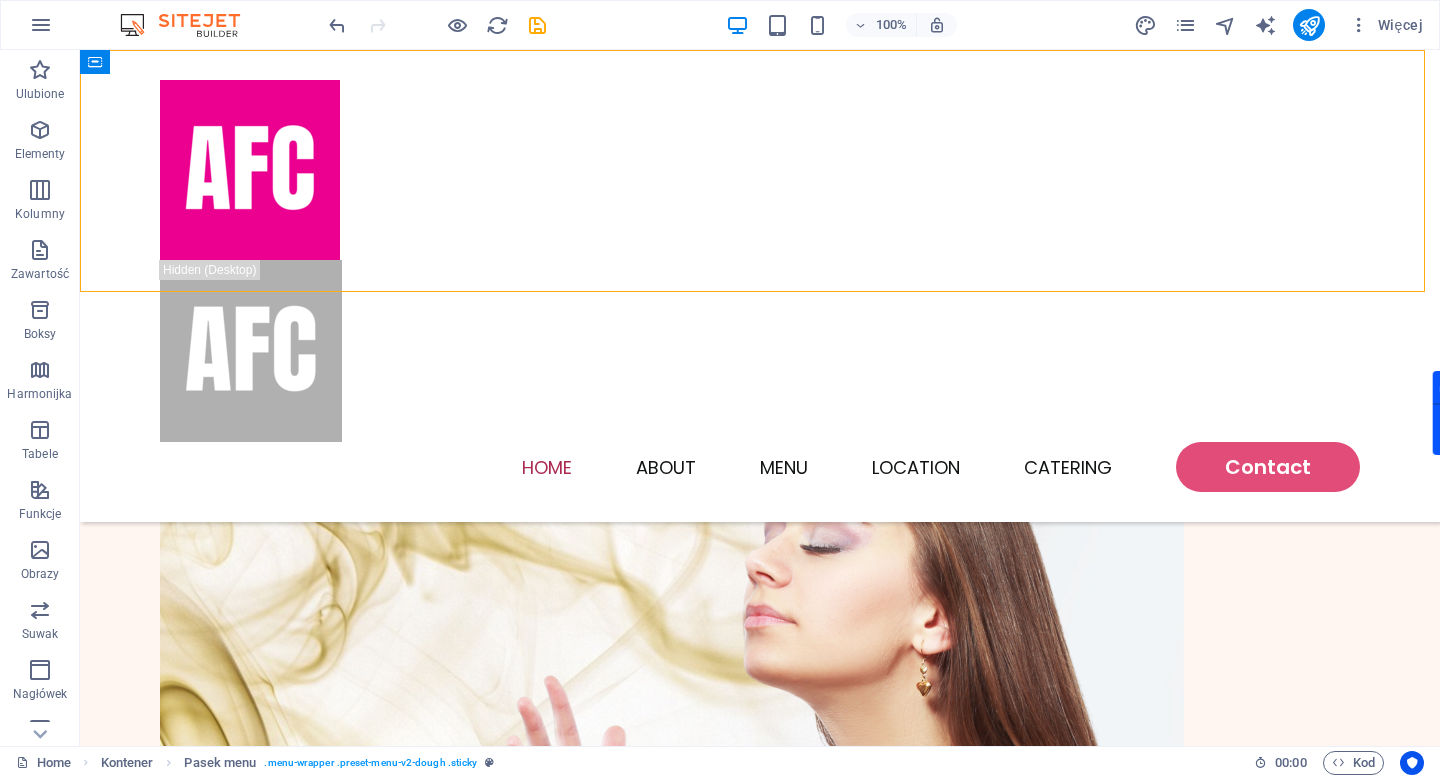 scroll, scrollTop: 0, scrollLeft: 0, axis: both 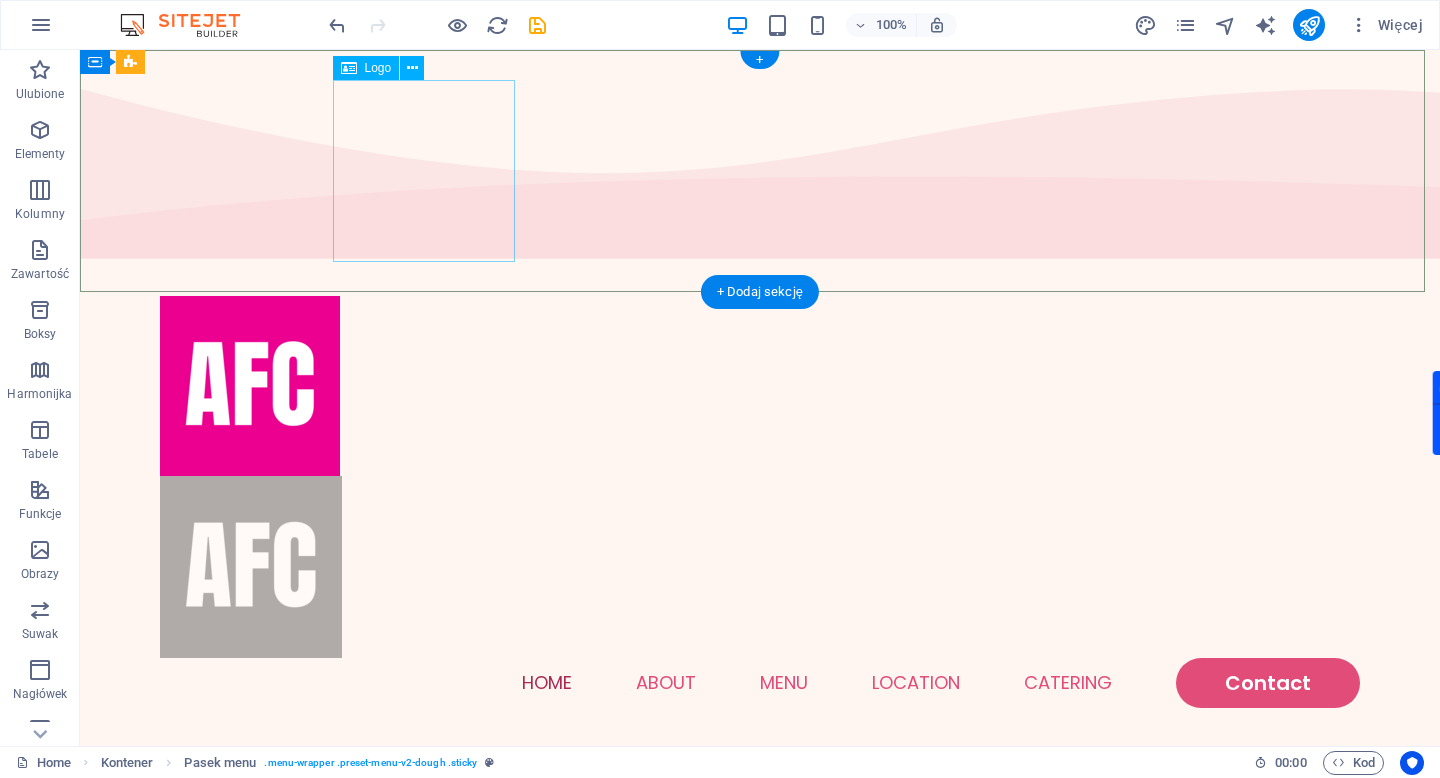 click at bounding box center [760, 567] 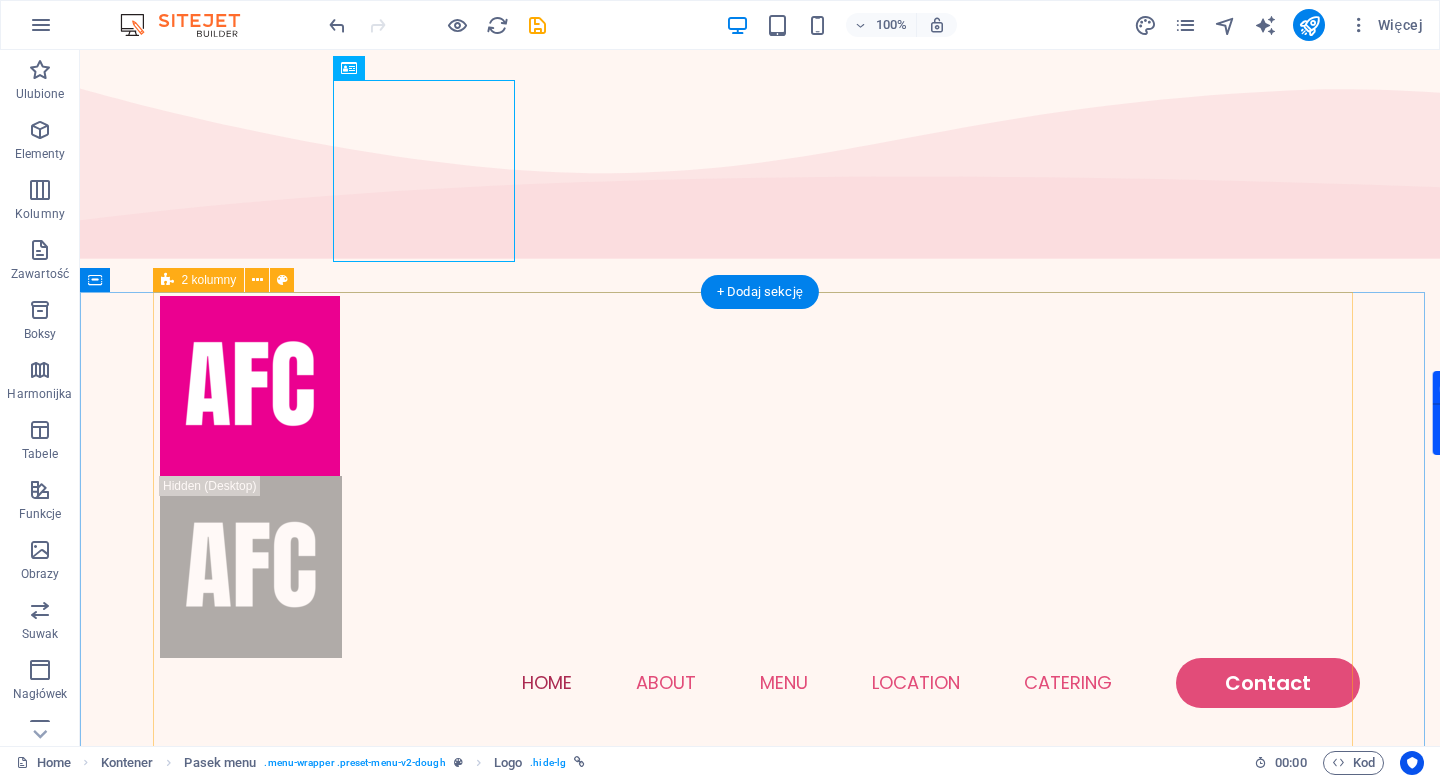 click on "argos.net.pl Zapach w abonamencie. Aromatyzacja pomieszczeń - tworzymy przyjemną atmosferę zapachem dopasowanym do charakteru Twojej marki. Zobacz nasze zapachy" at bounding box center [760, 1388] 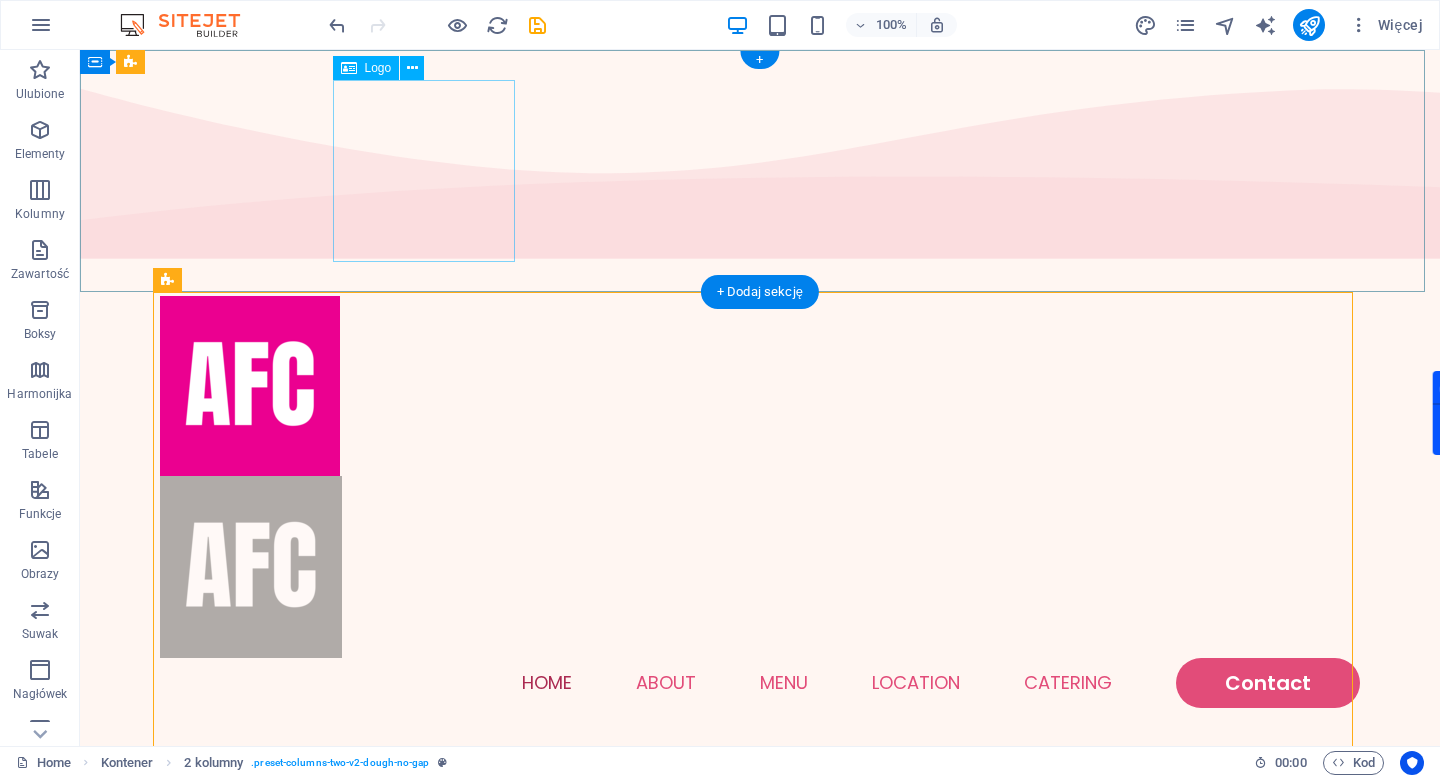 click at bounding box center [760, 567] 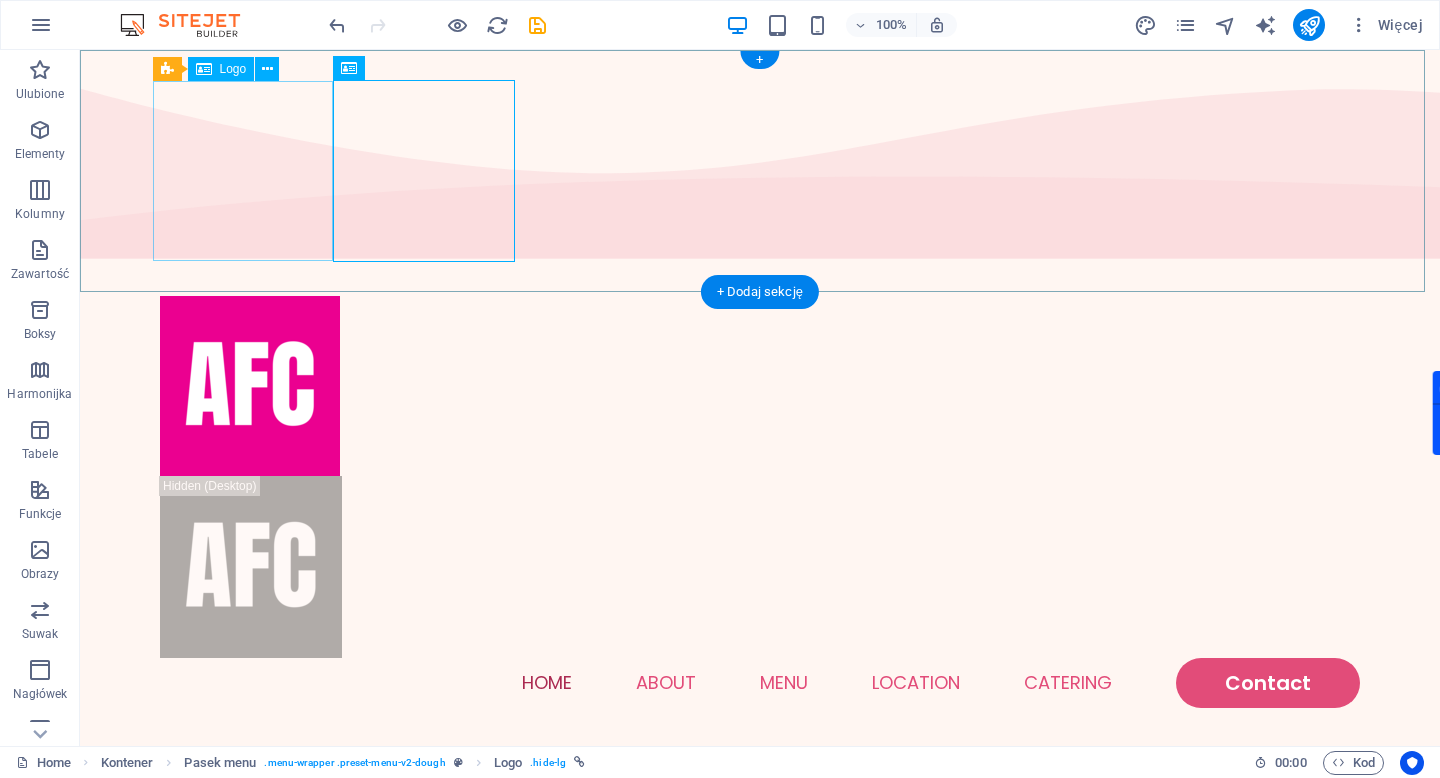 click at bounding box center (760, 386) 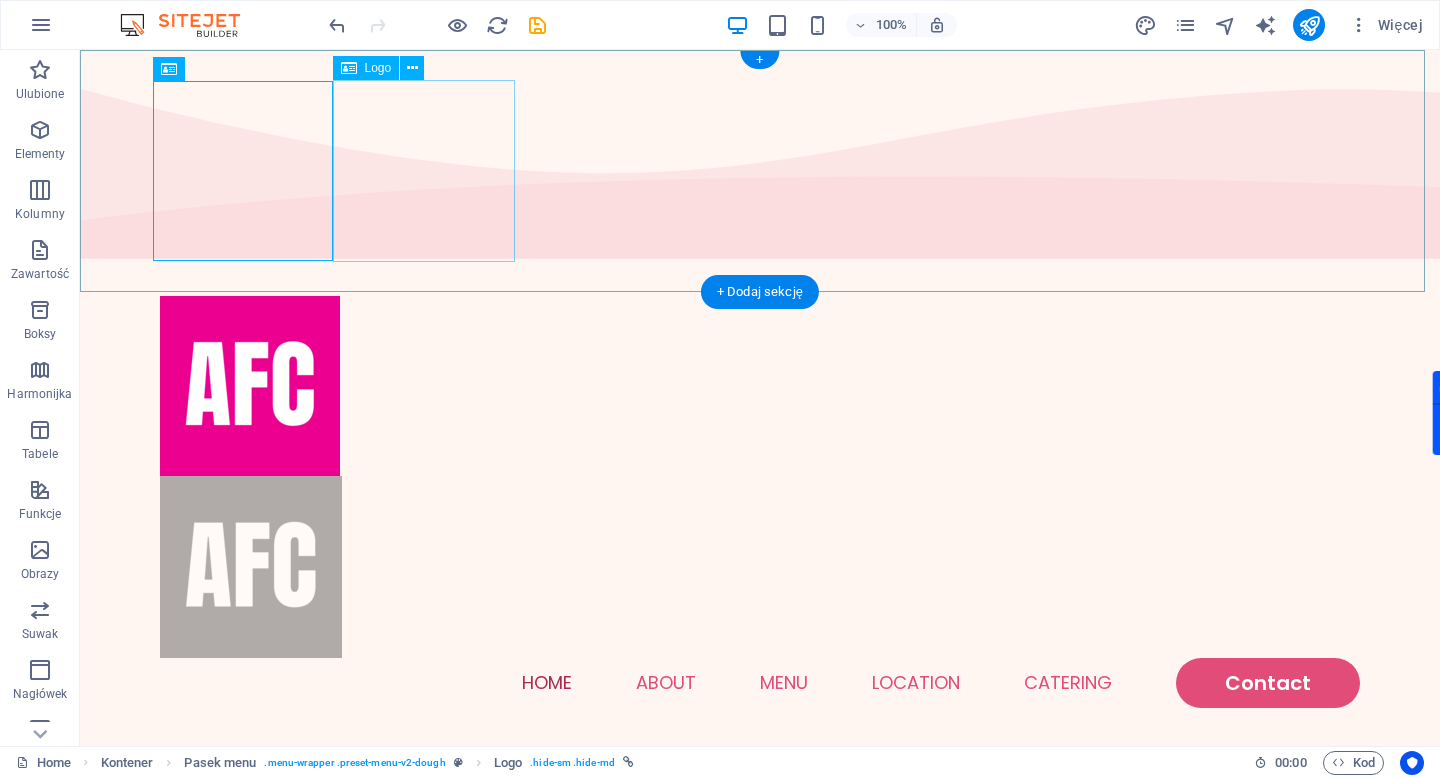 click at bounding box center [760, 567] 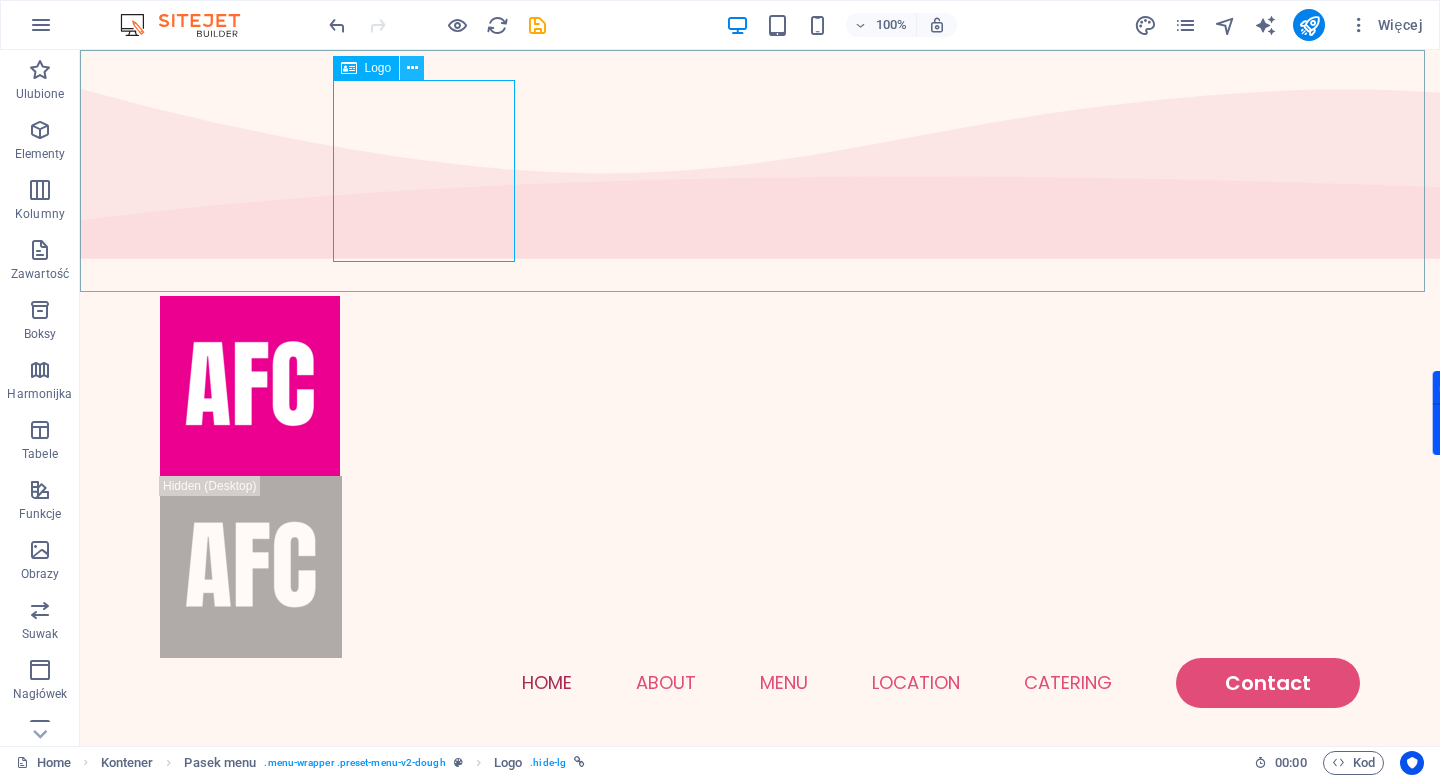 click at bounding box center (412, 68) 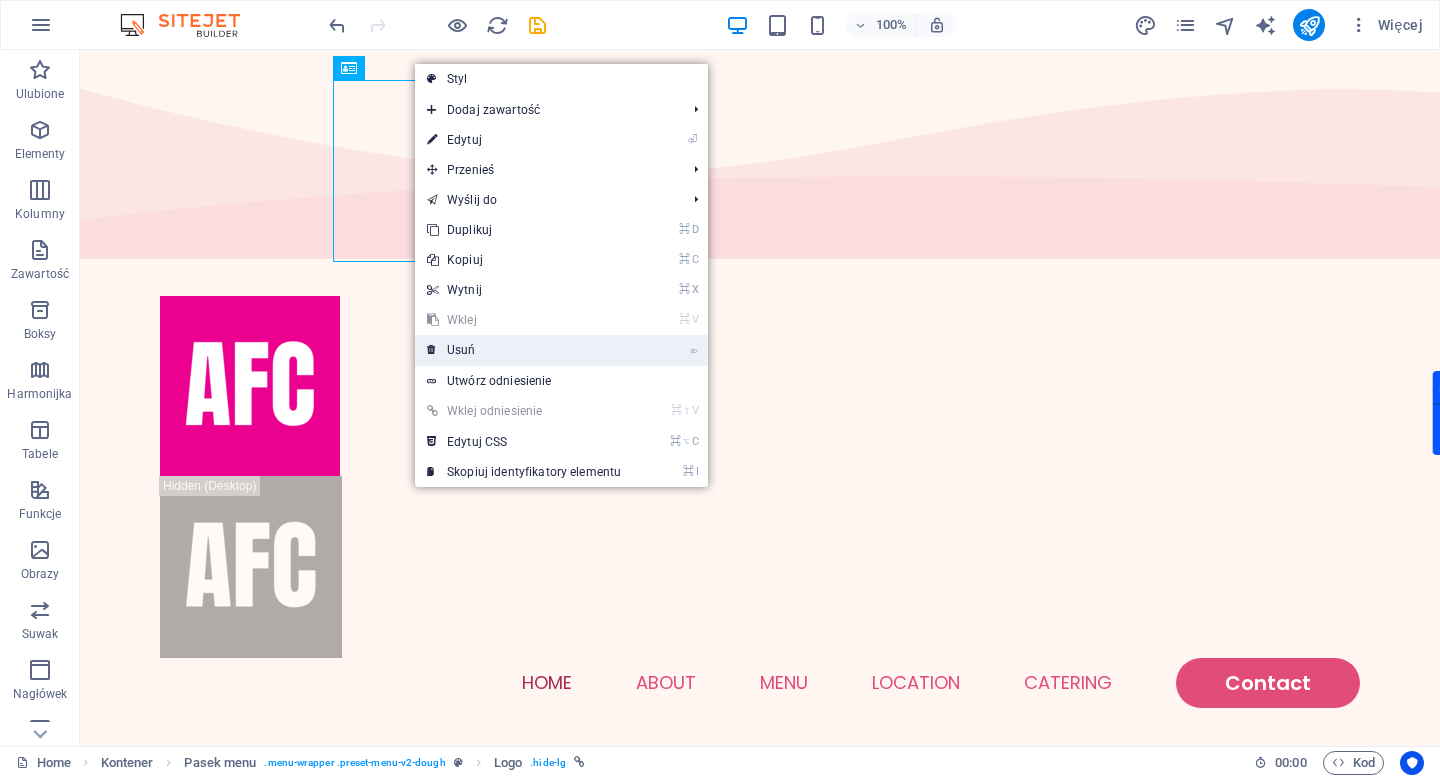 click on "⌦  Usuń" at bounding box center (524, 350) 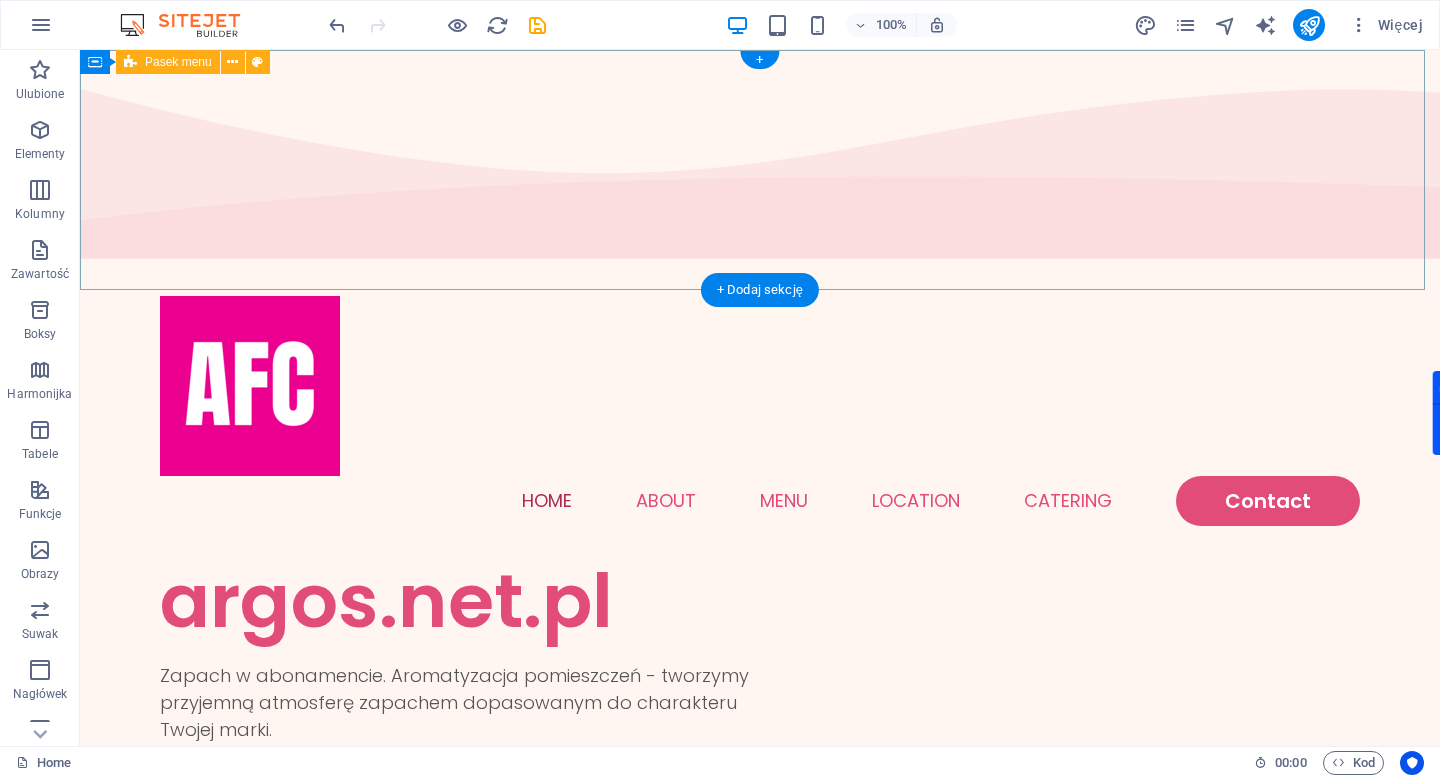 click on "Home About Menu Location Catering Contact" at bounding box center [760, 411] 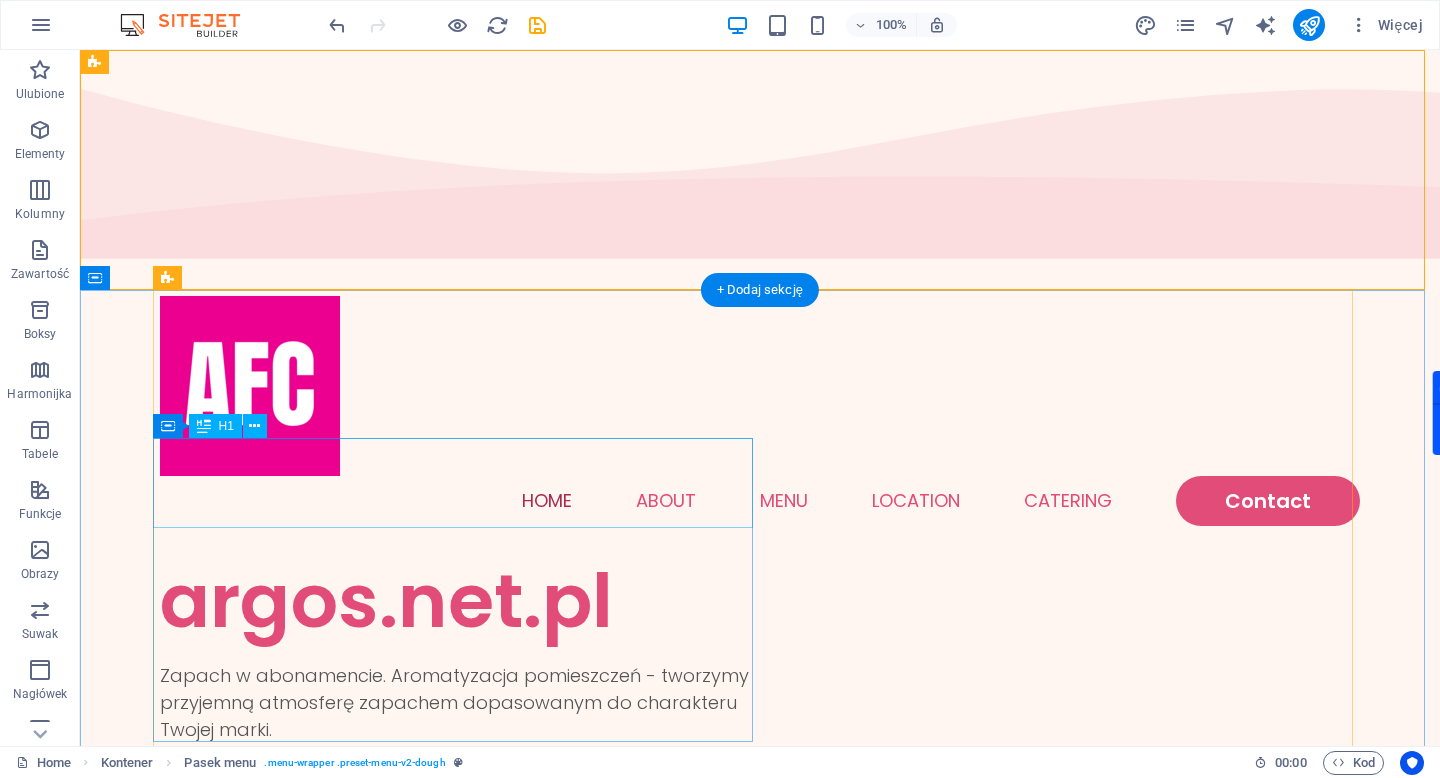 click on "argos.net.pl" at bounding box center [460, 601] 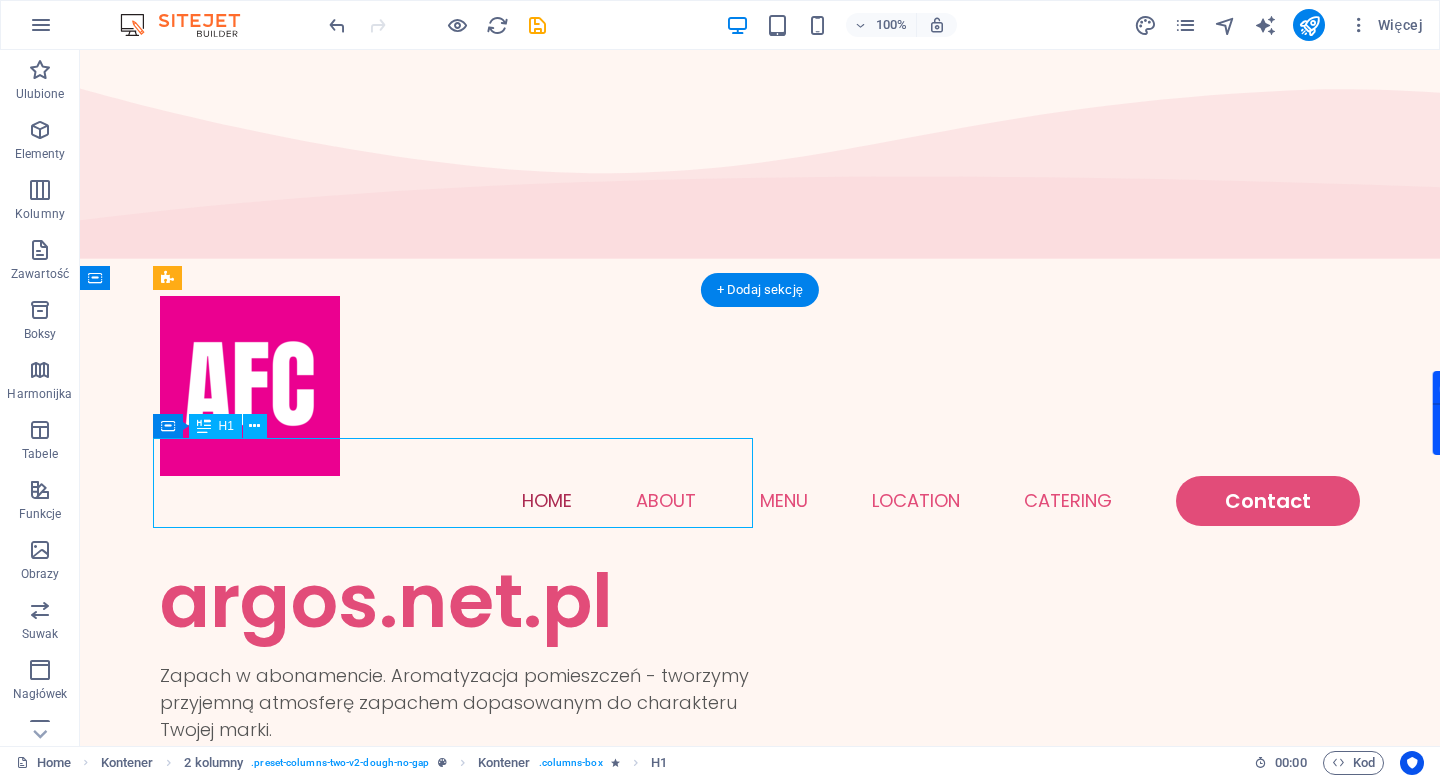 click on "argos.net.pl" at bounding box center [460, 601] 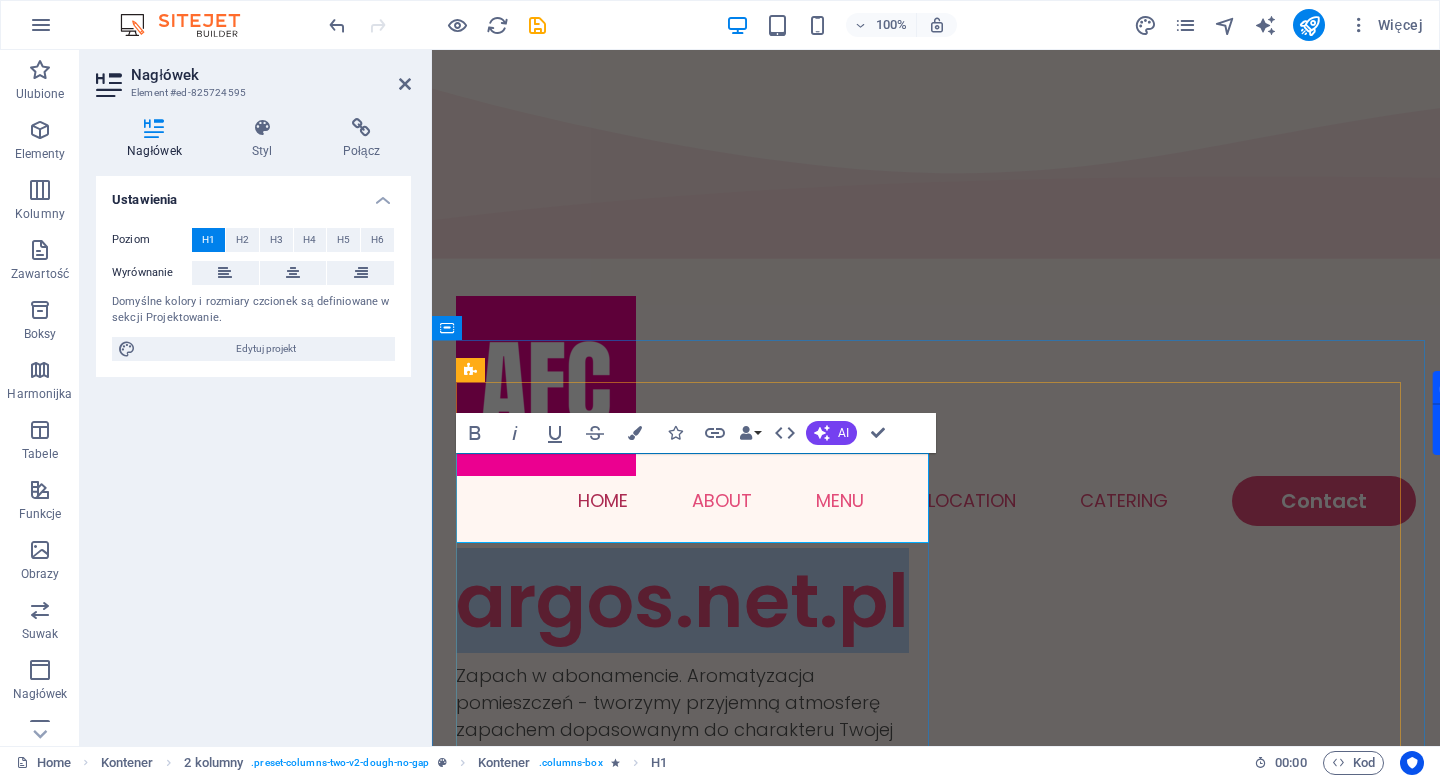 type 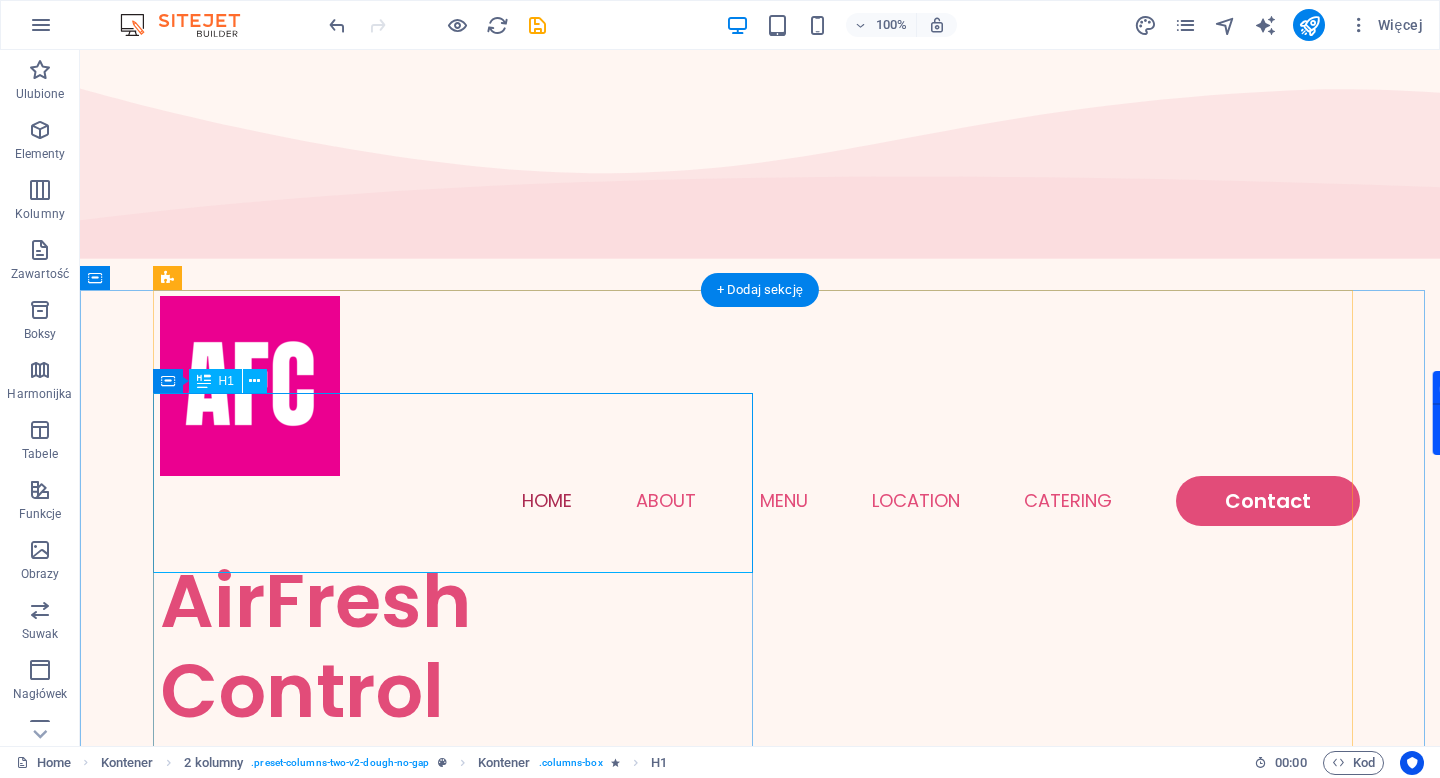 click on "AirFresh Control" at bounding box center [460, 646] 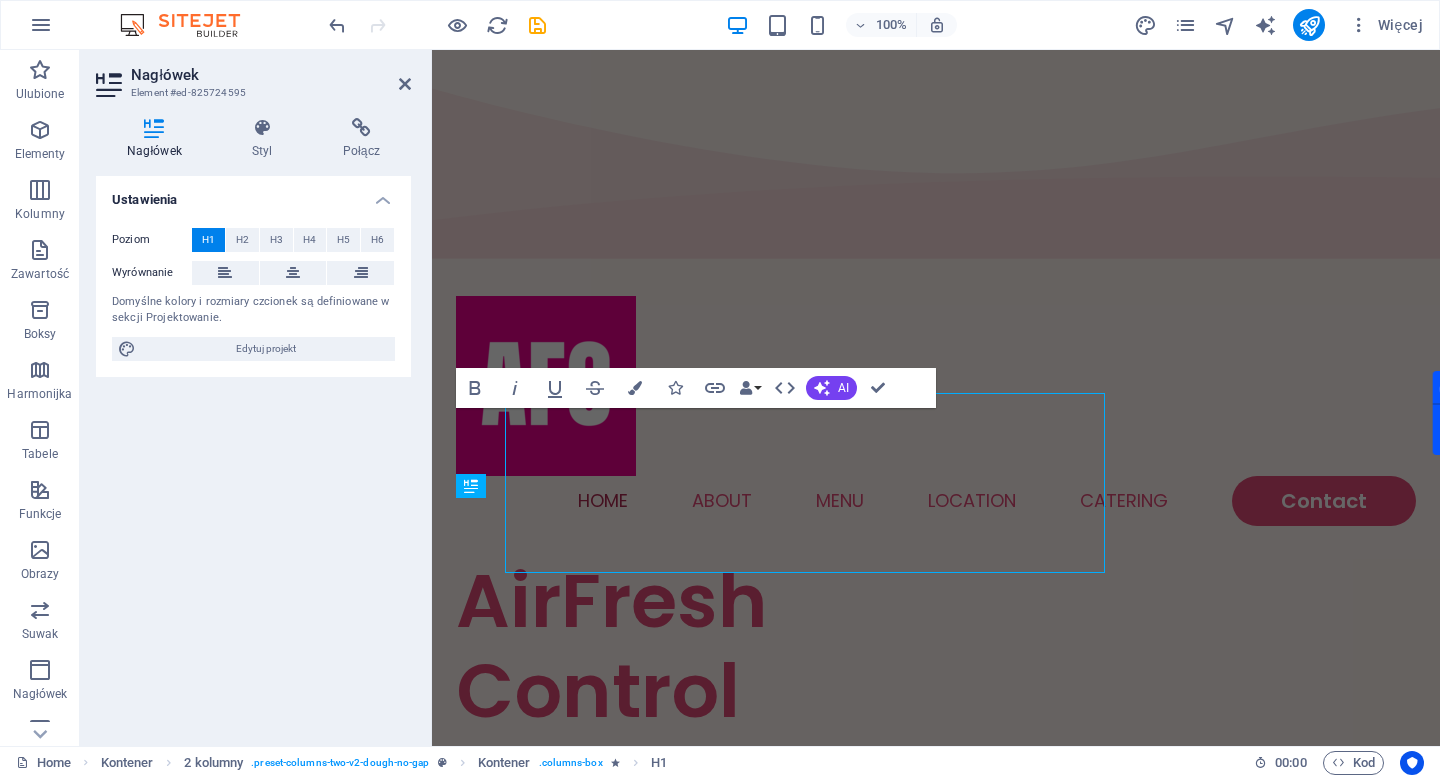 click on "Nagłówek Styl Połącz Ustawienia Poziom H1 H2 H3 H4 H5 H6 Wyrównanie Domyślne kolory i rozmiary czcionek są definiowane w sekcji Projektowanie. Edytuj projekt 2 kolumny Element Układ Jak ten element rozwija się w obrębie układu (Flexbox). Rozmiar Domyślny automatycznie px % 1/1 1/2 1/3 1/4 1/5 1/6 1/7 1/8 1/9 1/10 Powiększ Zmniejsz Zamówienie Układ kontenera Widoczny Widoczny Nieprzezroczystość 100 % Efekt przepełnienia Odstępy Margines Domyślny automatycznie px % rem vw vh Spersonalizowany Spersonalizowany automatycznie px % rem vw vh automatycznie px % rem vw vh automatycznie px % rem vw vh automatycznie px % rem vw vh Margines wewnętrzny Domyślny px rem % vh vw Spersonalizowany Spersonalizowany px rem % vh vw px rem % vh vw px rem % vh vw px rem % vh vw Obramowanie Styl              - Szerokość 1 automatycznie px rem % vh vw Spersonalizowany Spersonalizowany 1 automatycznie px rem % vh vw 1 automatycznie px rem % vh vw 1 automatycznie px rem % vh vw 1 automatycznie px rem %" at bounding box center [253, 424] 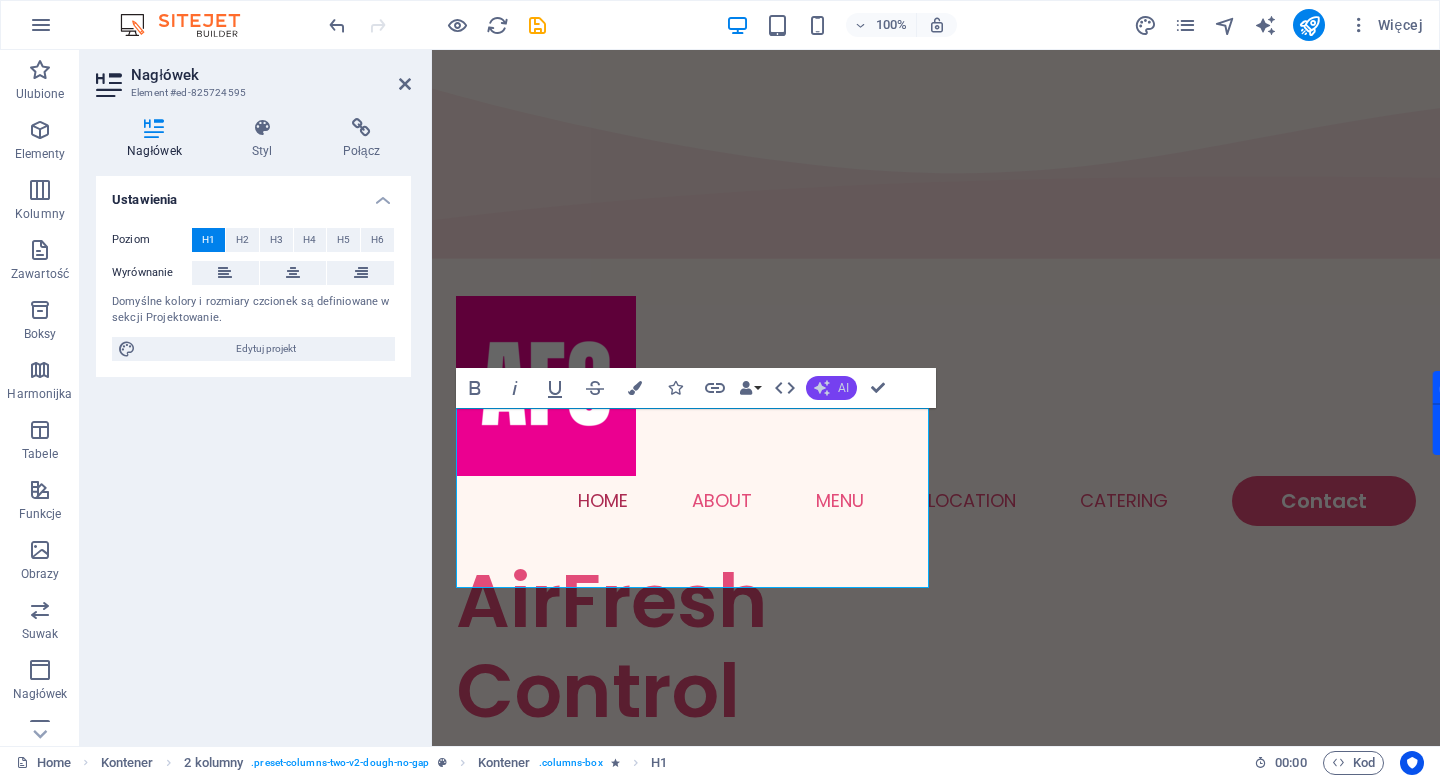 click on "AI" at bounding box center [831, 388] 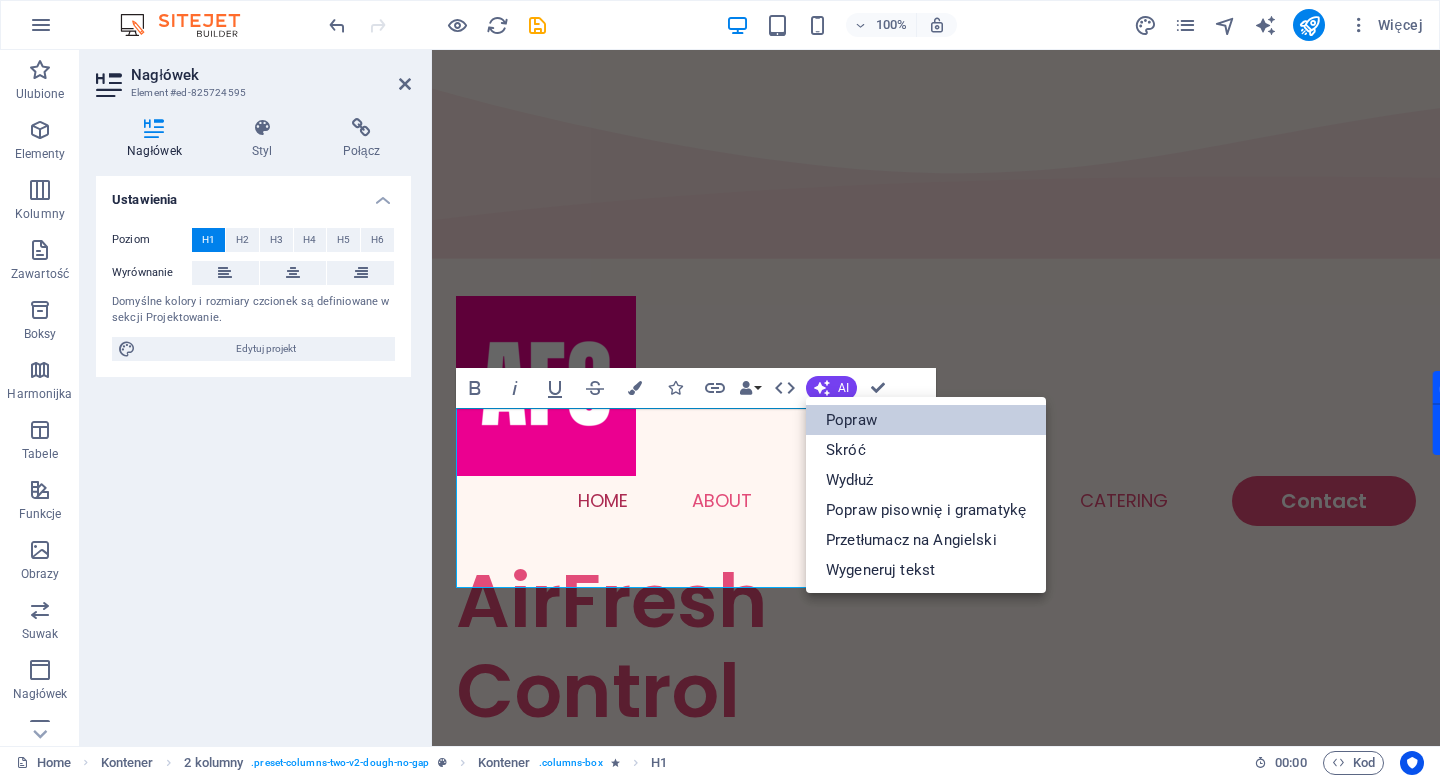 click on "Popraw" at bounding box center (926, 420) 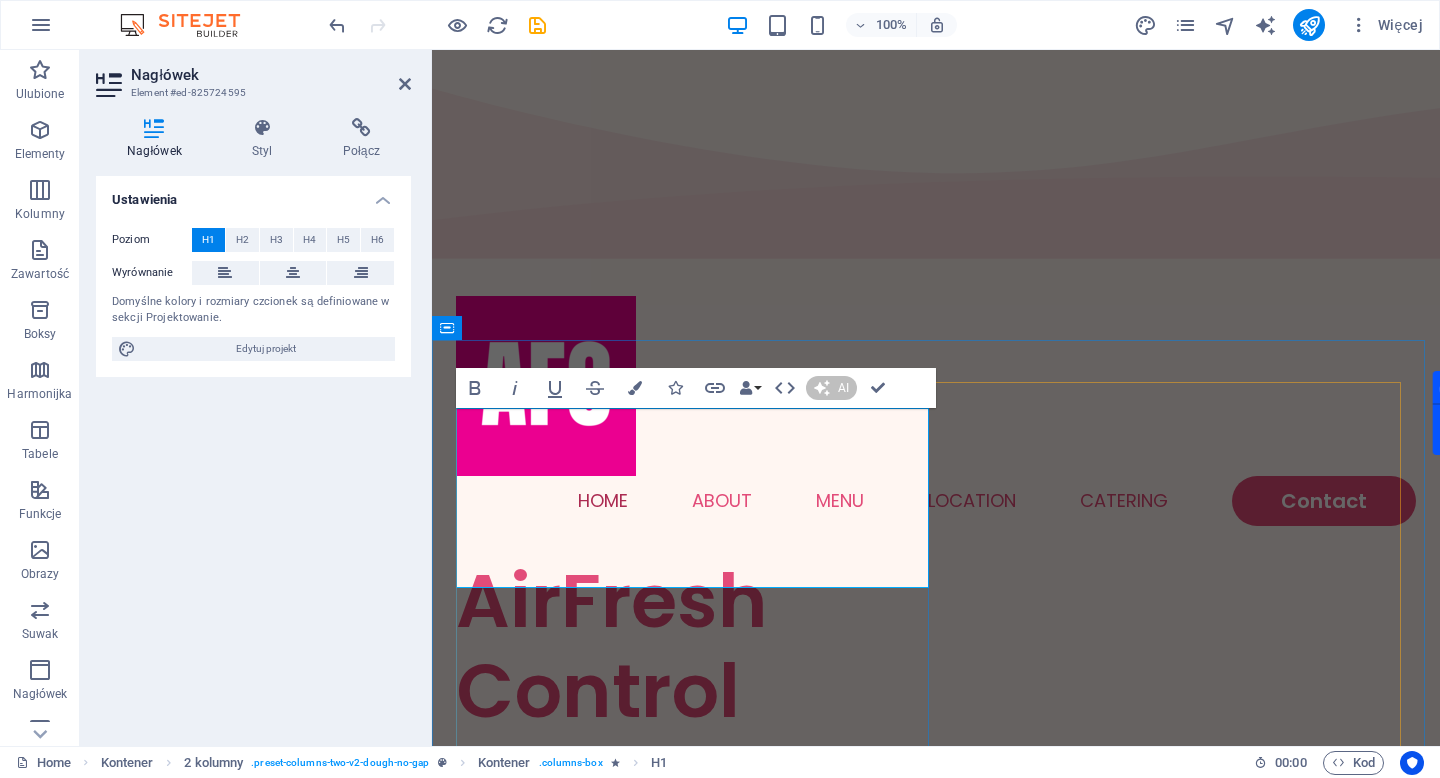 type 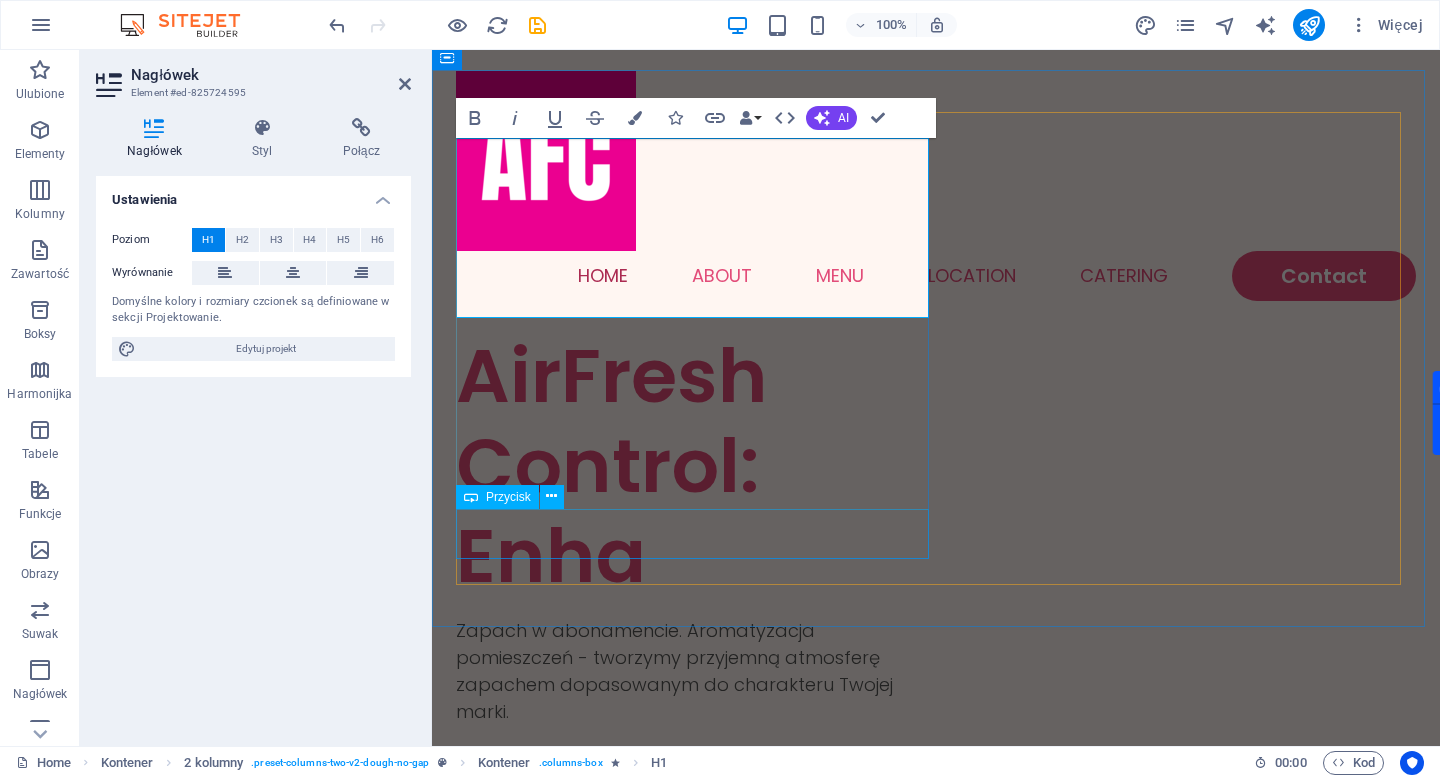 scroll, scrollTop: 270, scrollLeft: 0, axis: vertical 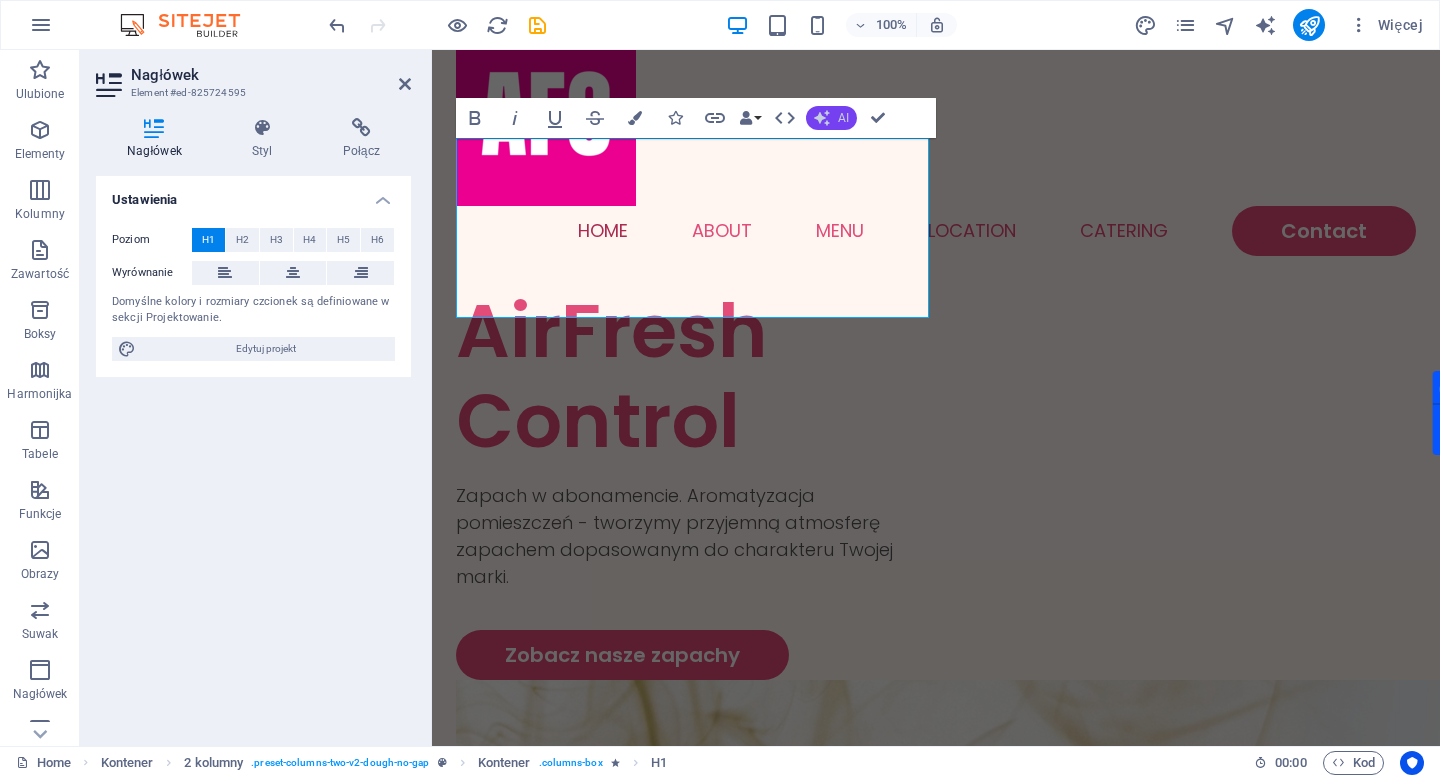 click on "AI" at bounding box center (831, 118) 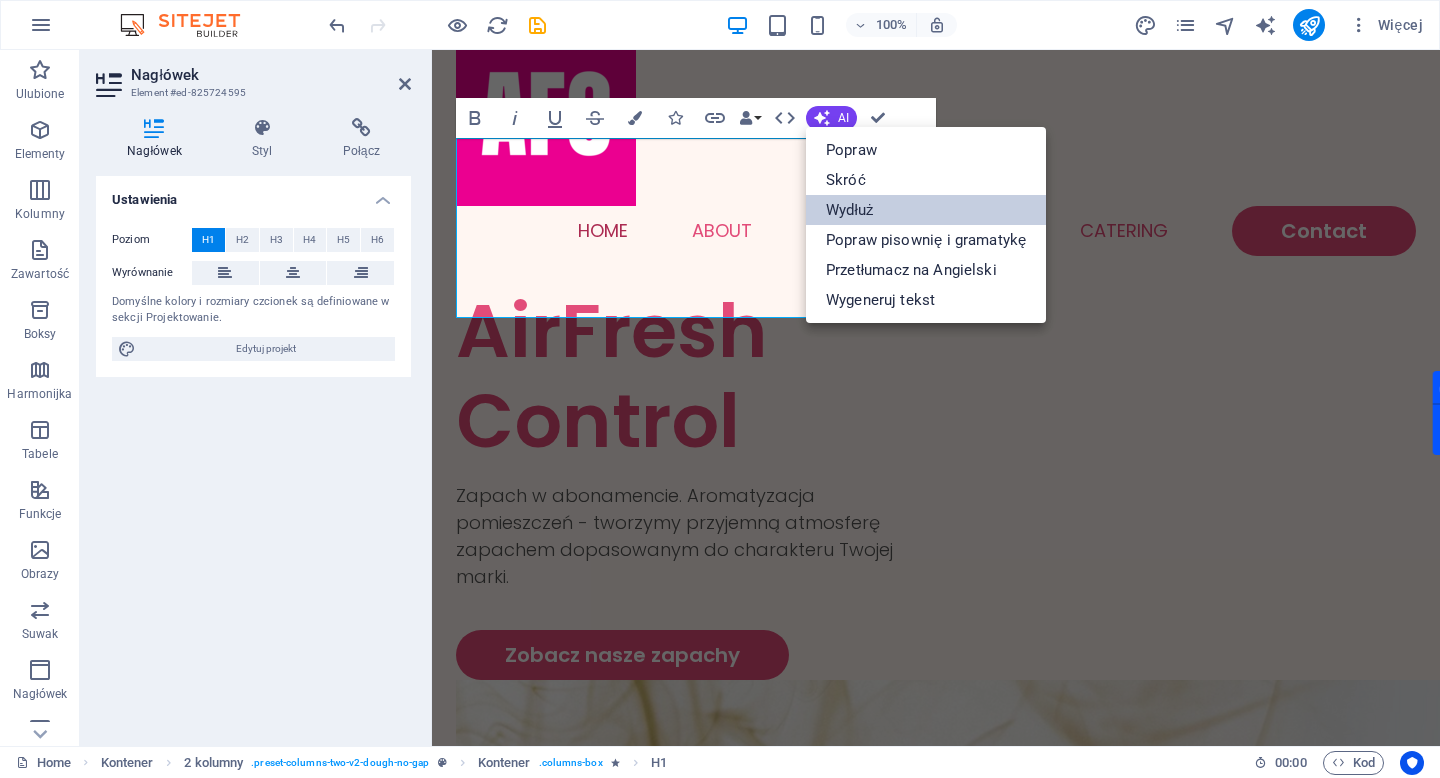 click on "Wydłuż" at bounding box center (926, 210) 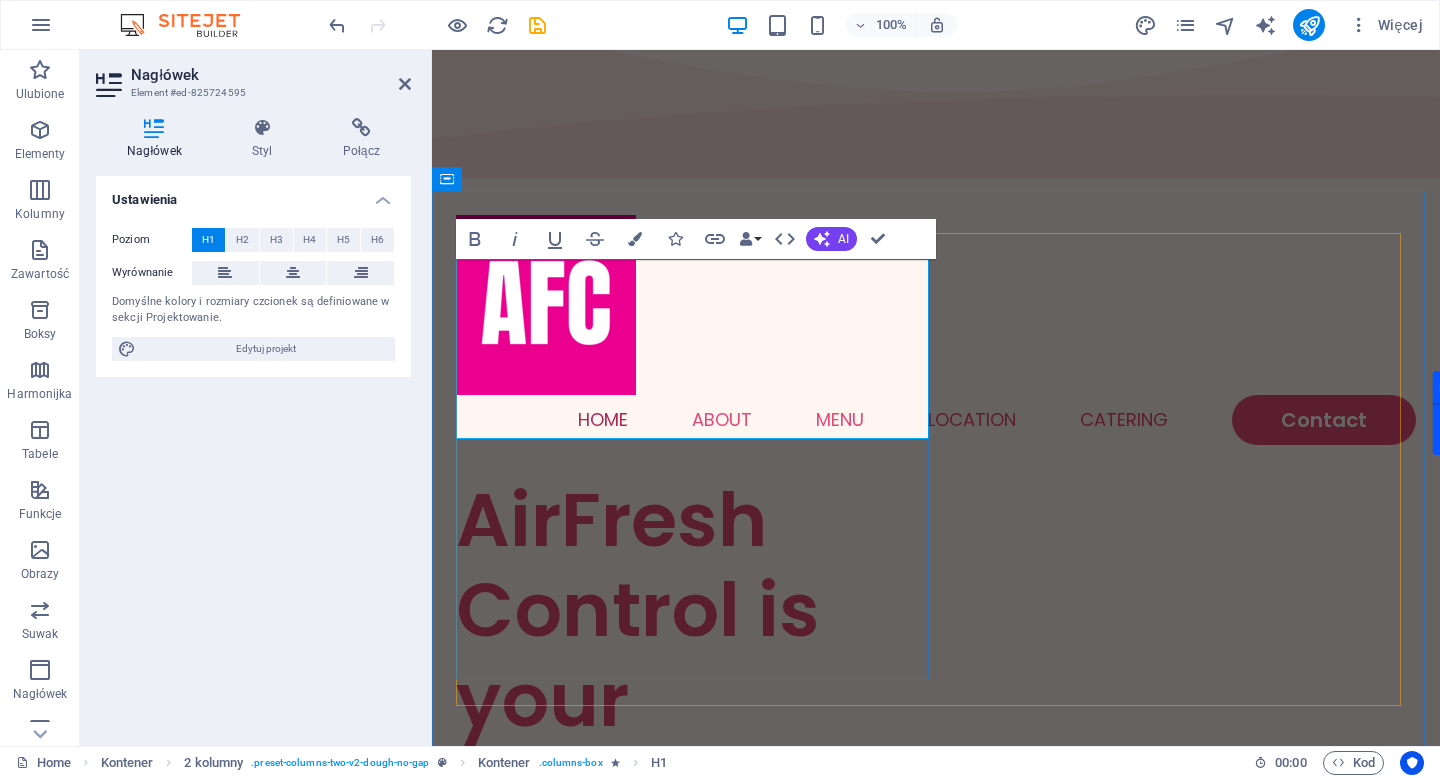 scroll, scrollTop: 149, scrollLeft: 0, axis: vertical 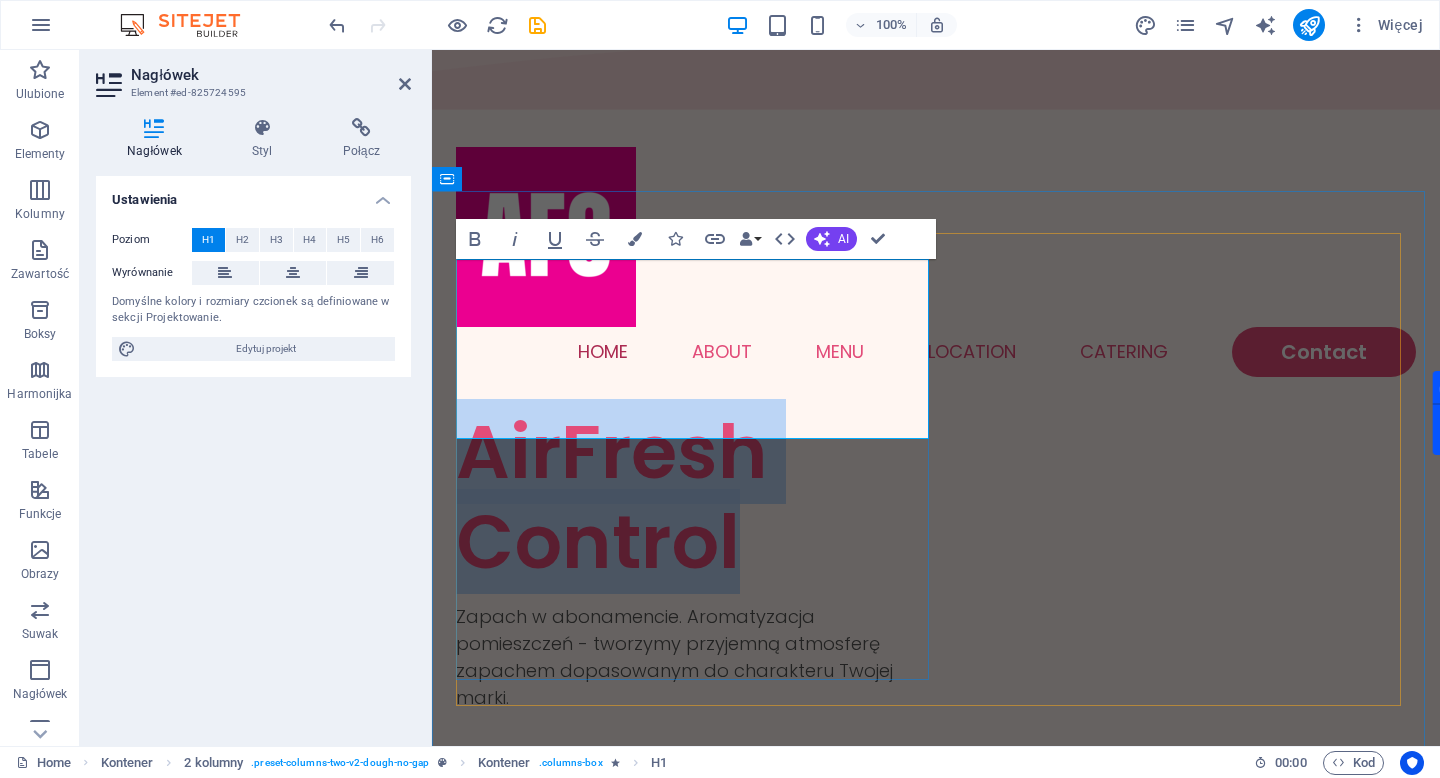 drag, startPoint x: 751, startPoint y: 393, endPoint x: 475, endPoint y: 320, distance: 285.4908 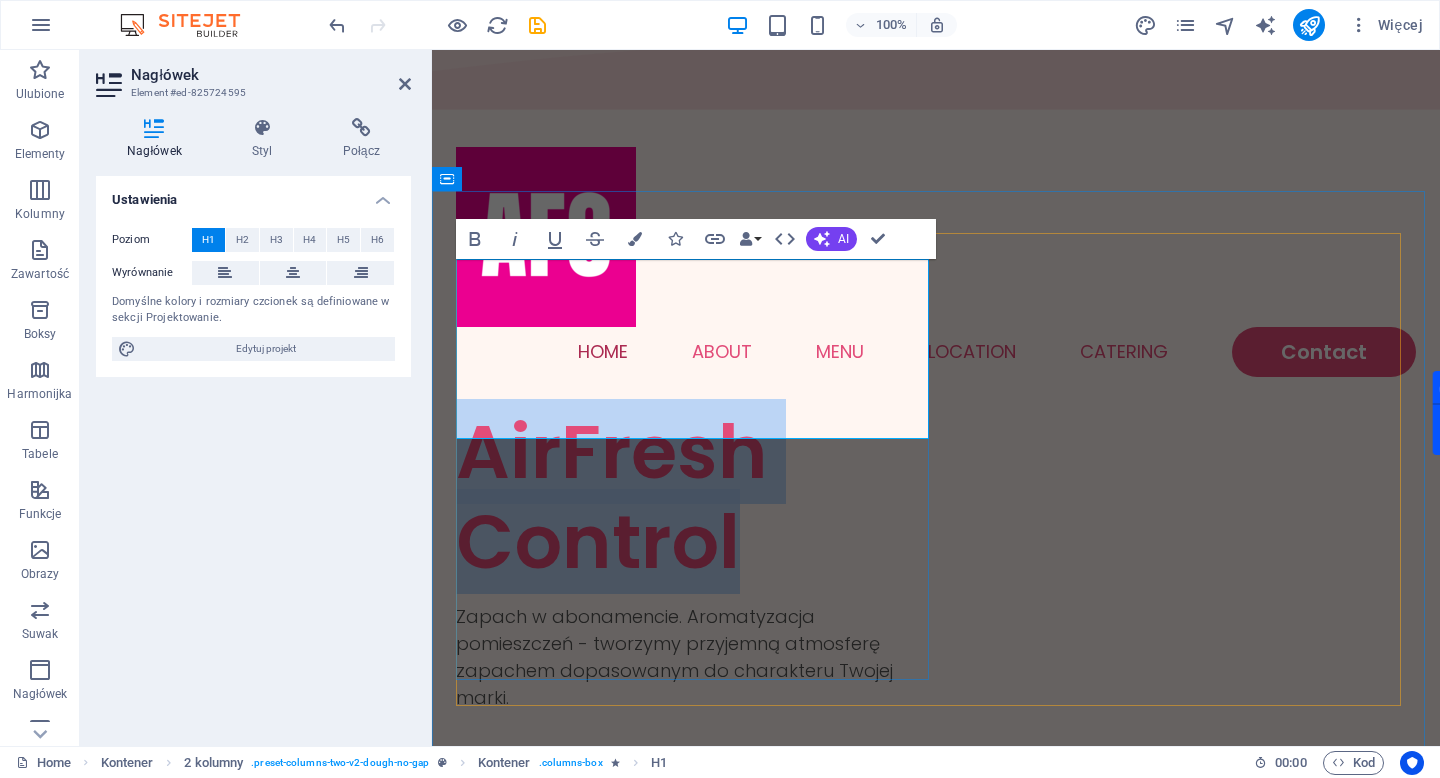click on "AirFresh Control" at bounding box center [696, 497] 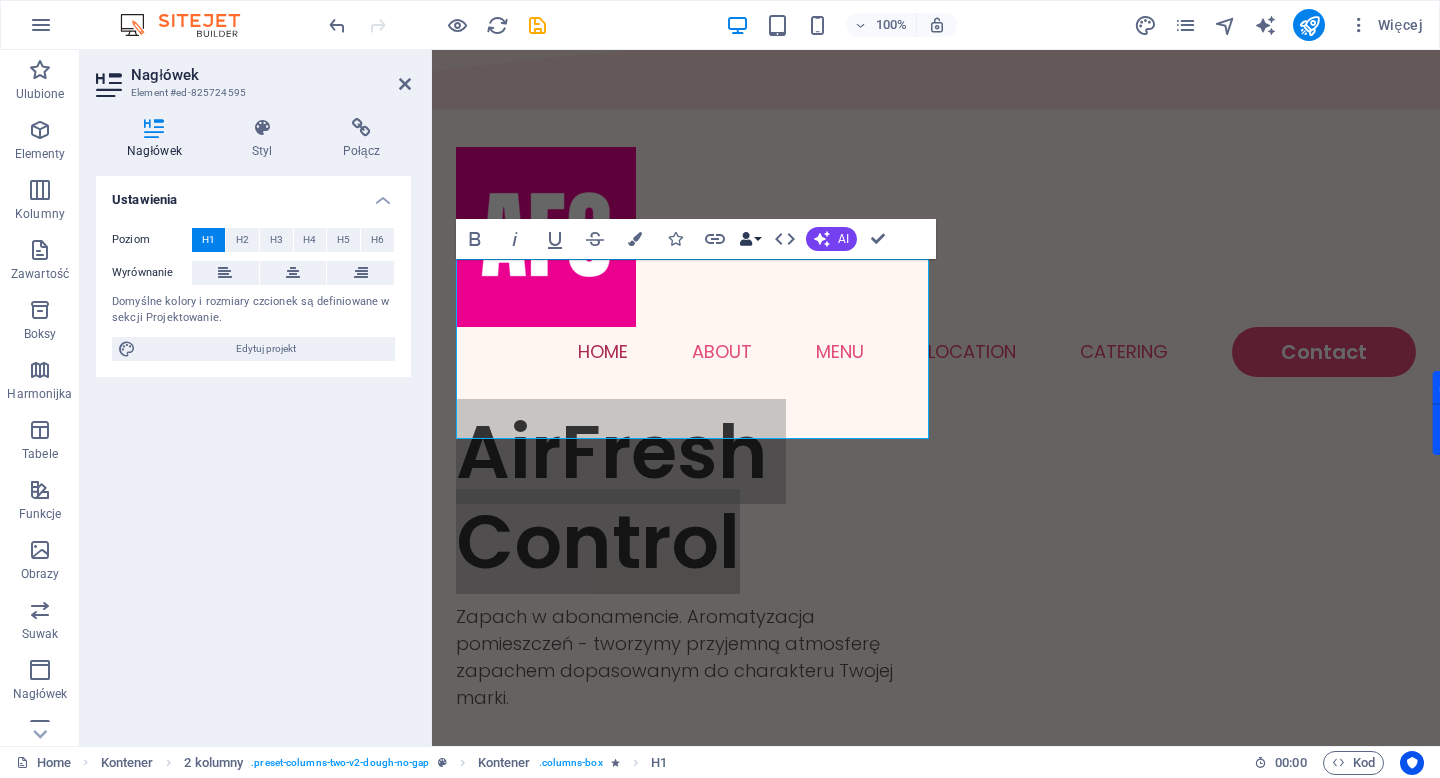 click on "Data Bindings" at bounding box center (750, 239) 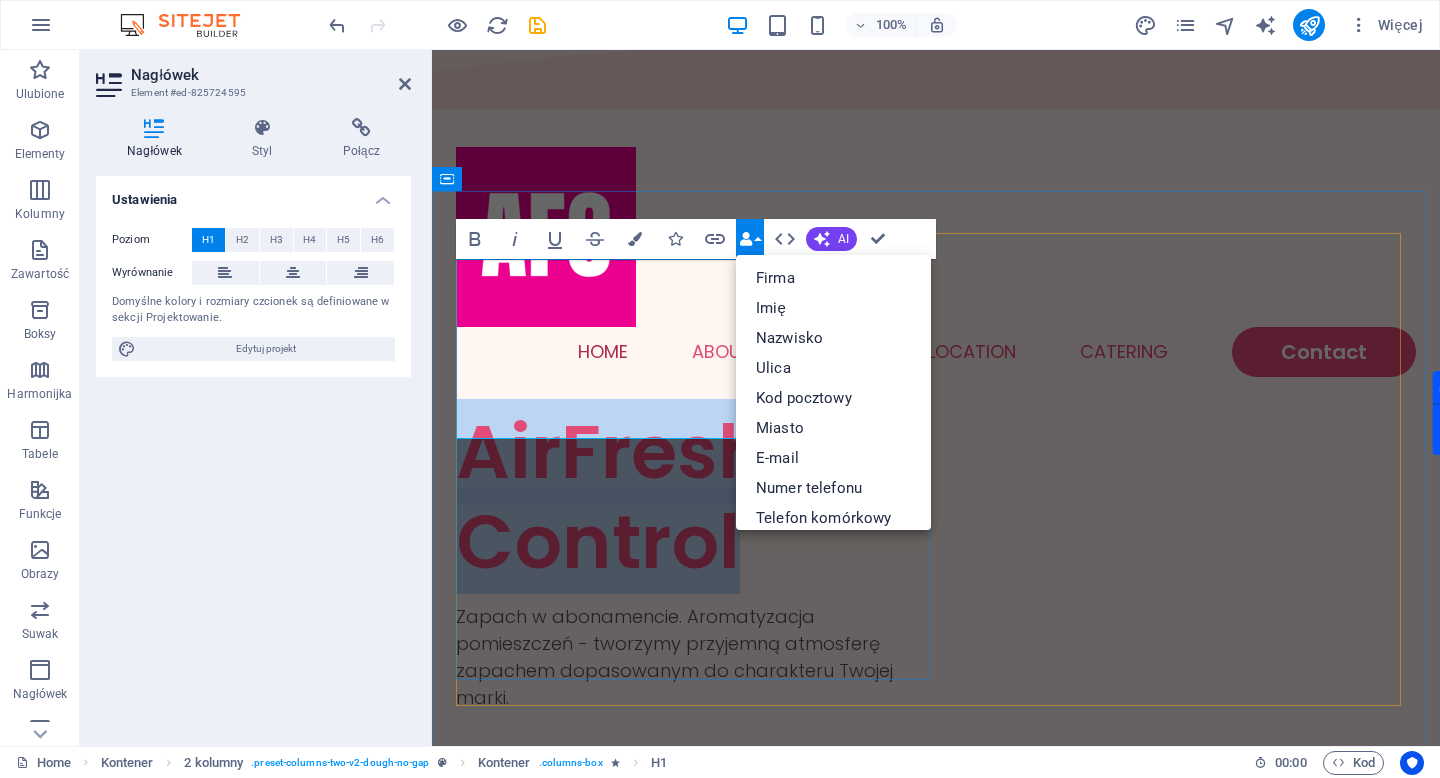 click on "AirFresh Control" at bounding box center [696, 497] 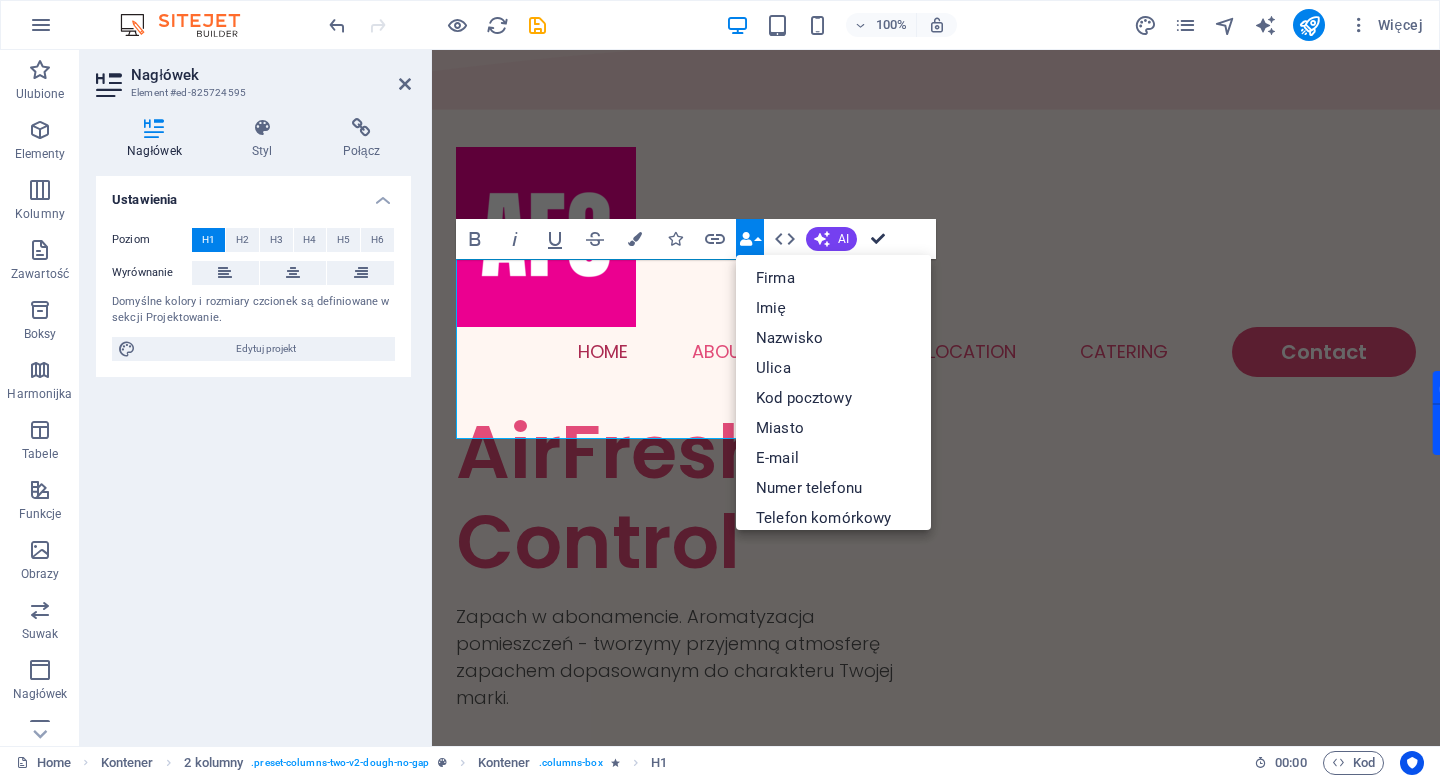 scroll, scrollTop: 134, scrollLeft: 0, axis: vertical 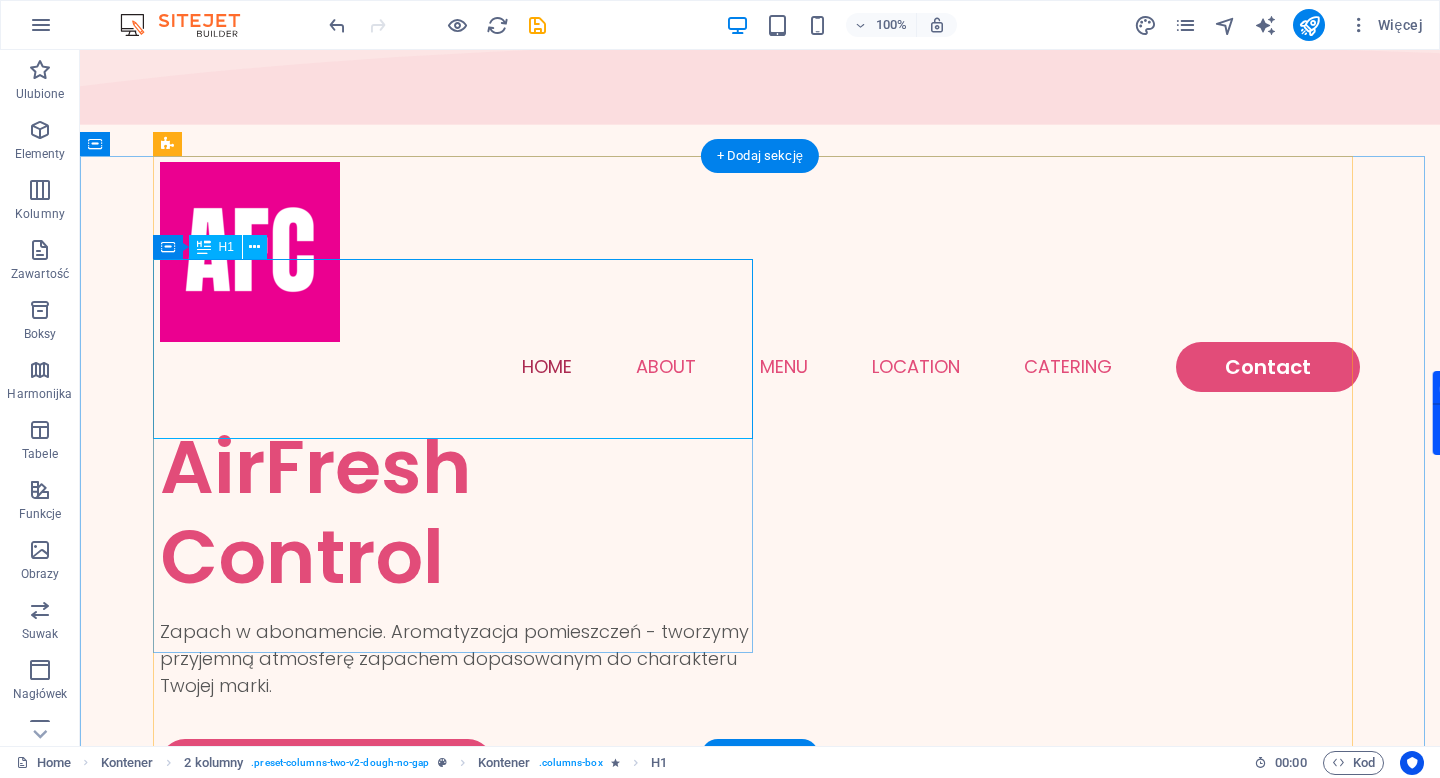 click on "AirFresh Control" at bounding box center (460, 512) 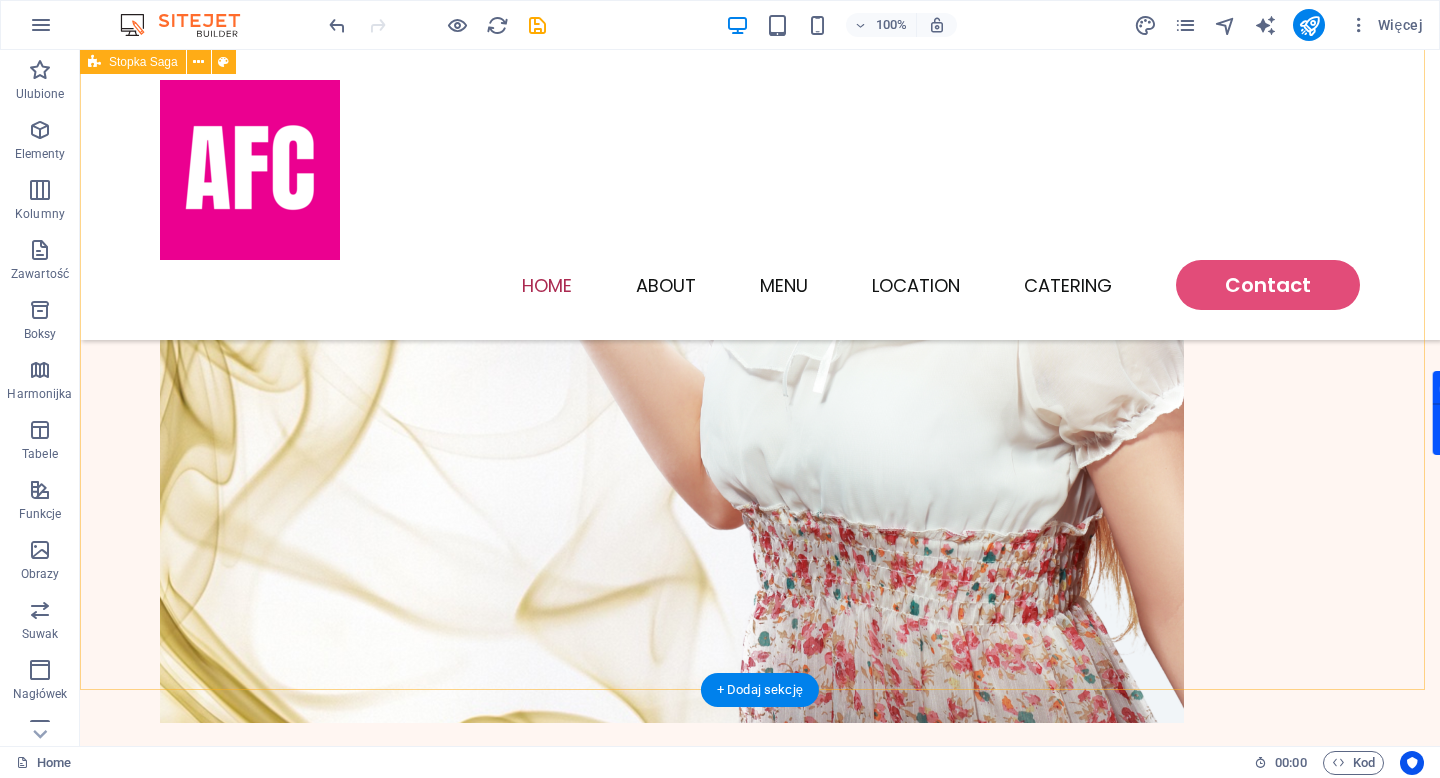 scroll, scrollTop: 928, scrollLeft: 0, axis: vertical 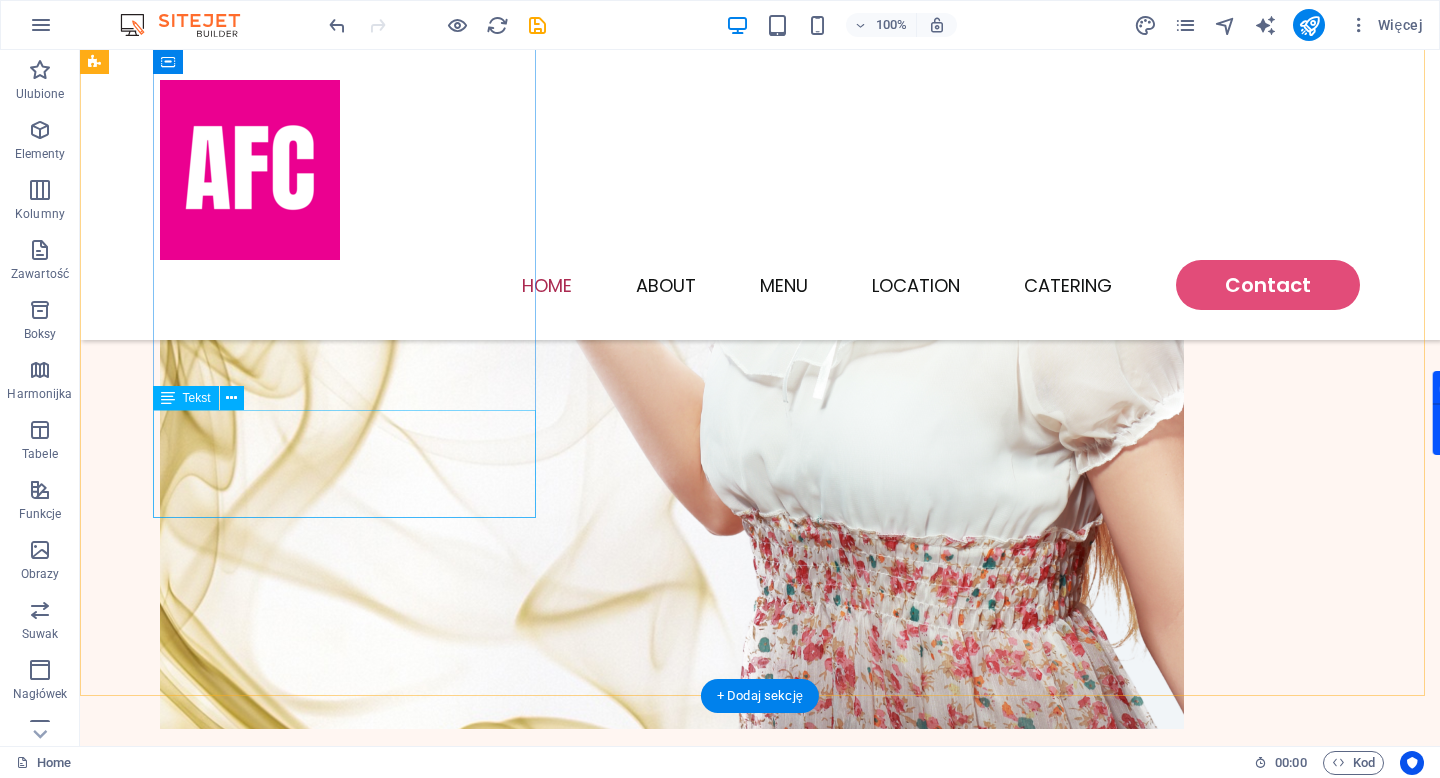 click on "Street ,  [CITY] ,   12345
0123 - [PHONE]   [EMAIL]" at bounding box center (296, 1687) 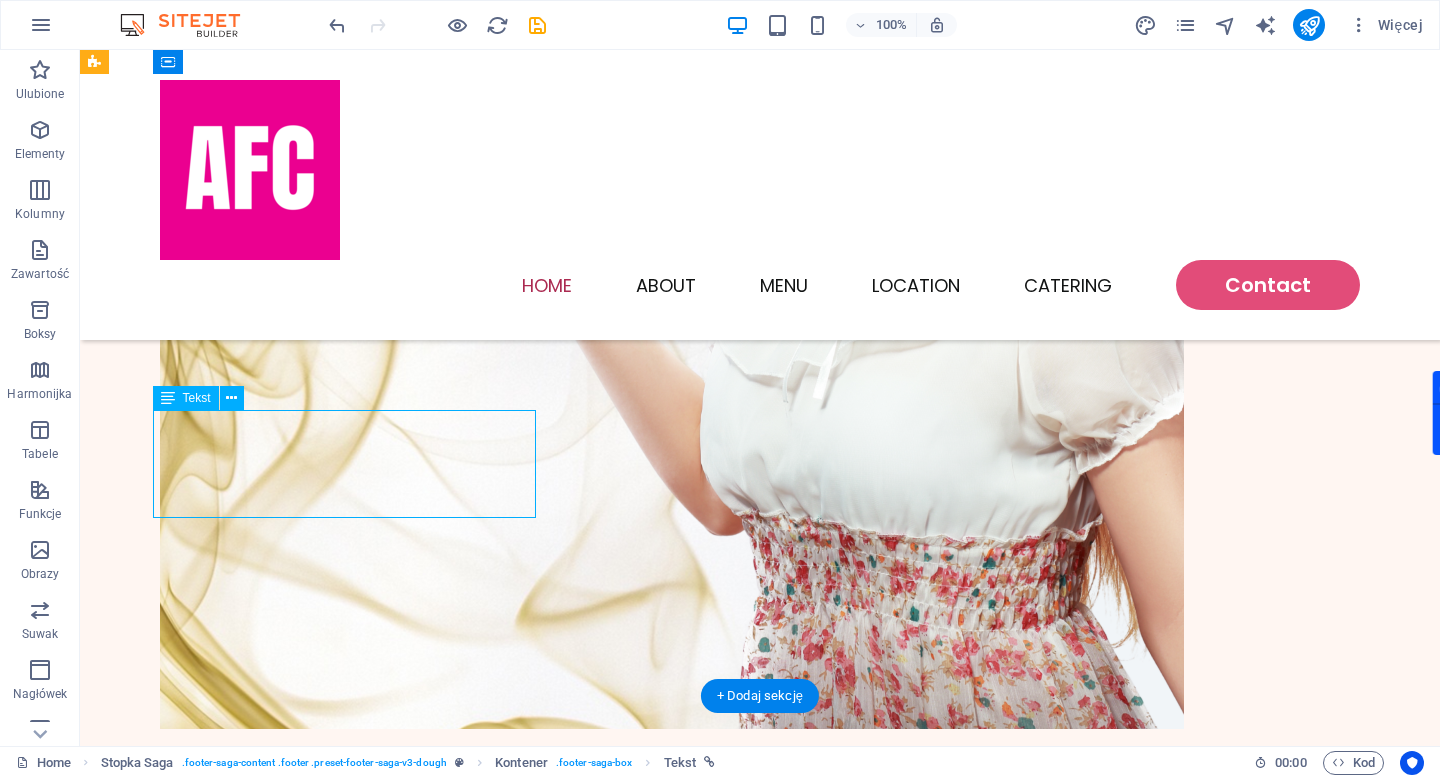 click on "Street ,  [CITY] ,   12345
0123 - [PHONE]   [EMAIL]" at bounding box center [296, 1687] 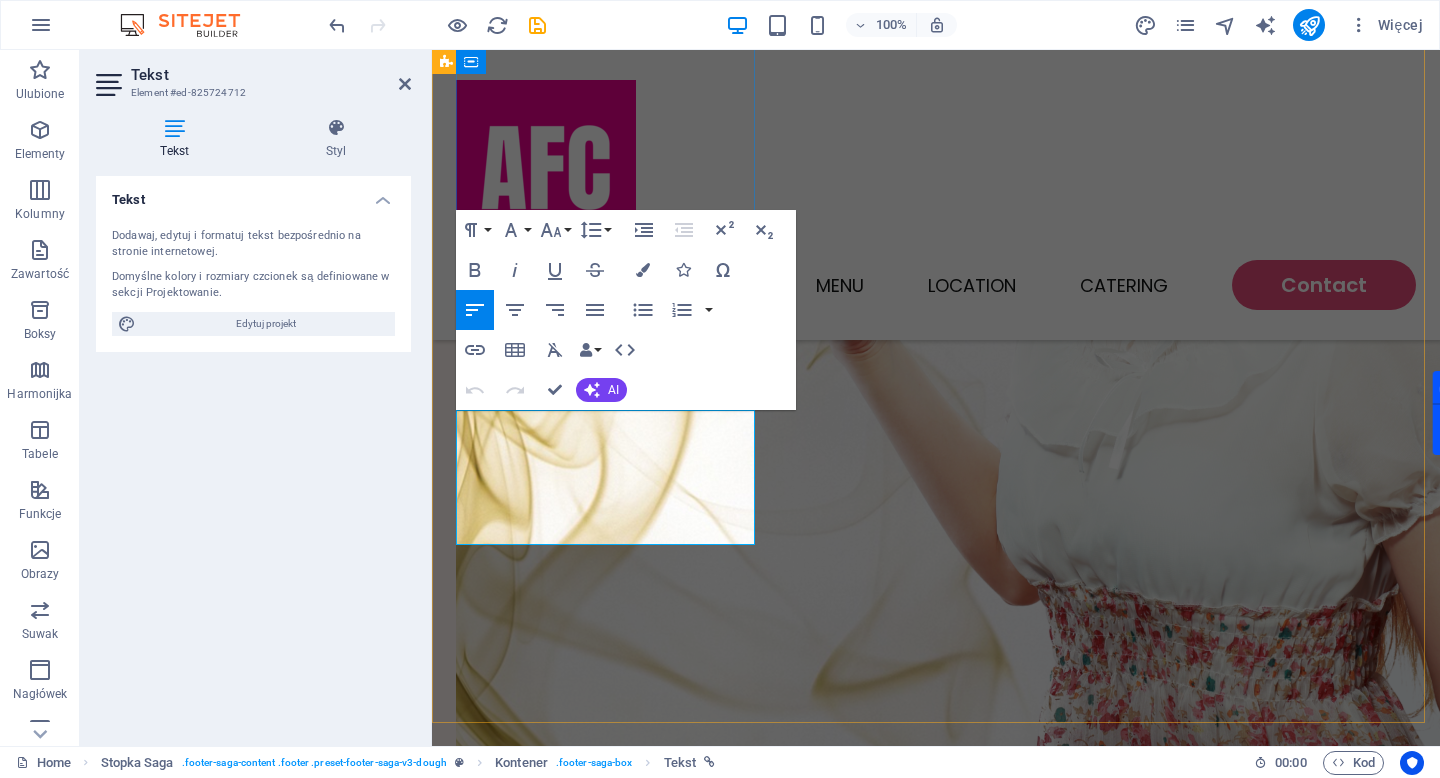click on "Street ,  [CITY] ,   12345" at bounding box center [608, 1730] 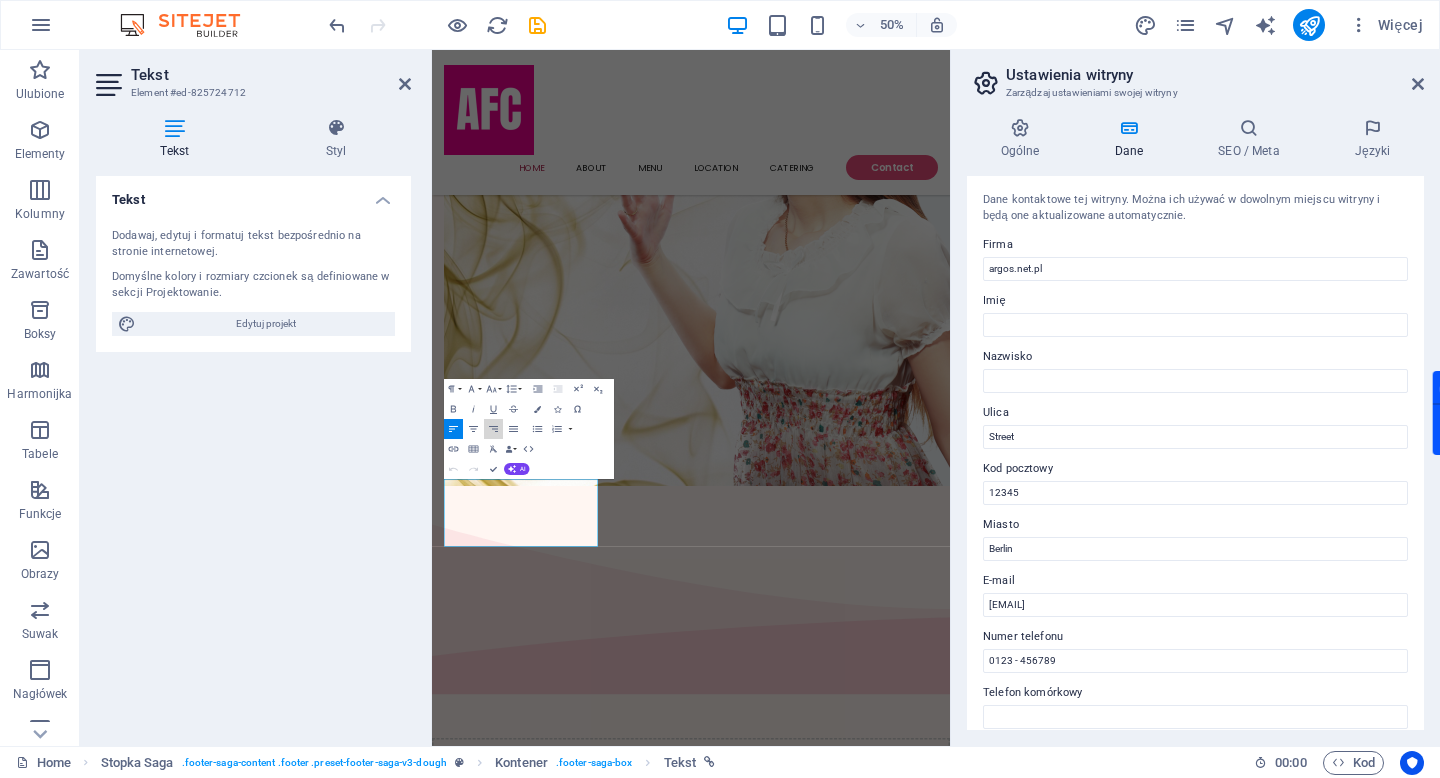 click 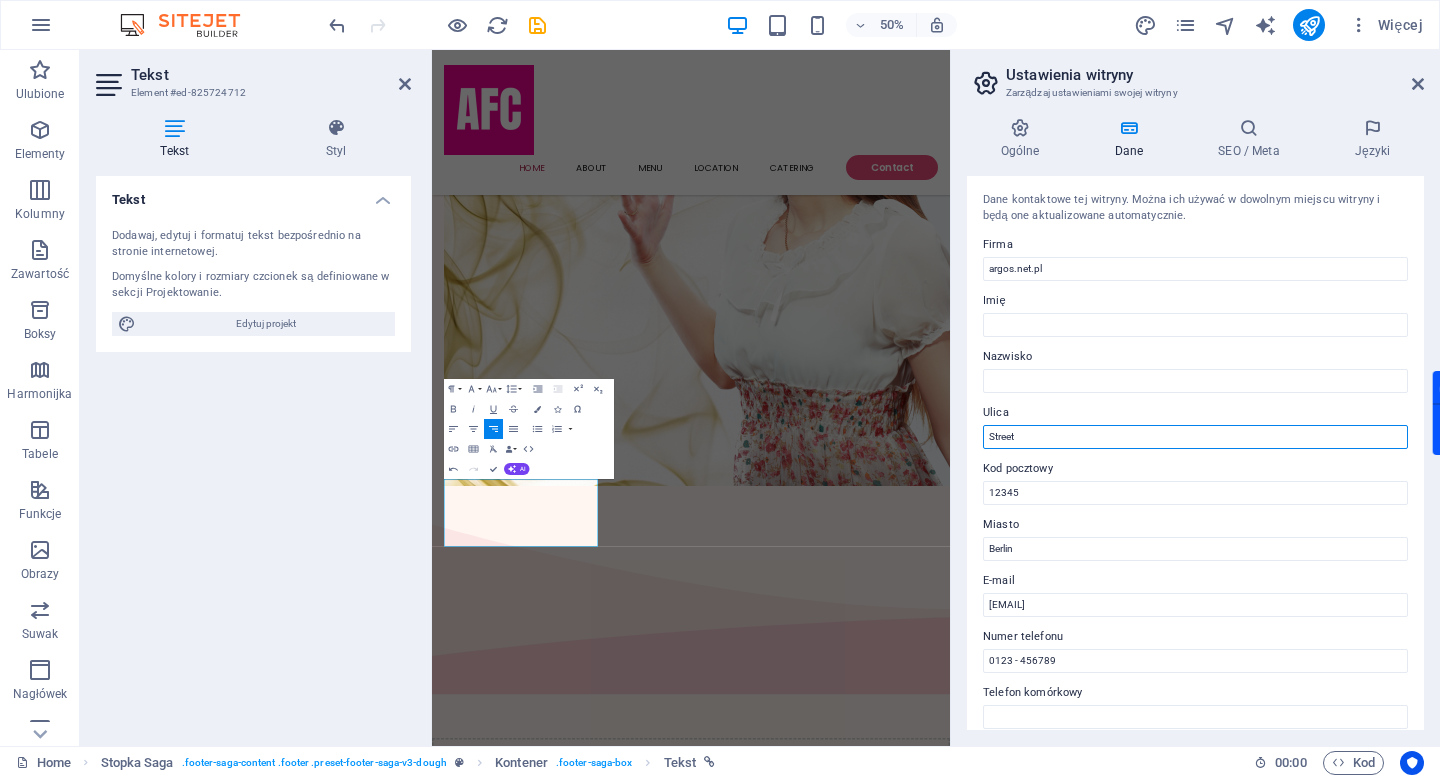 click on "Street" at bounding box center (1195, 437) 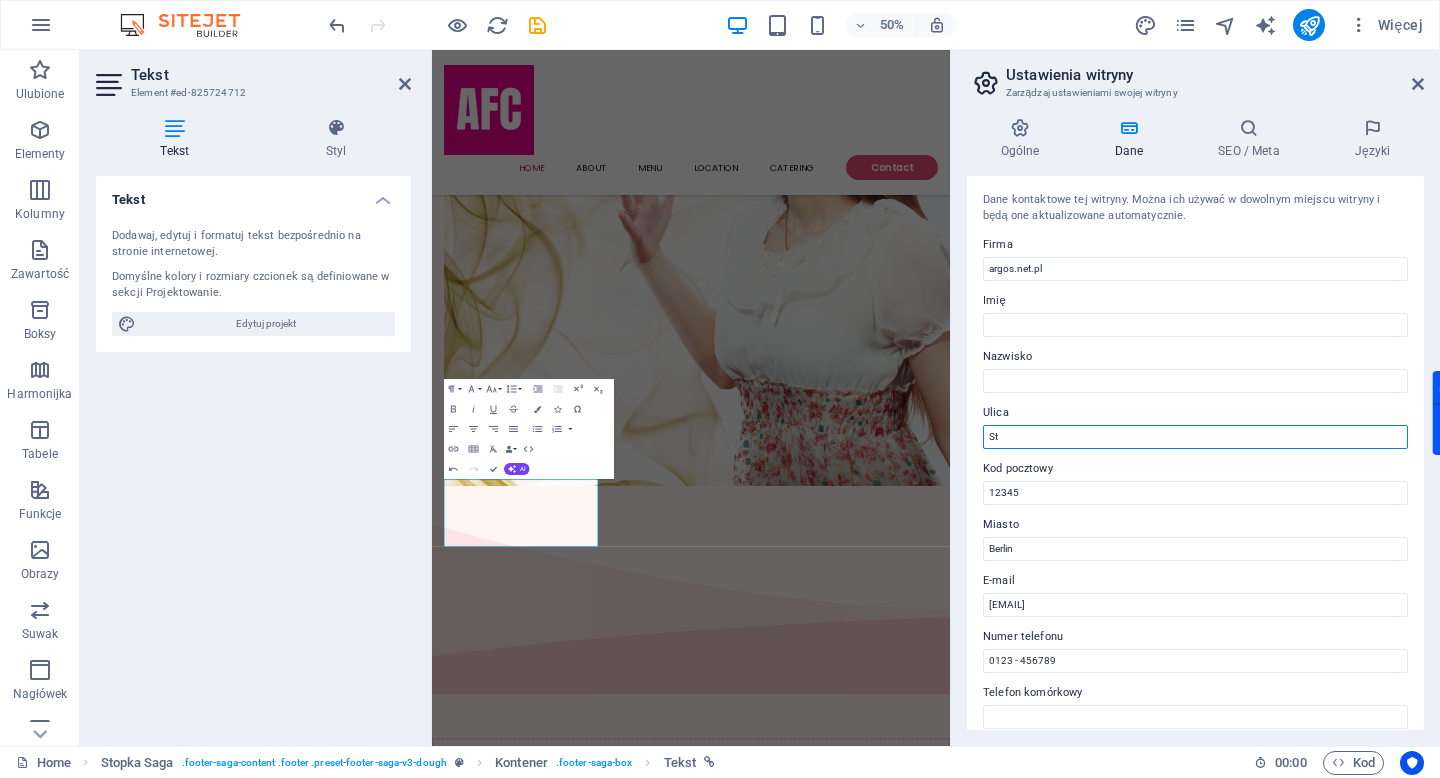 type on "S" 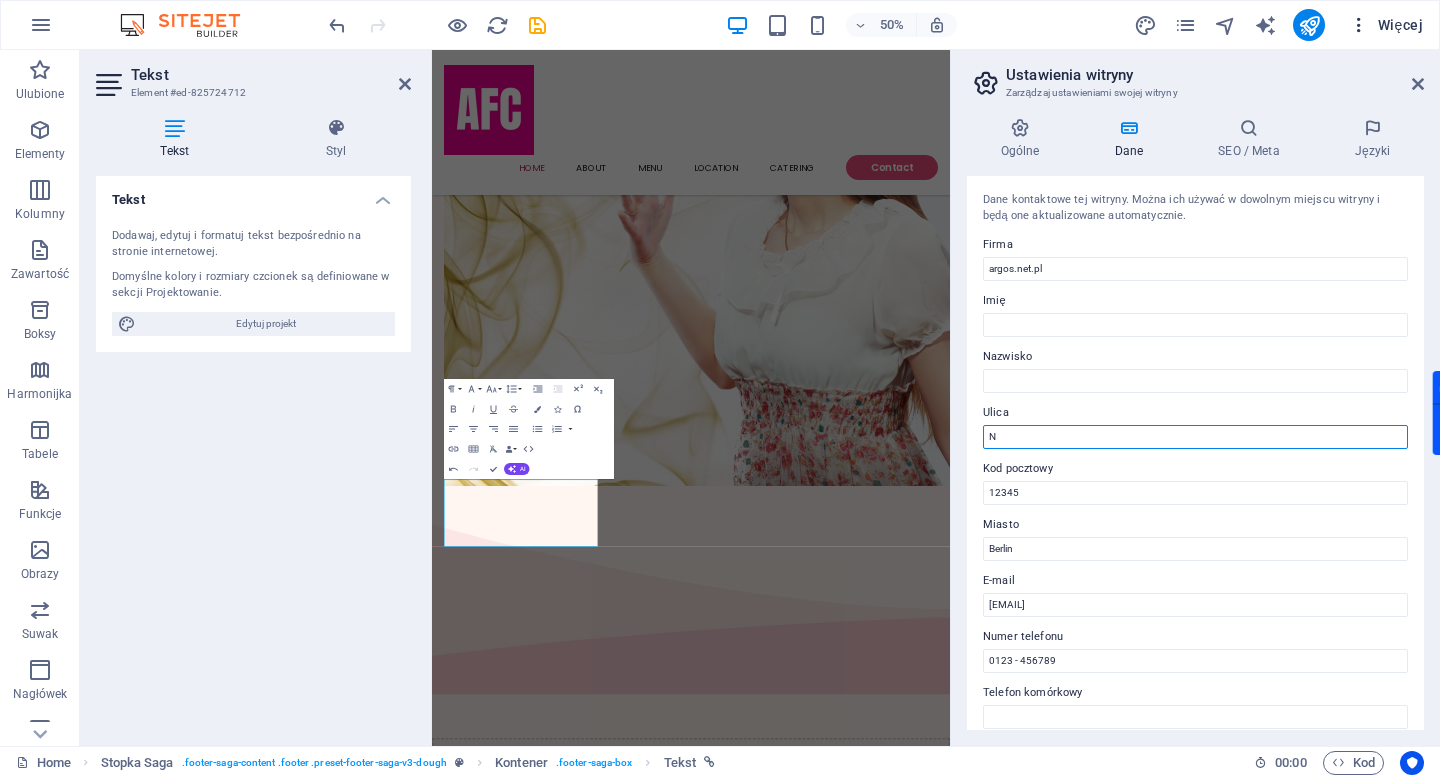 type on "N" 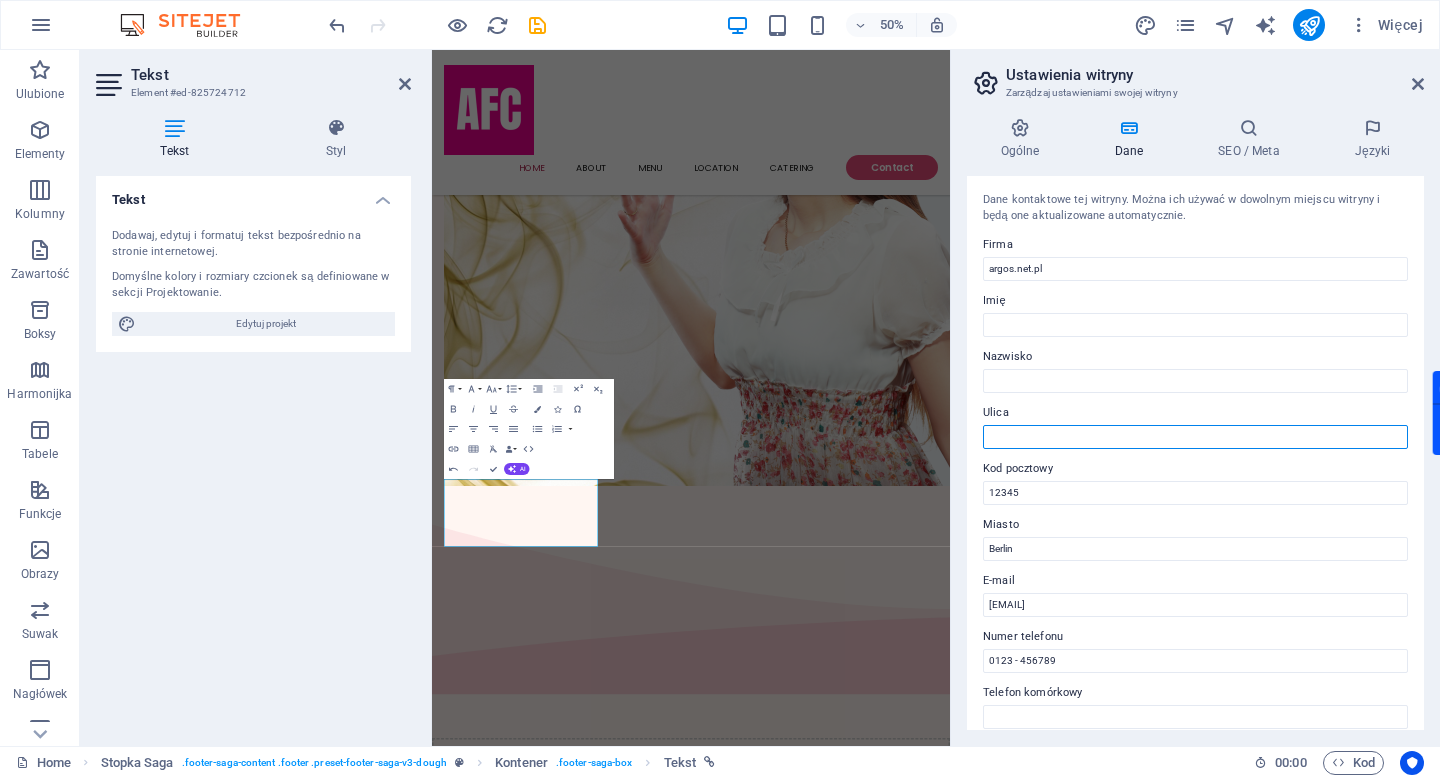 paste on "Narutowicza 40/1" 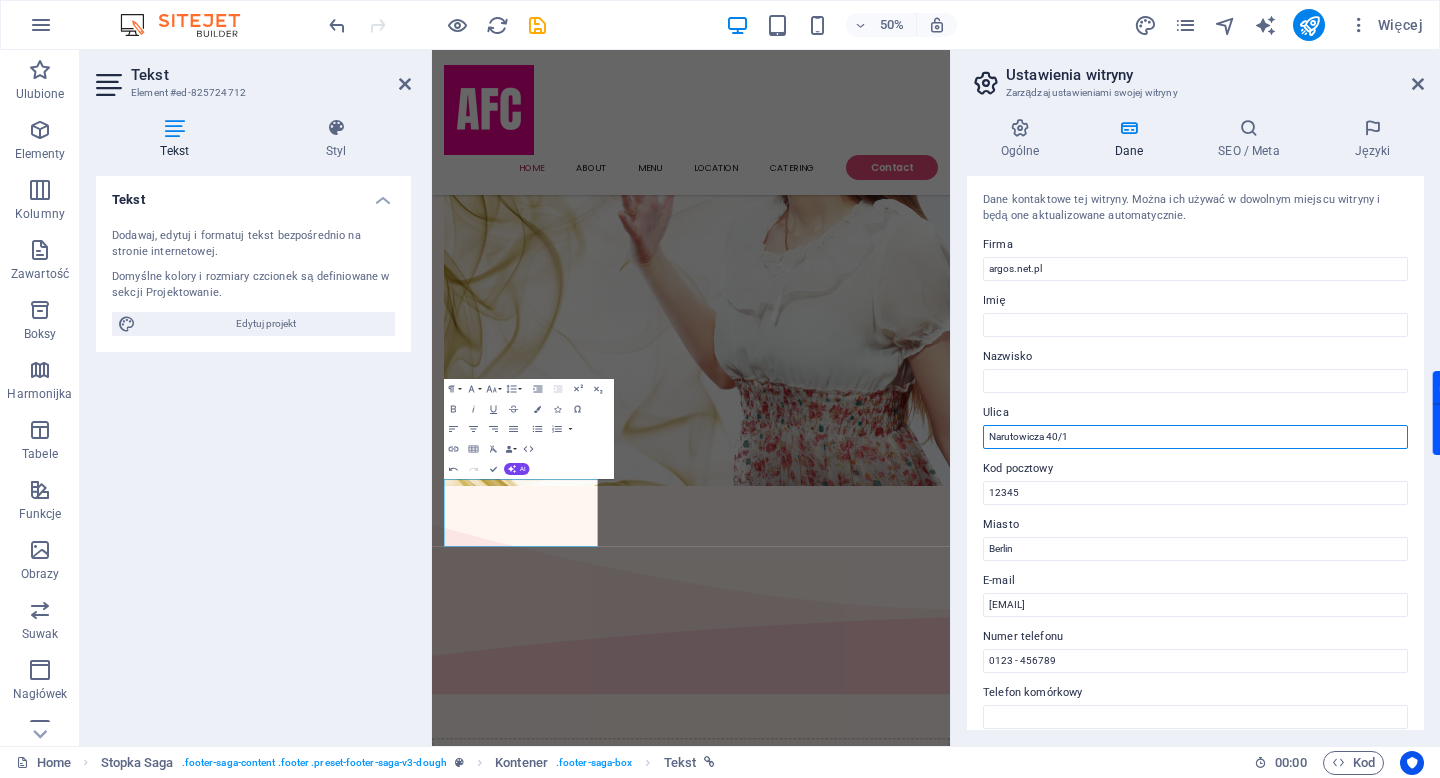 type on "Narutowicza 40/1" 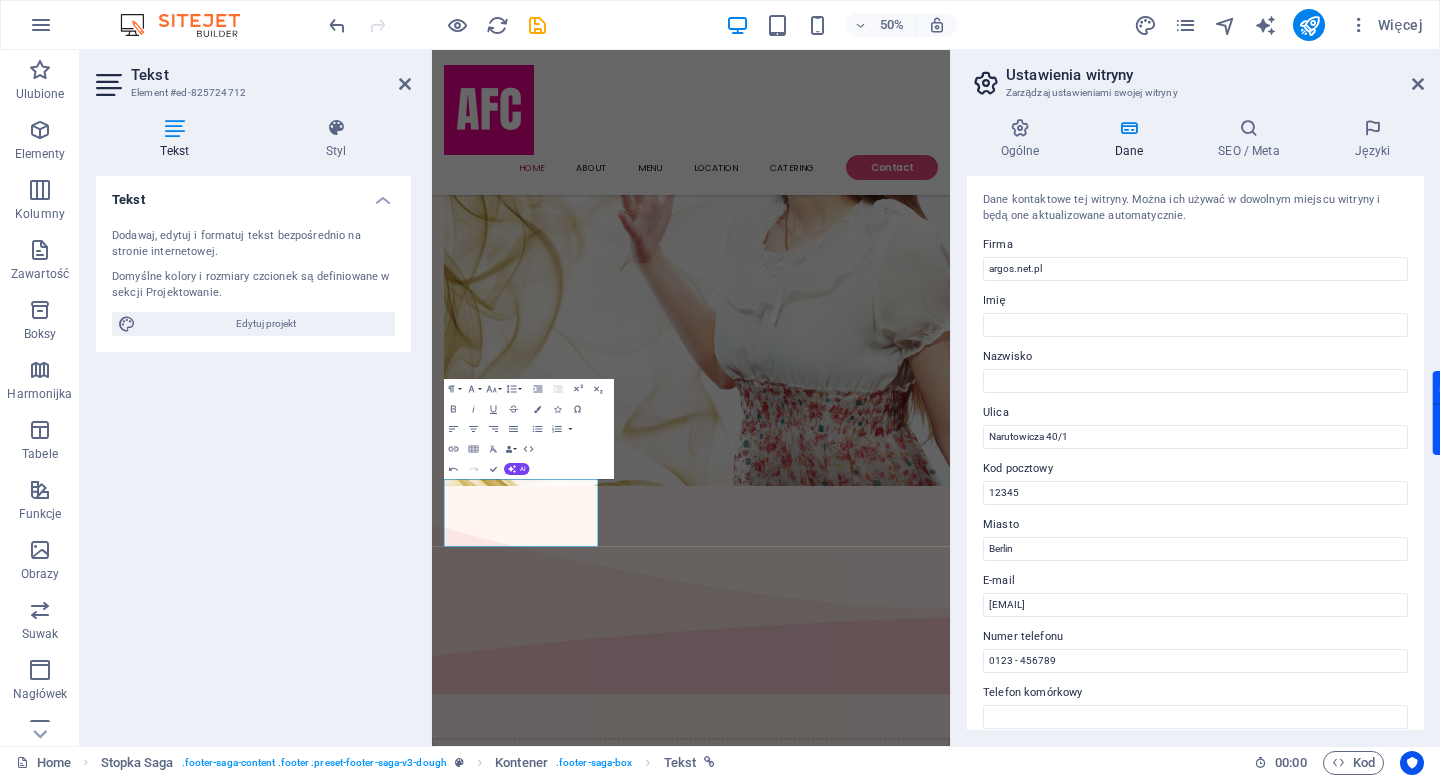 click on "Dane kontaktowe tej witryny. Można ich używać w dowolnym miejscu witryny i będą one aktualizowane automatycznie. Firma argos.net.pl Imię [FIRST] Nazwisko [LAST] Ulica Narutowicza 40/1 Kod pocztowy 12345 Miasto [CITY] E-mail [EMAIL] Numer telefonu 0123 - [PHONE] Telefon komórkowy Faks Pole niestandardowe 1 Pole niestandardowe 2 Pole niestandardowe 3 Pole niestandardowe 4 Pole niestandardowe 5 Pole niestandardowe 6" at bounding box center [1195, 453] 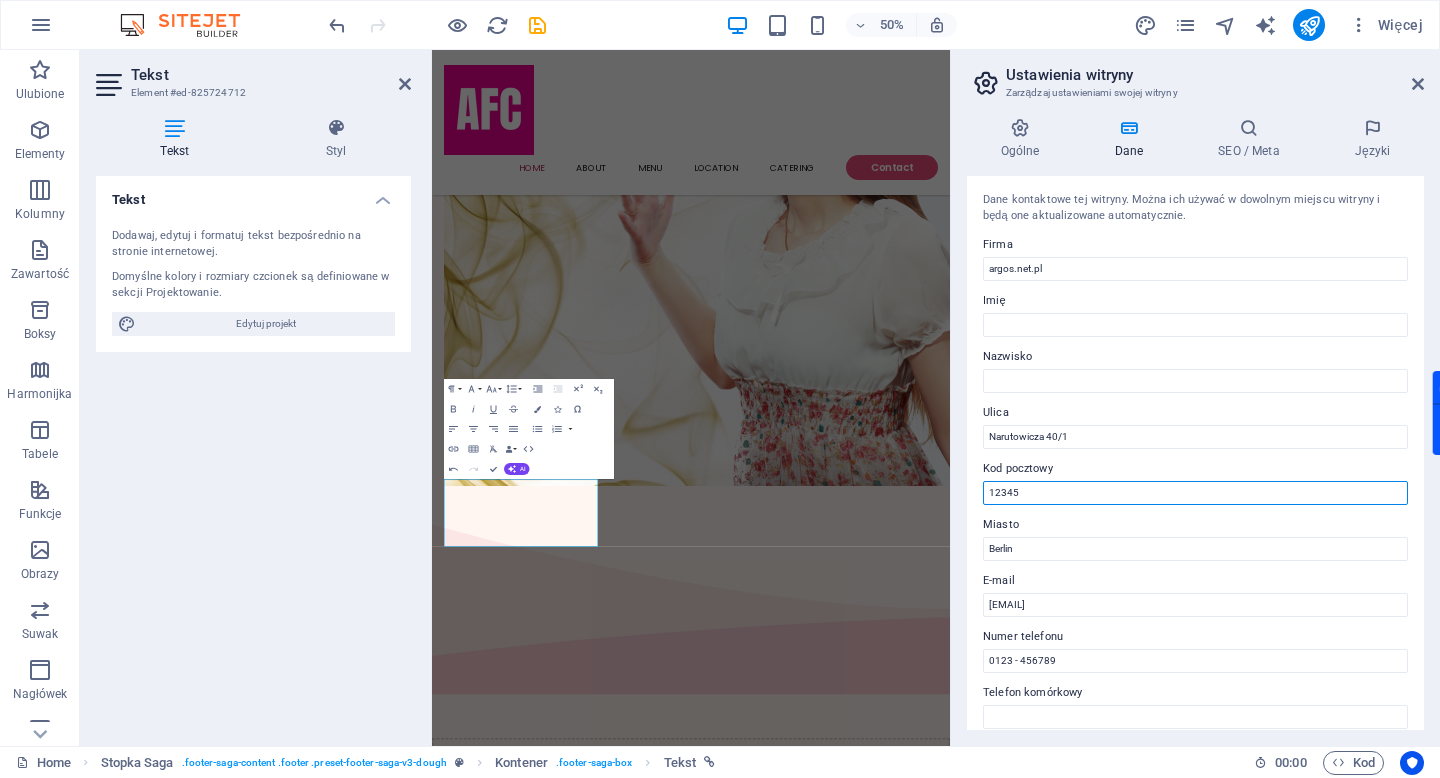drag, startPoint x: 1028, startPoint y: 490, endPoint x: 968, endPoint y: 490, distance: 60 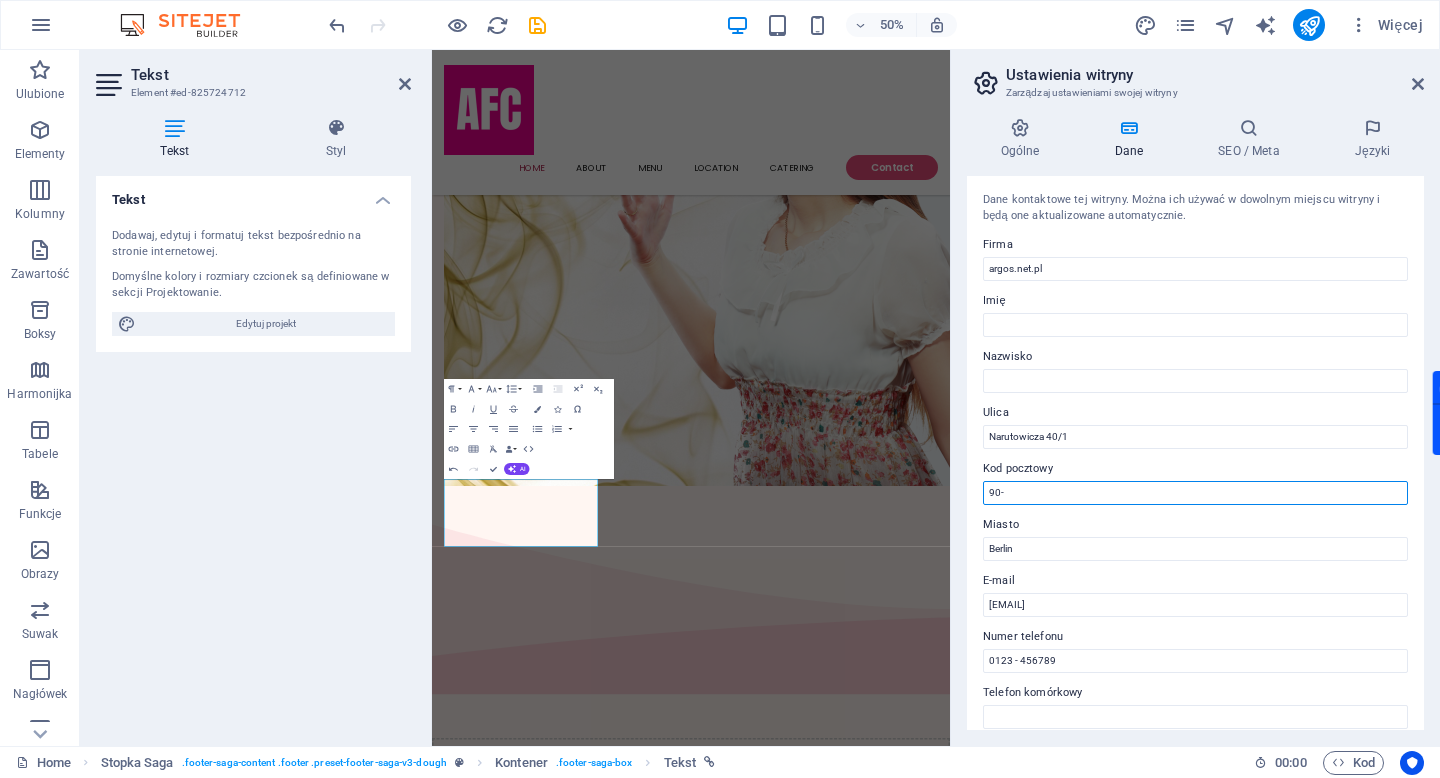 type on "90-135" 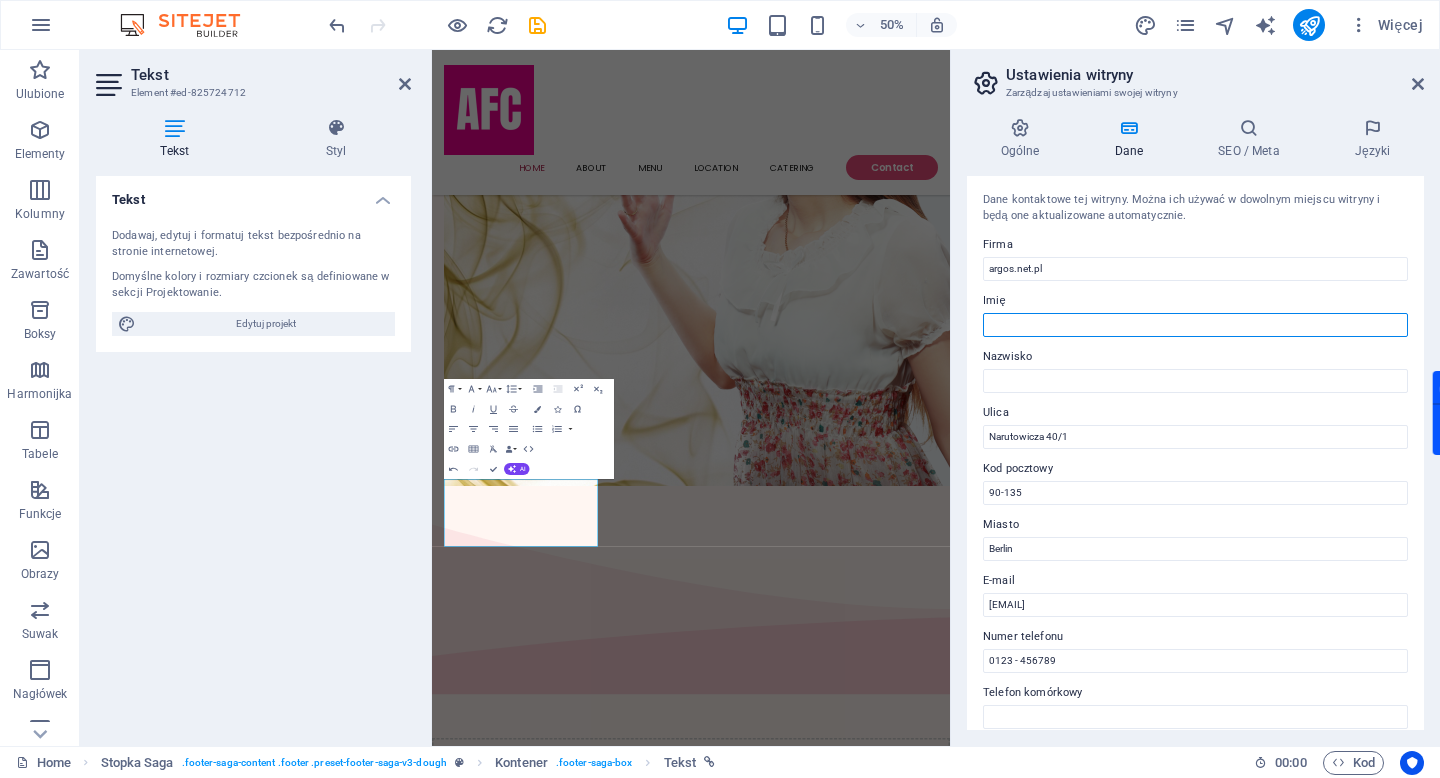 type on "[FIRST]" 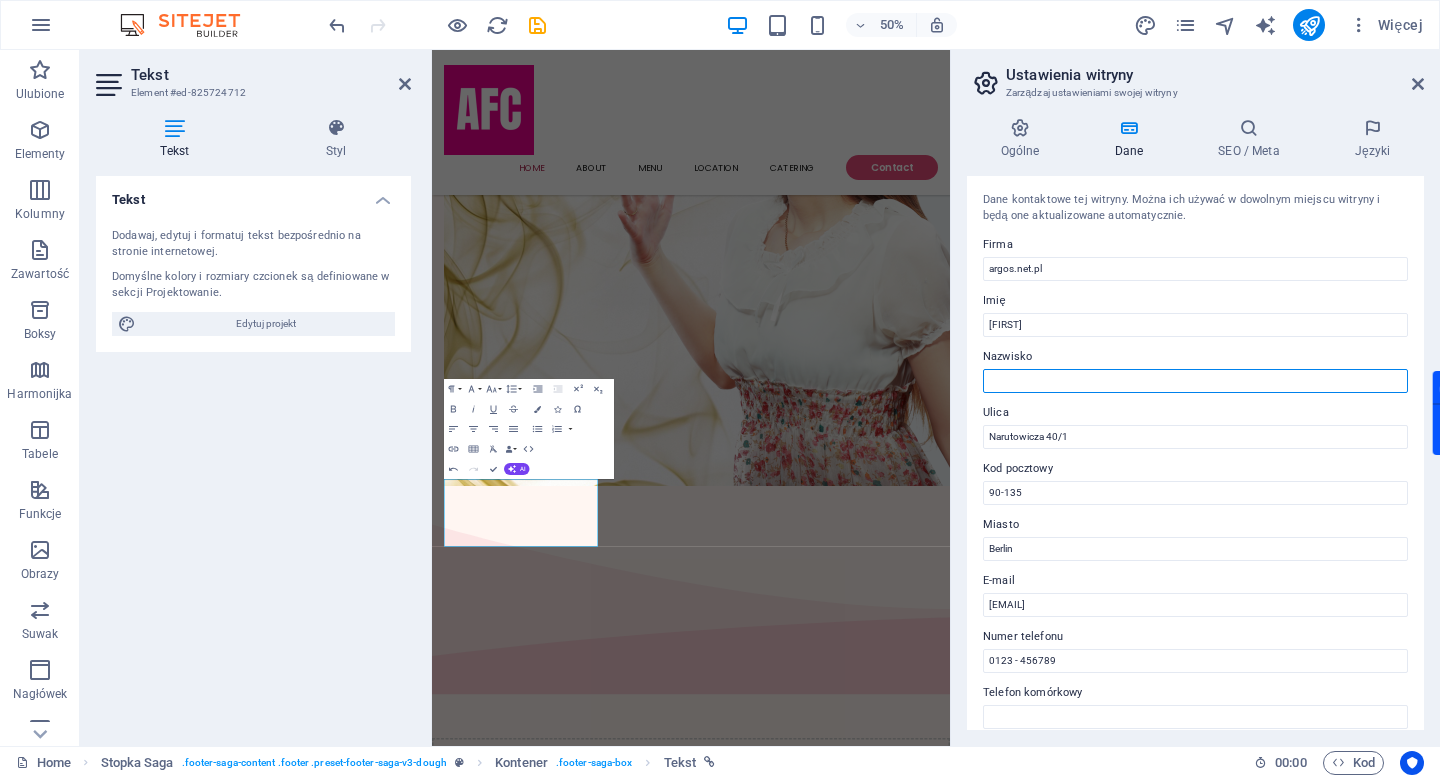 type on "[LAST]" 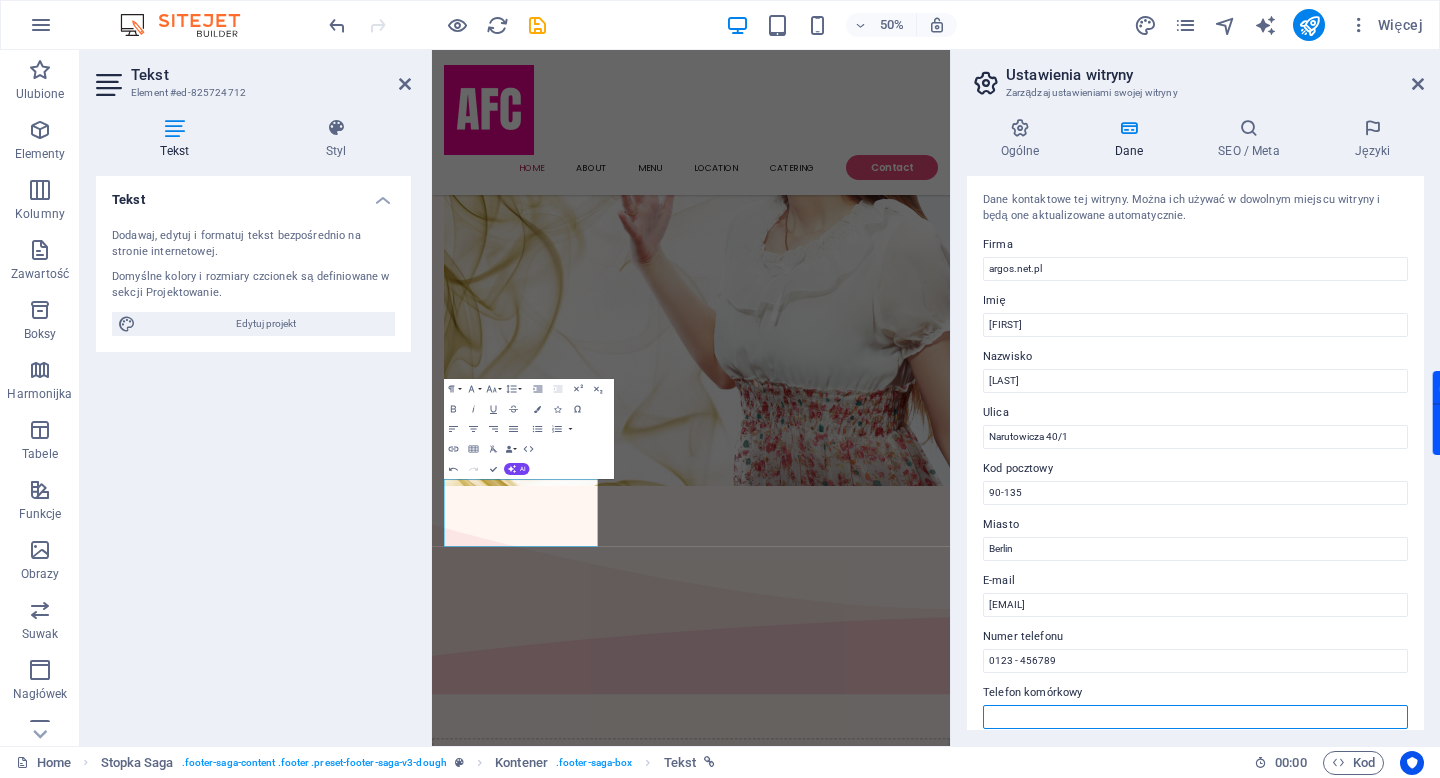 type on "[PHONE]" 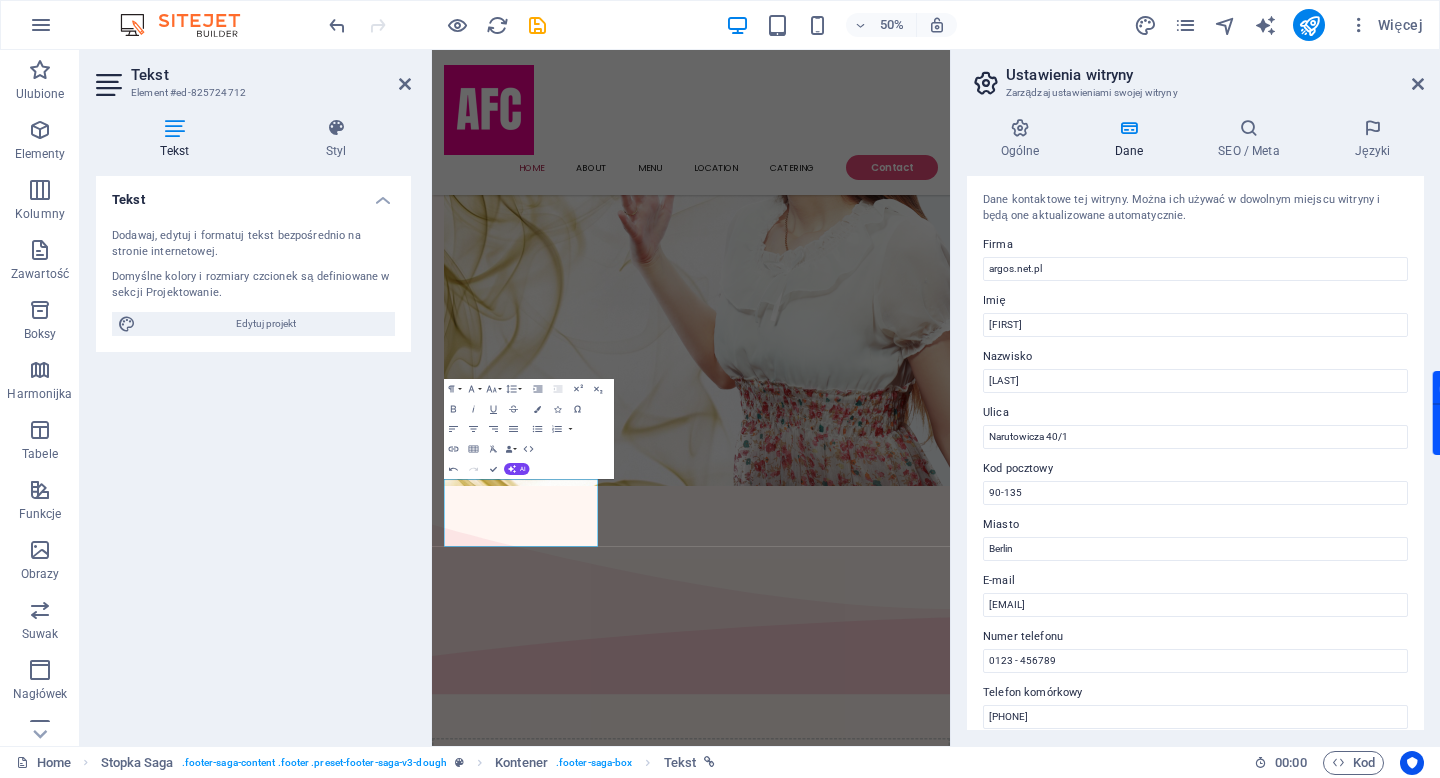 click on "Dane kontaktowe tej witryny. Można ich używać w dowolnym miejscu witryny i będą one aktualizowane automatycznie. Firma argos.net.pl Imię Artur Nazwisko Sobczyk Ulica Narutowicza 40/1 Kod pocztowy 90-135 Miasto [CITY] E-mail [EMAIL] Numer telefonu 0123 - [PHONE] Telefon komórkowy [PHONE] Faks Pole niestandardowe 1 Pole niestandardowe 2 Pole niestandardowe 3 Pole niestandardowe 4 Pole niestandardowe 5 Pole niestandardowe 6" at bounding box center [1195, 453] 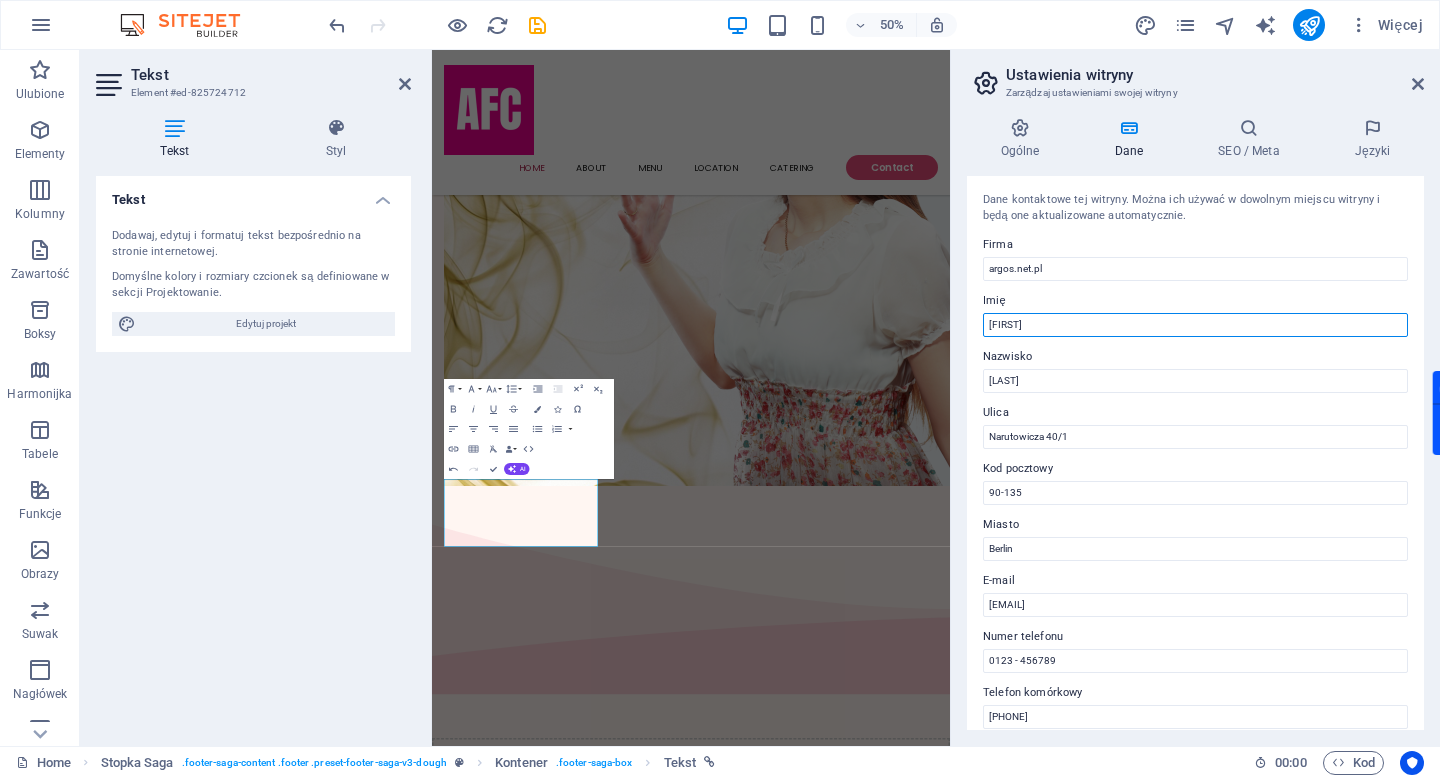 click on "[FIRST]" at bounding box center [1195, 325] 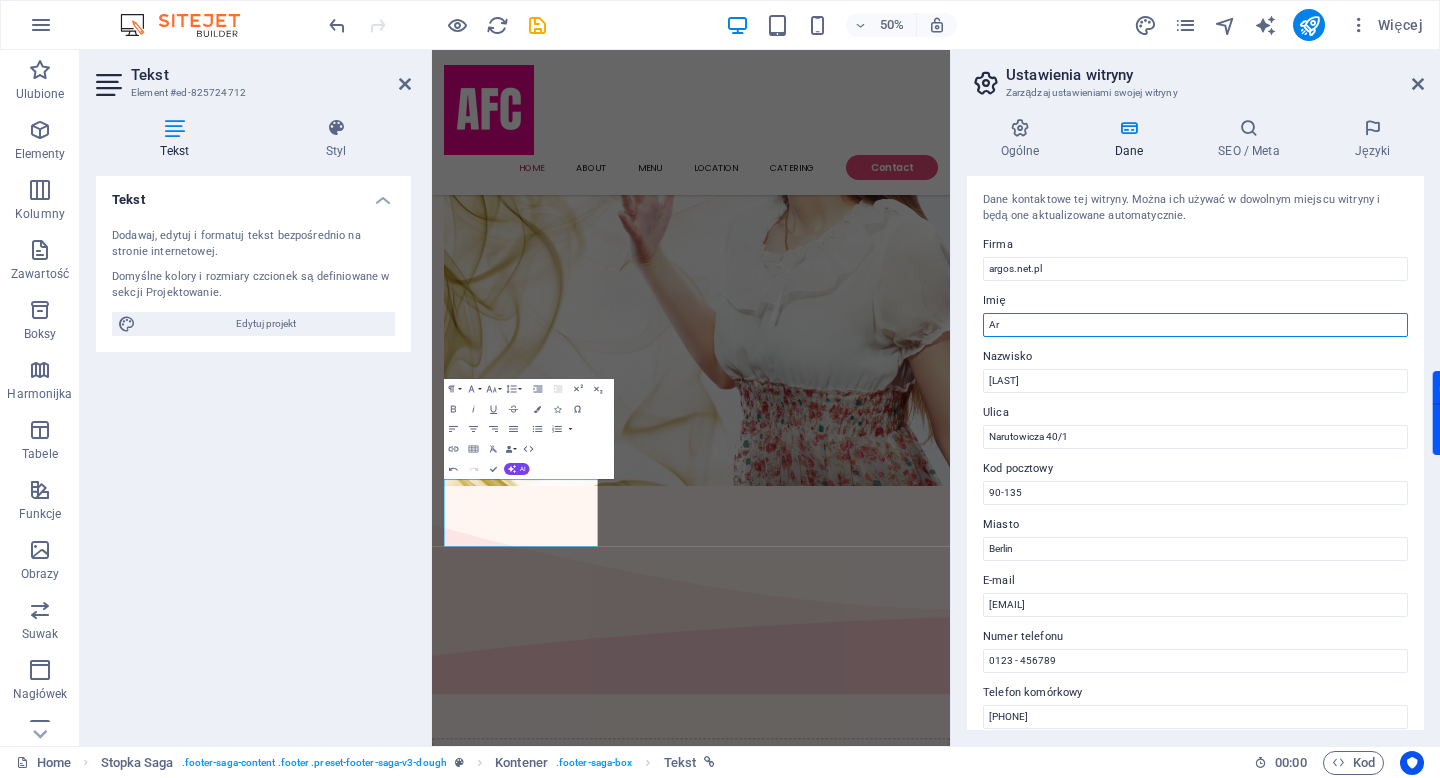 type on "A" 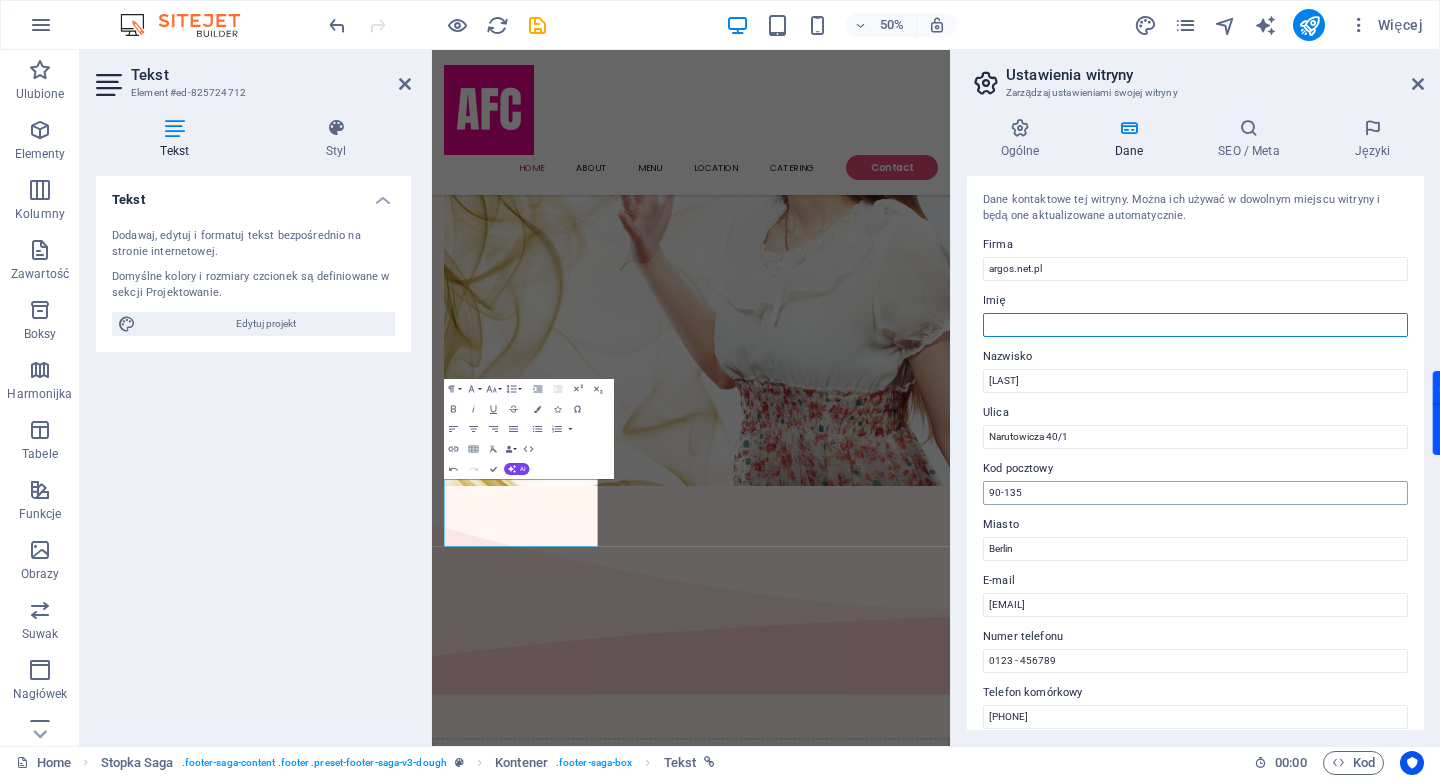 type 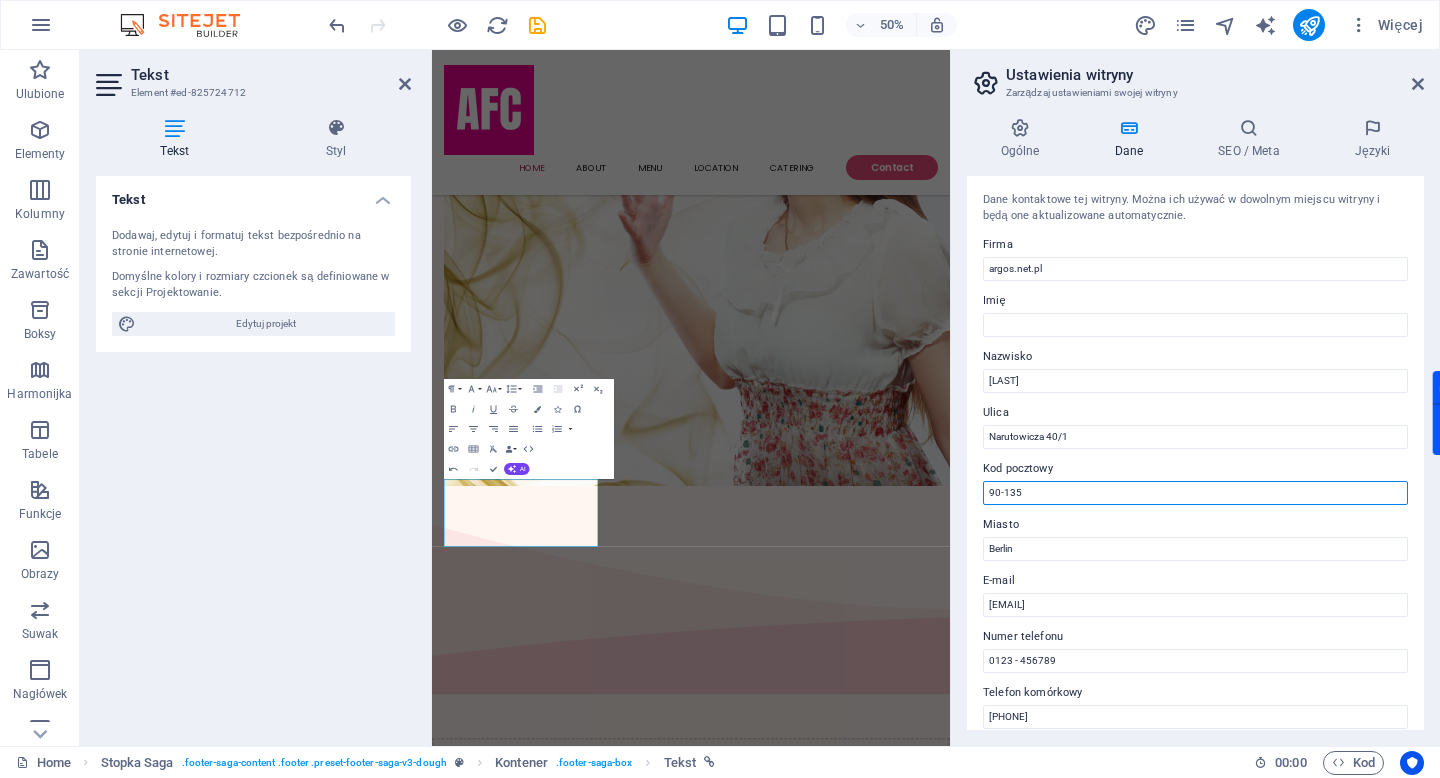 drag, startPoint x: 1035, startPoint y: 492, endPoint x: 976, endPoint y: 492, distance: 59 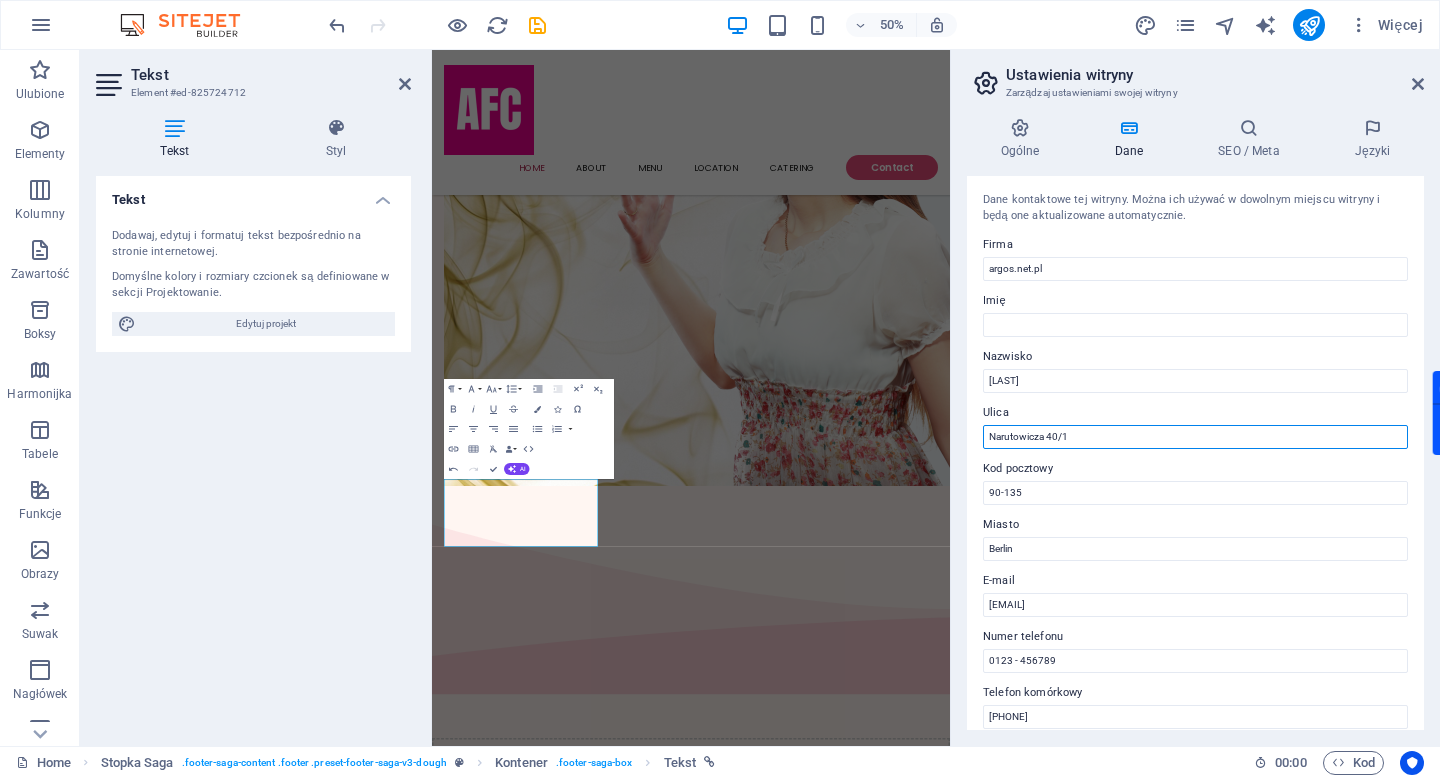 click on "Narutowicza 40/1" at bounding box center [1195, 437] 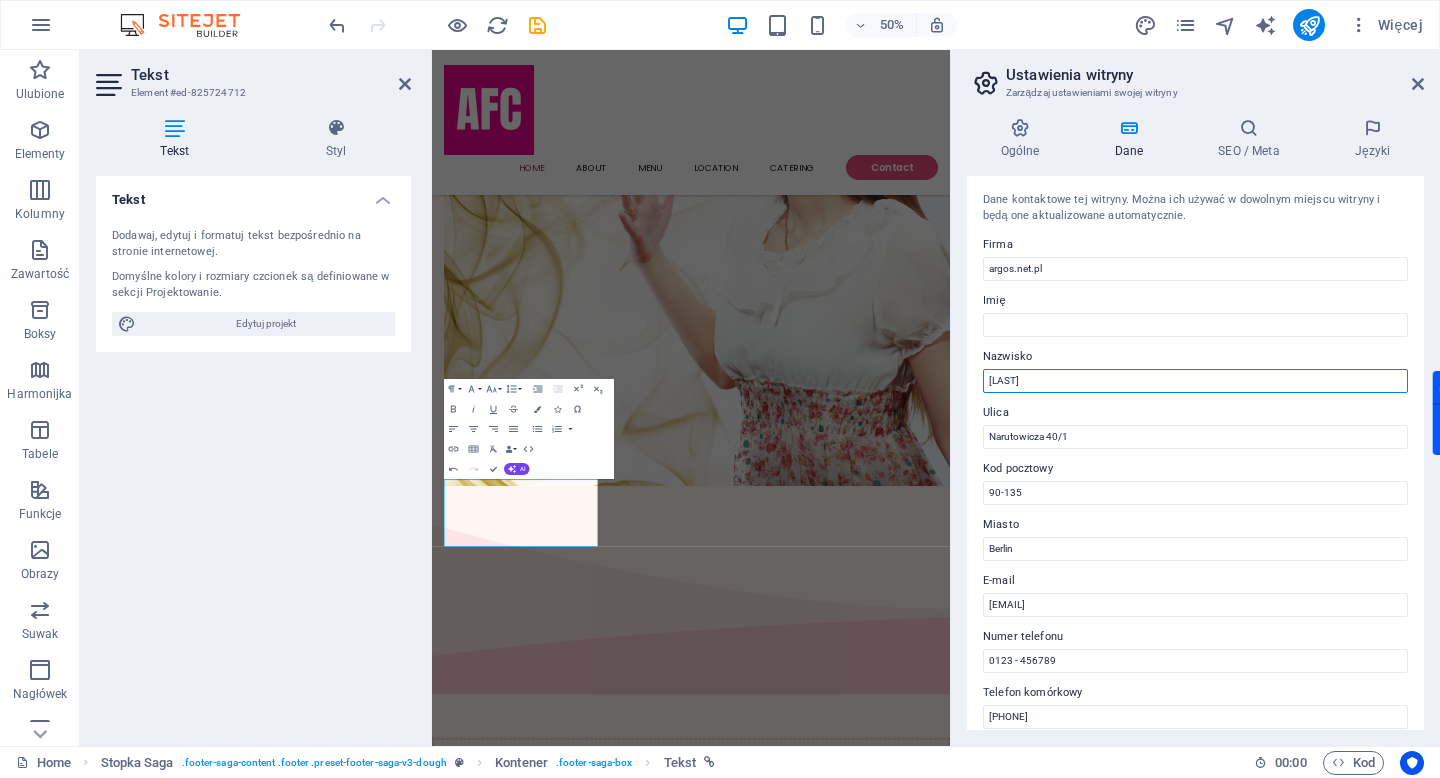 drag, startPoint x: 1045, startPoint y: 380, endPoint x: 971, endPoint y: 380, distance: 74 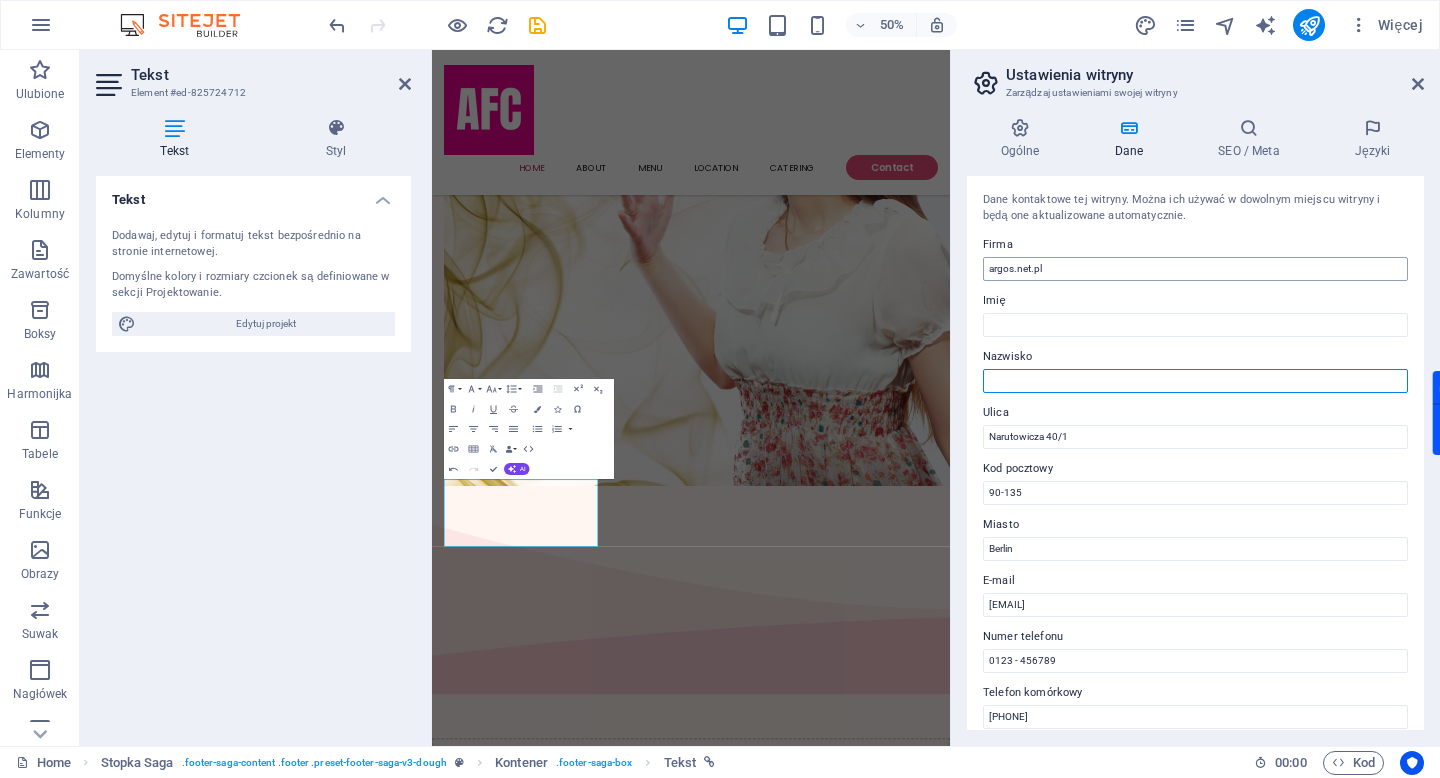 type 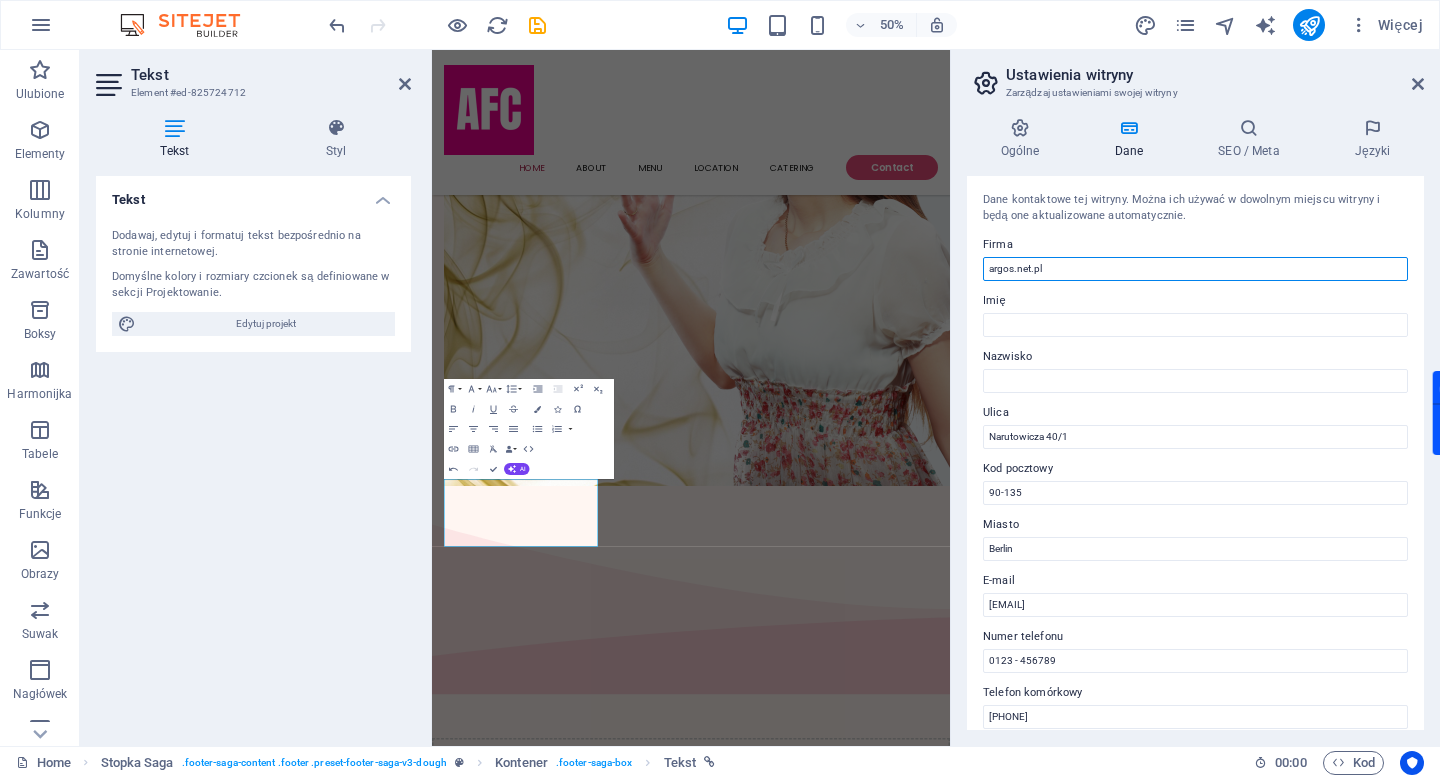 drag, startPoint x: 1059, startPoint y: 268, endPoint x: 976, endPoint y: 269, distance: 83.00603 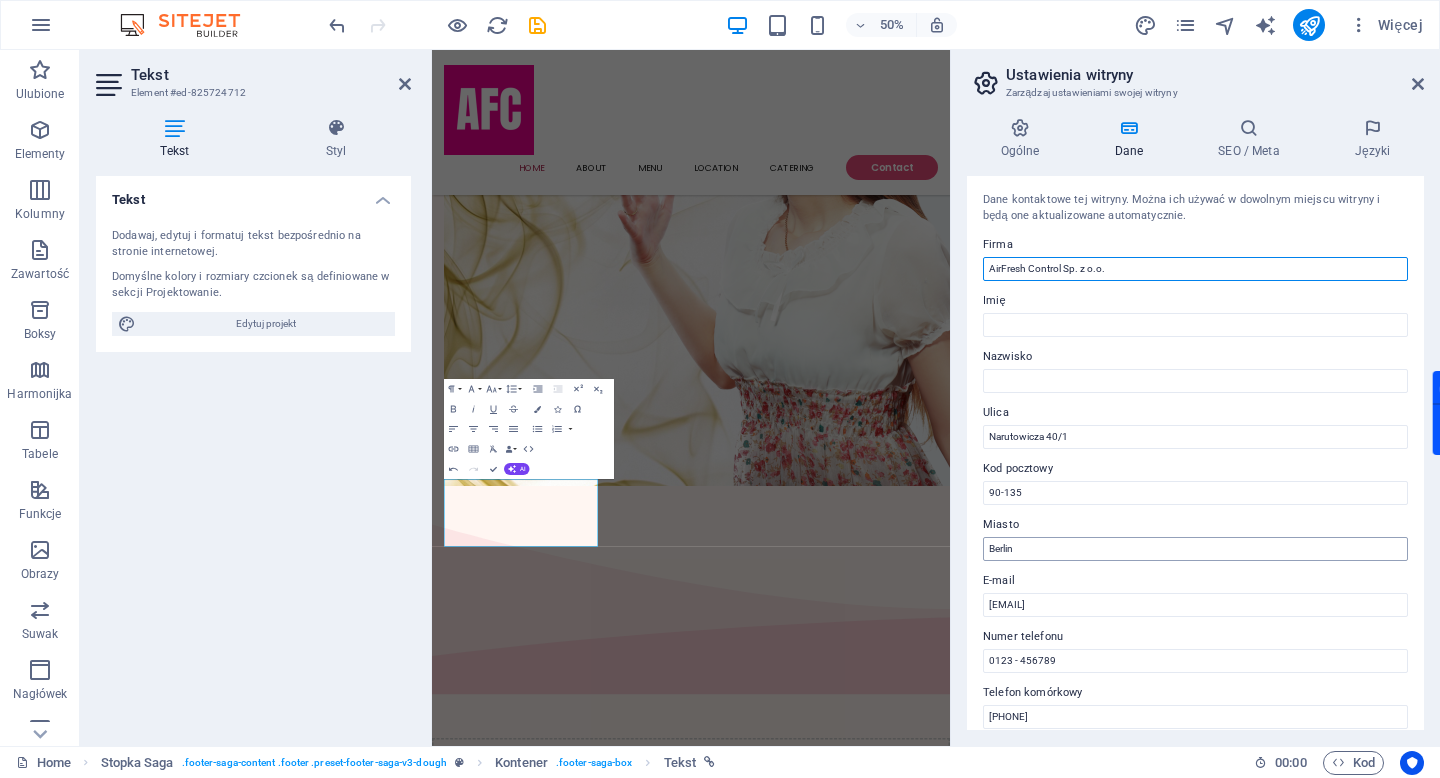 scroll, scrollTop: 62, scrollLeft: 0, axis: vertical 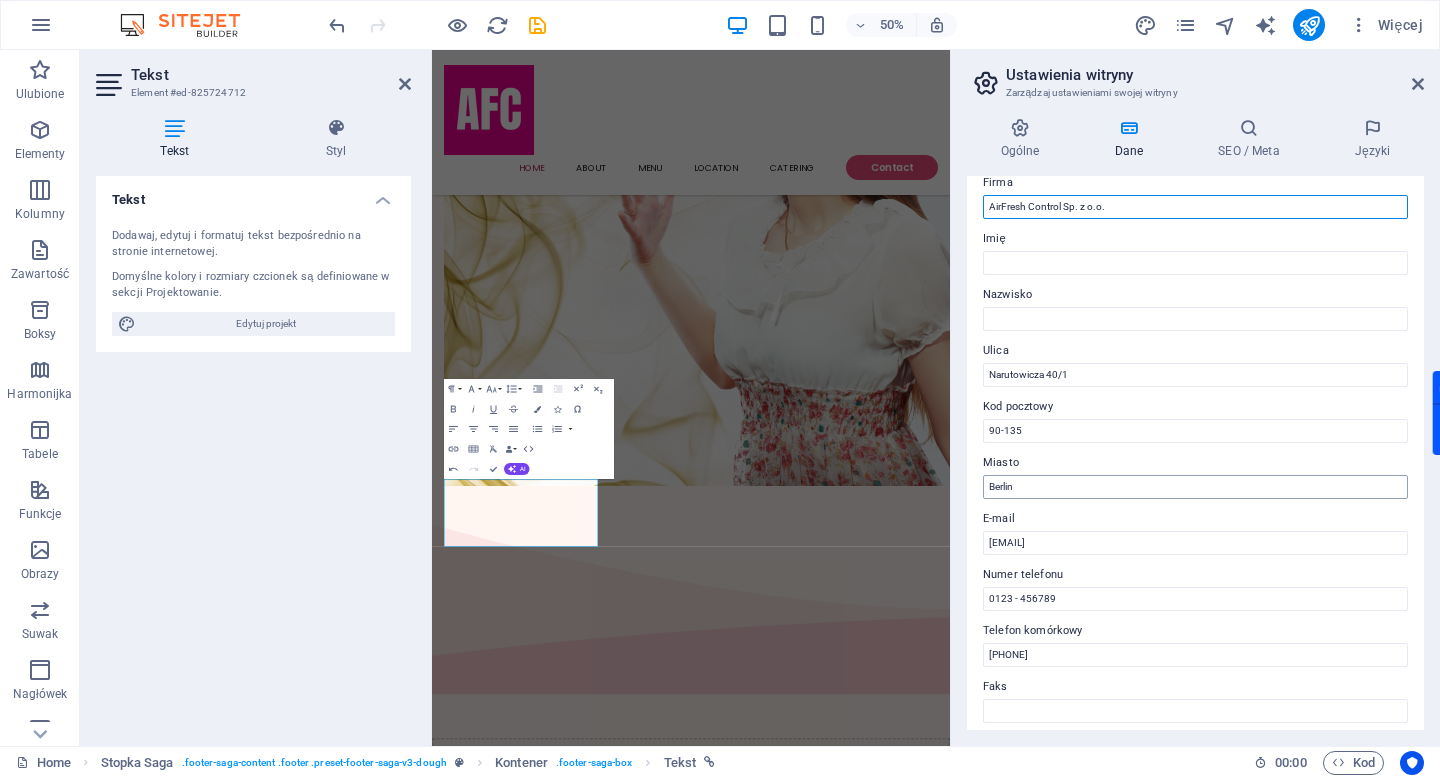 type on "AirFresh Control Sp. z o.o." 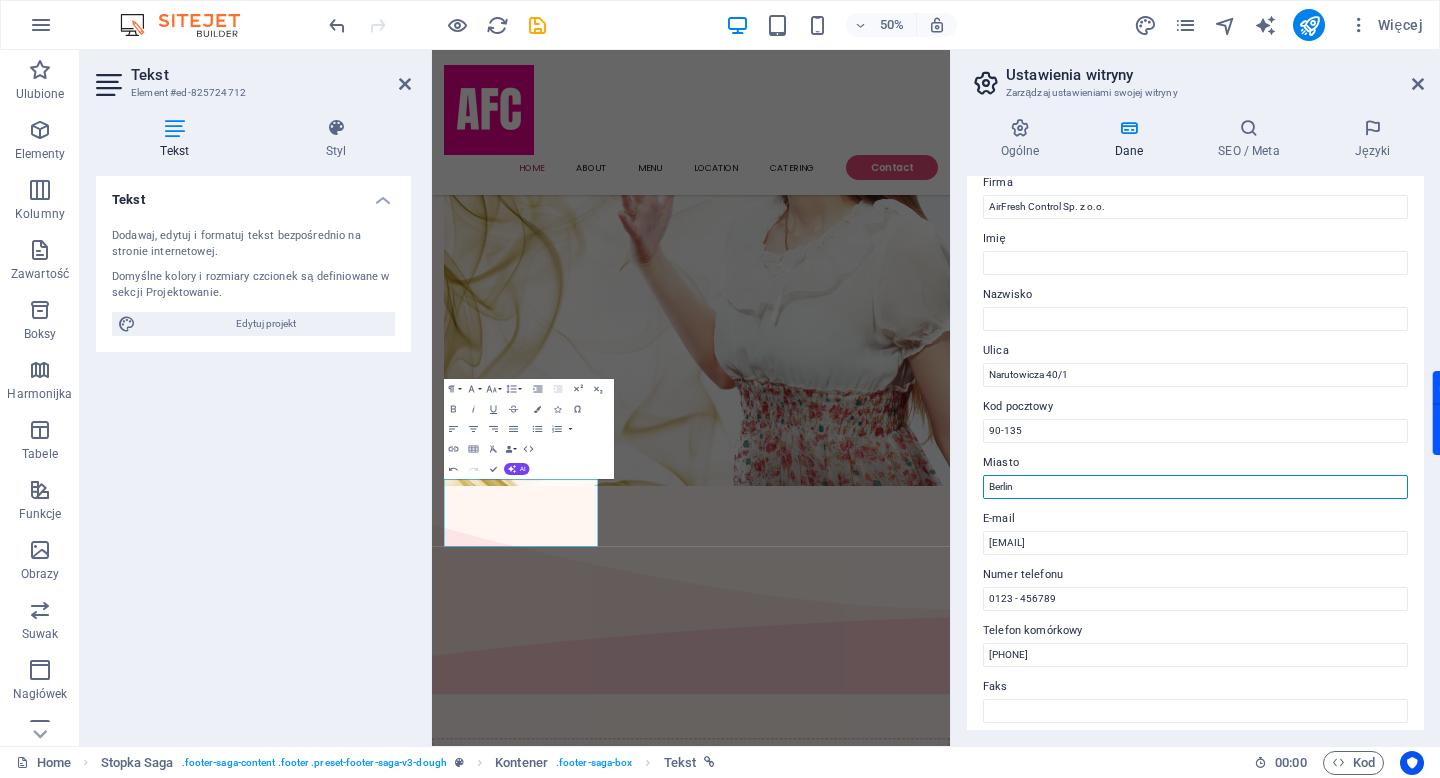 drag, startPoint x: 1026, startPoint y: 486, endPoint x: 984, endPoint y: 487, distance: 42.0119 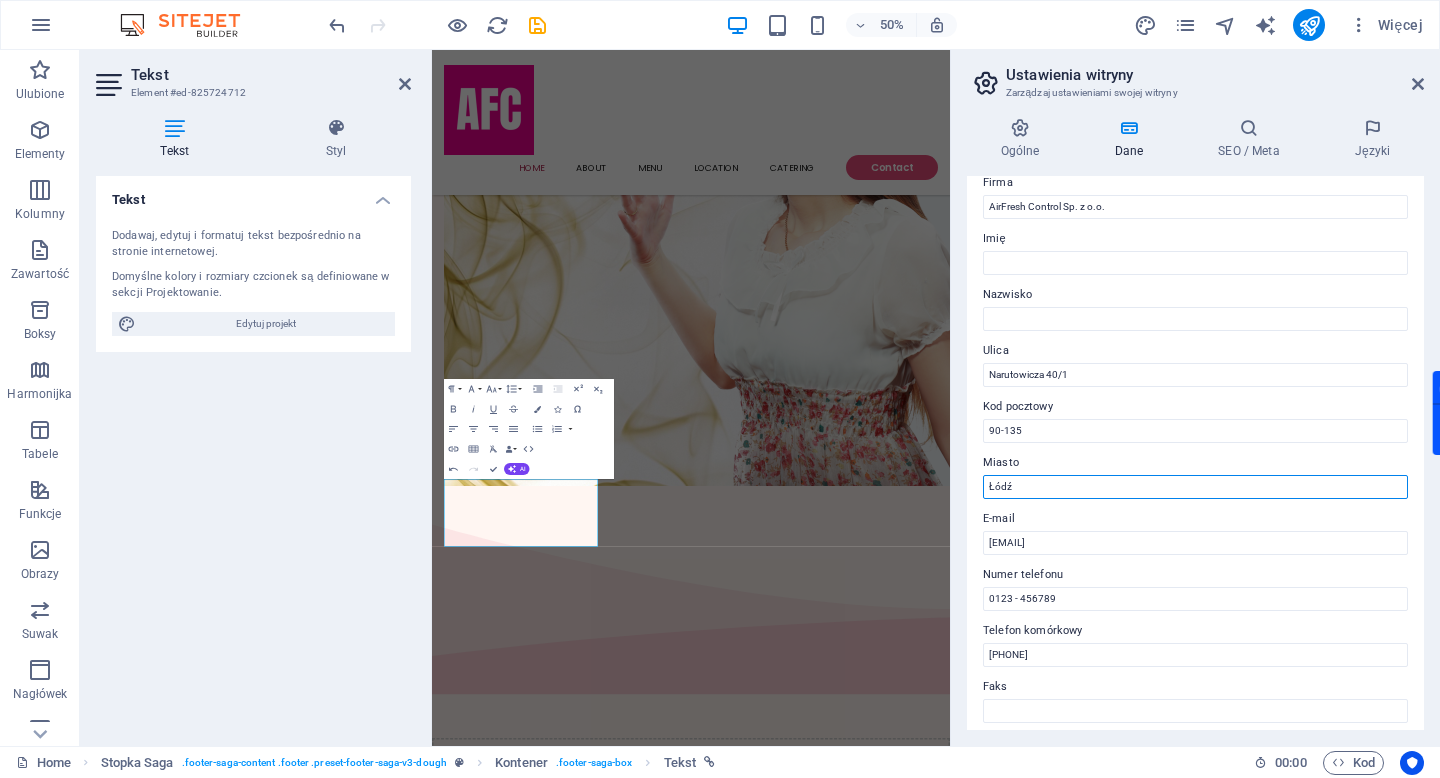 type on "Łódź" 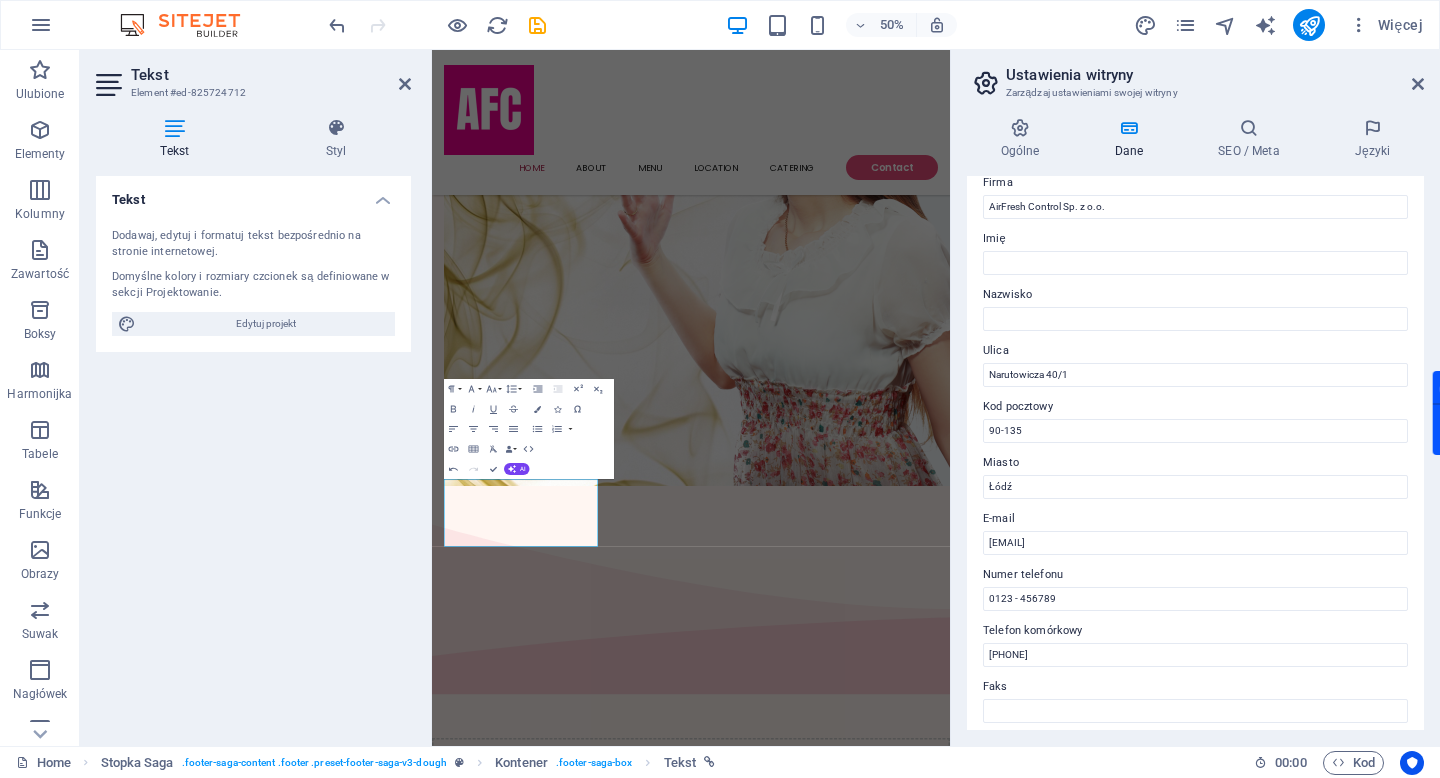 click on "E-mail" at bounding box center (1195, 519) 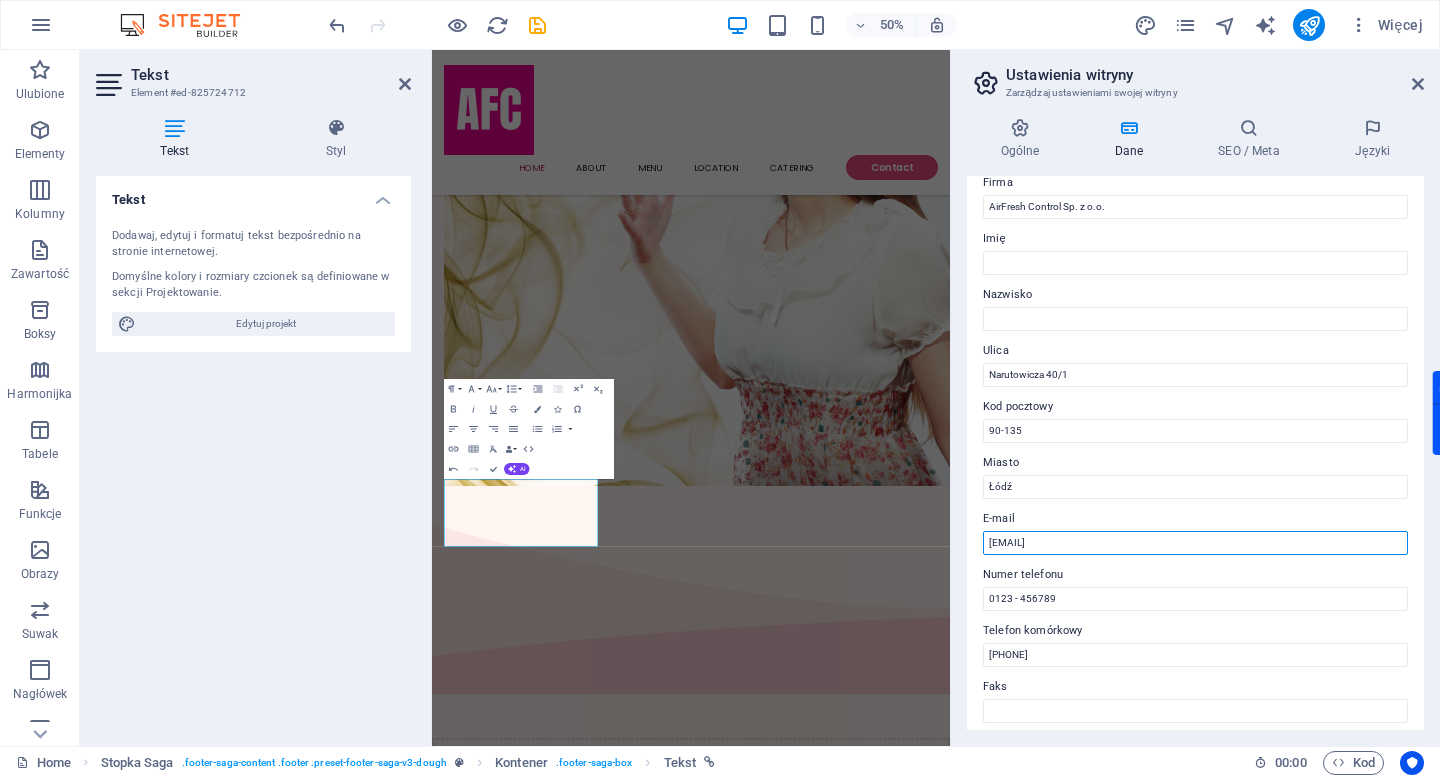 click on "[EMAIL]" at bounding box center (1195, 543) 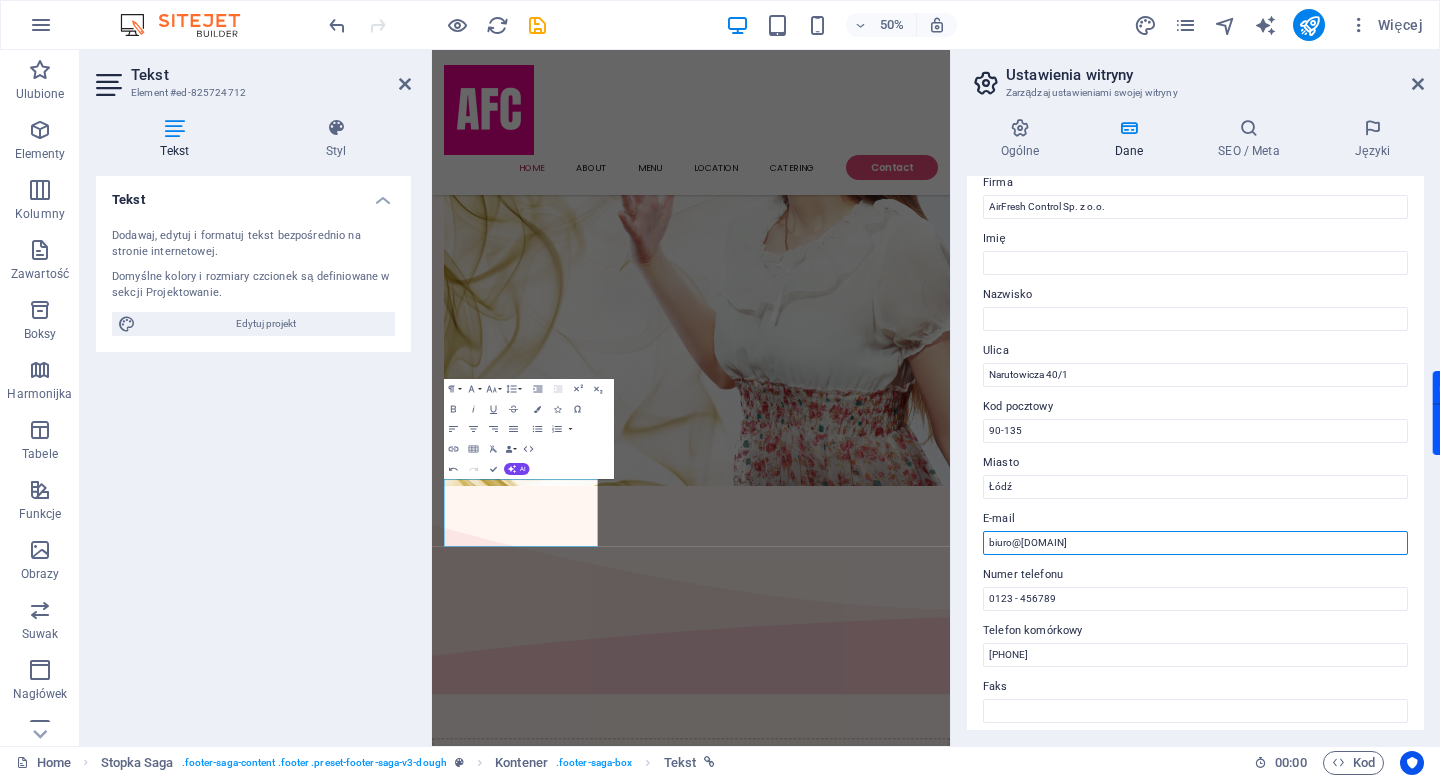 type on "biuro@[DOMAIN]" 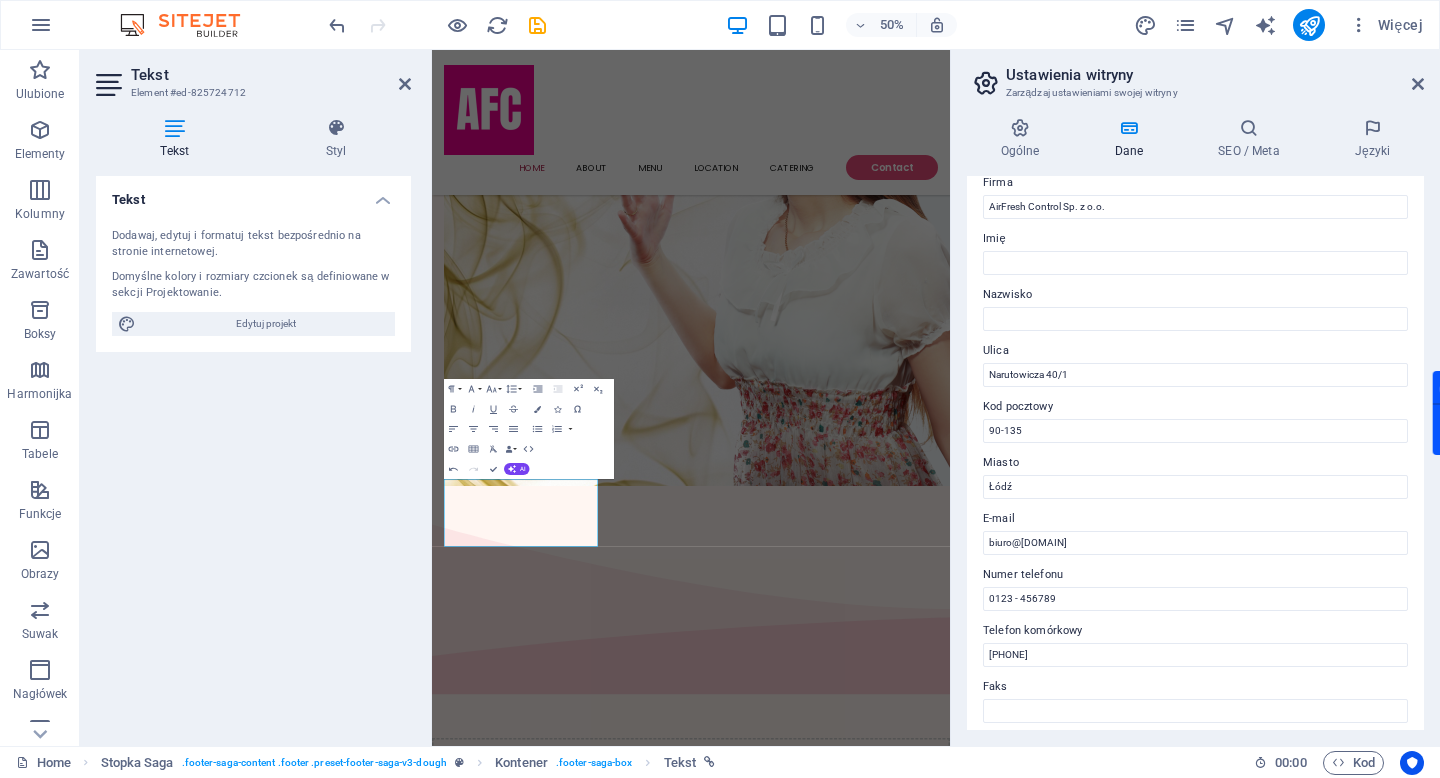 click on "Miasto" at bounding box center [1195, 463] 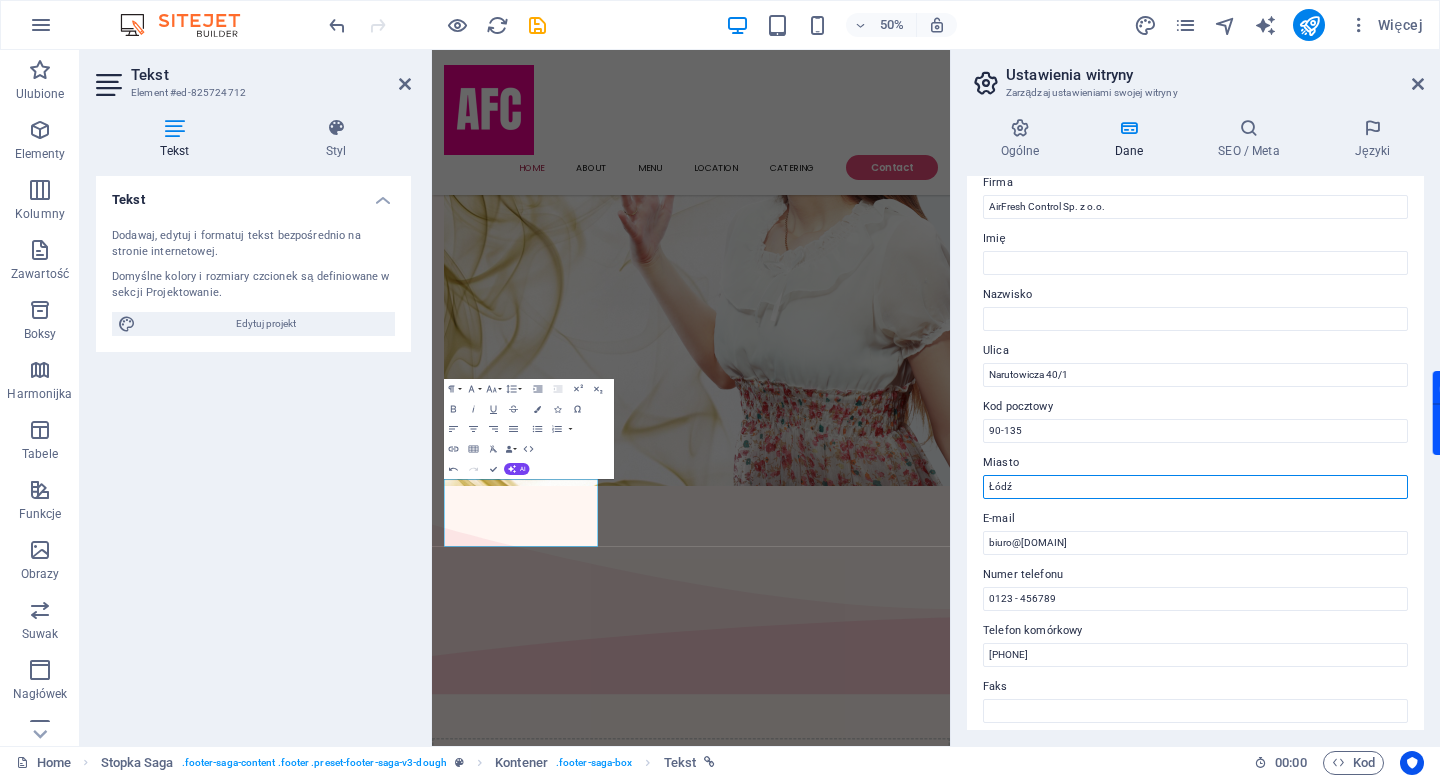 click on "Łódź" at bounding box center (1195, 487) 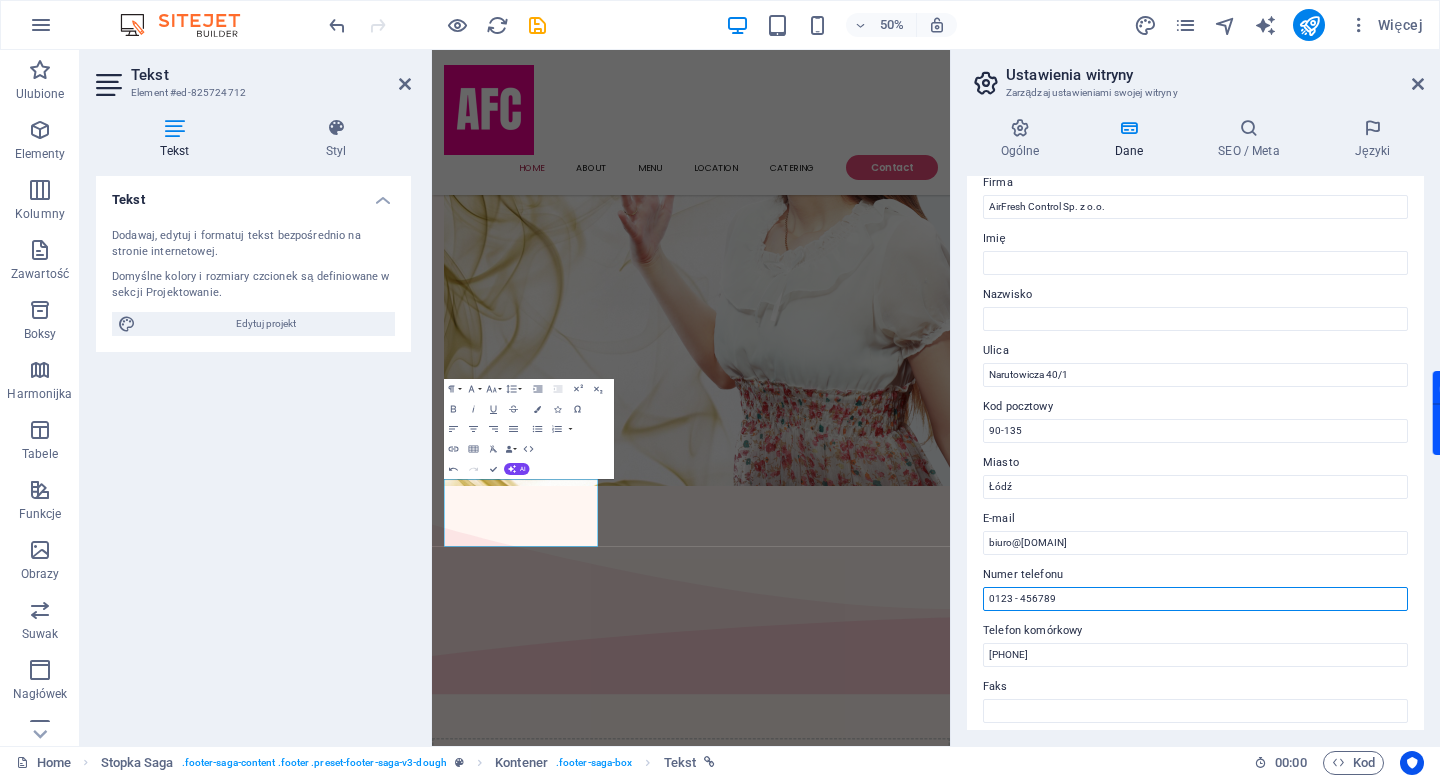 drag, startPoint x: 1072, startPoint y: 595, endPoint x: 987, endPoint y: 596, distance: 85.00588 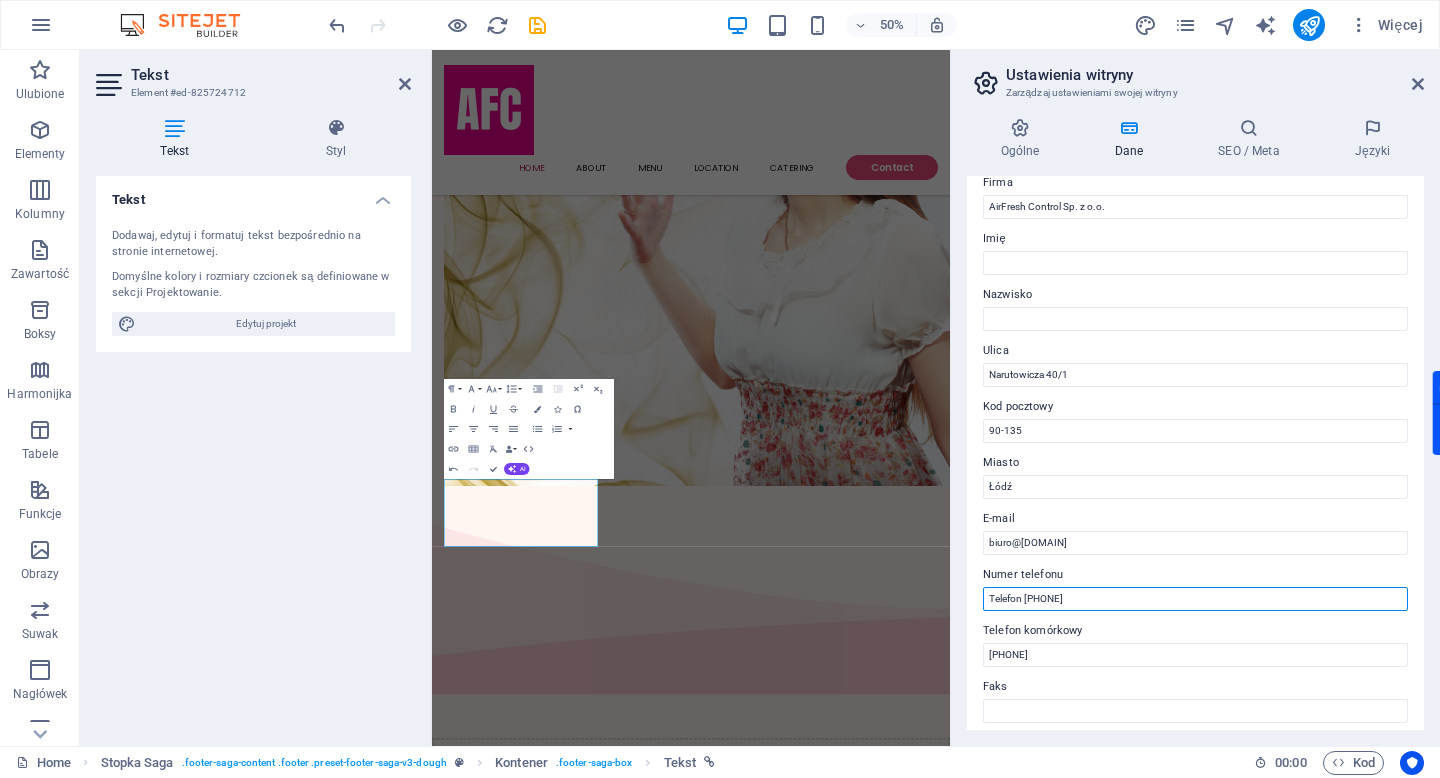 click on "Telefon [PHONE]" at bounding box center (1195, 599) 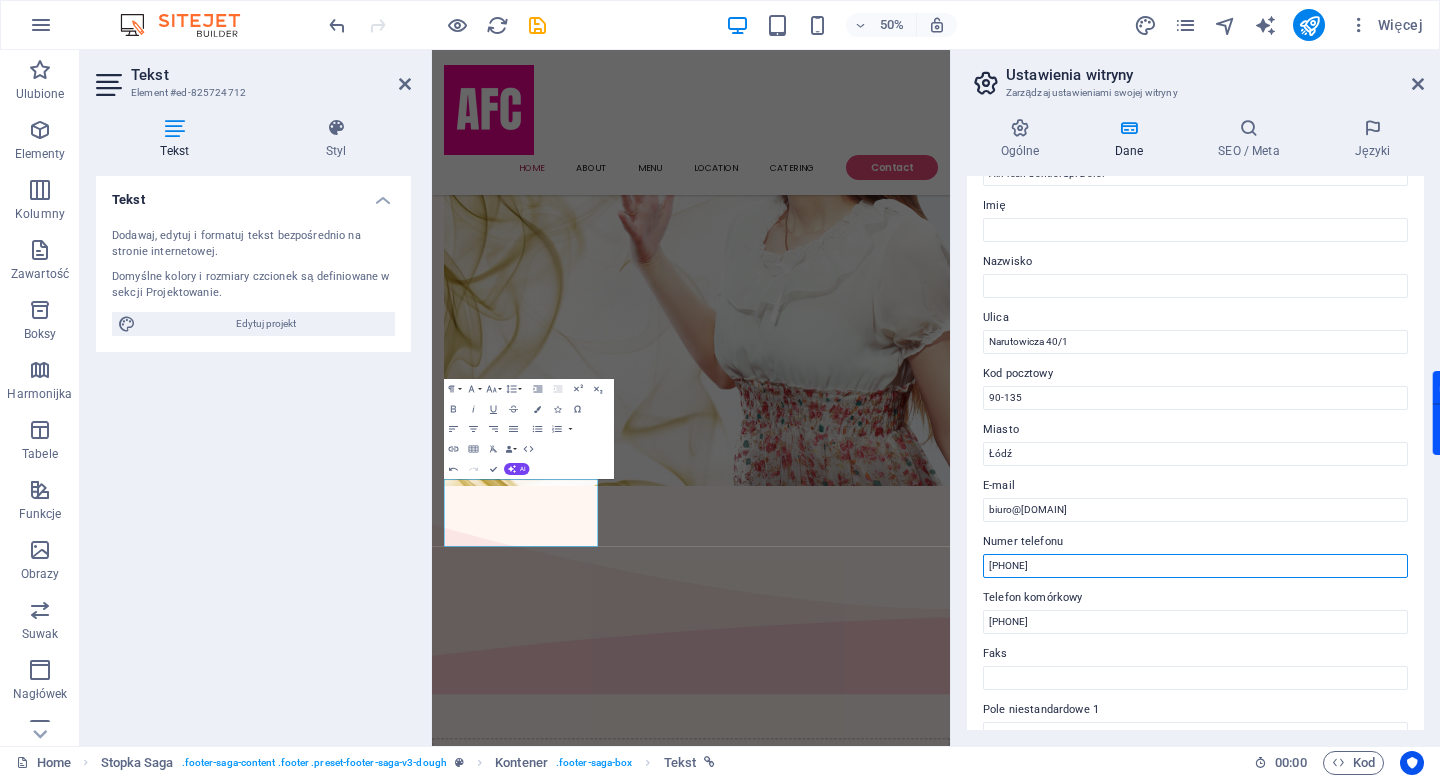 scroll, scrollTop: 0, scrollLeft: 0, axis: both 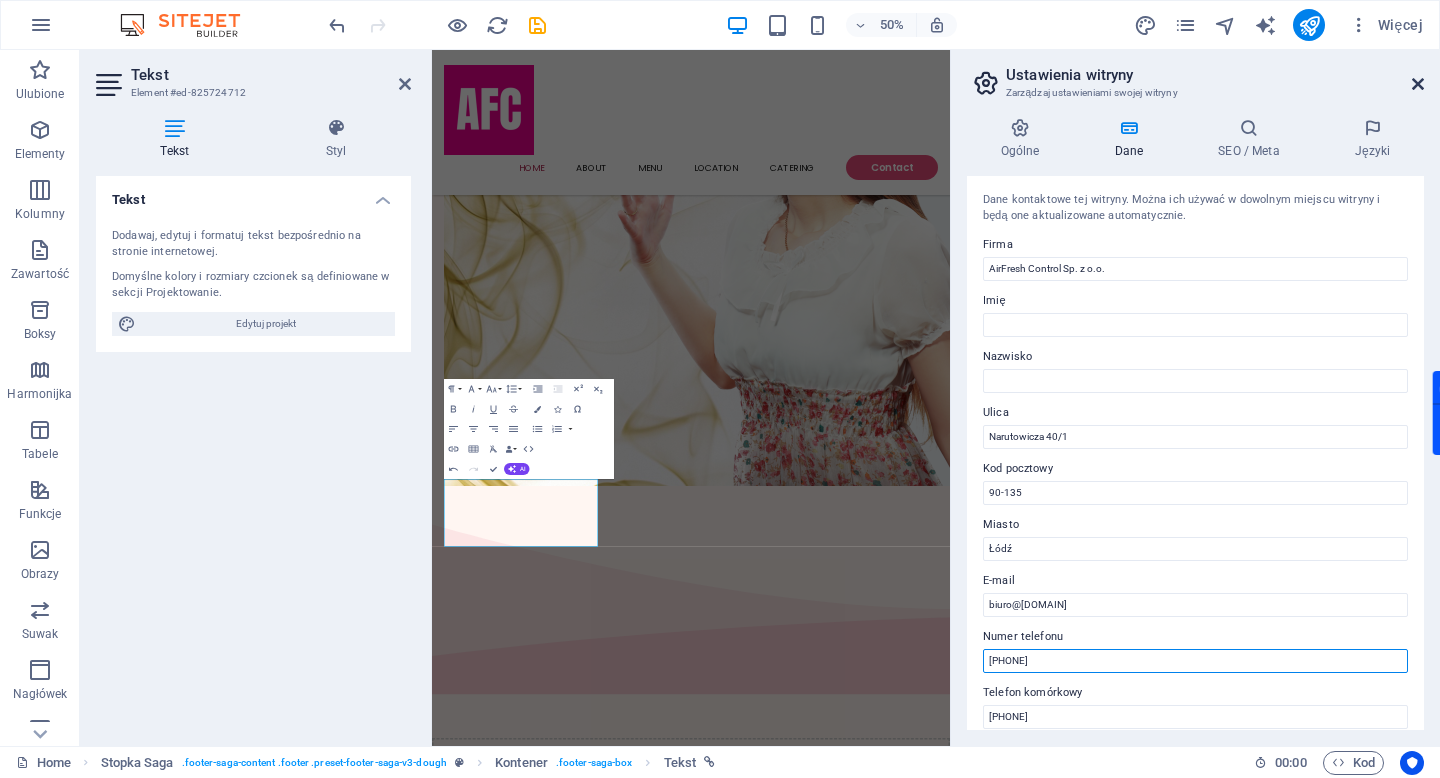 type on "[PHONE]" 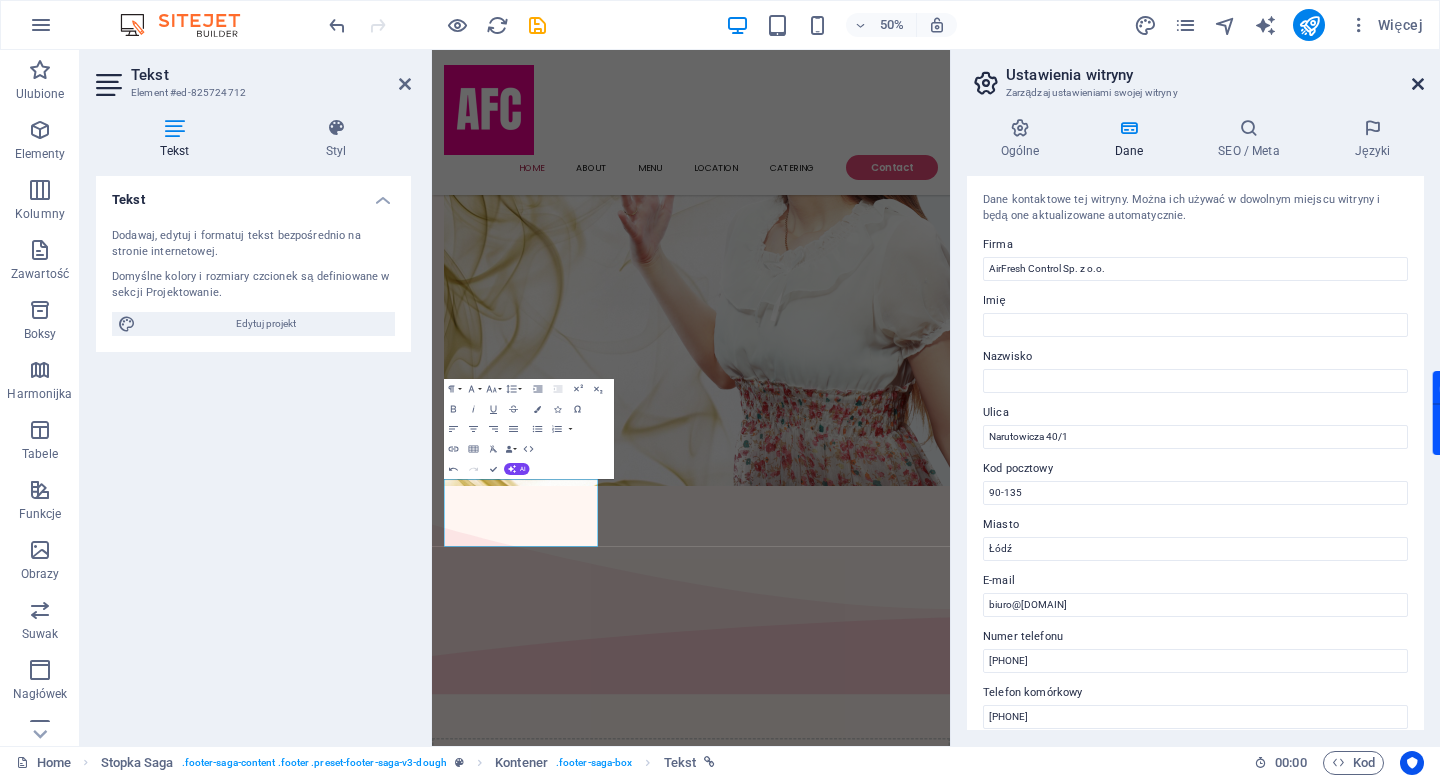 click at bounding box center [1418, 84] 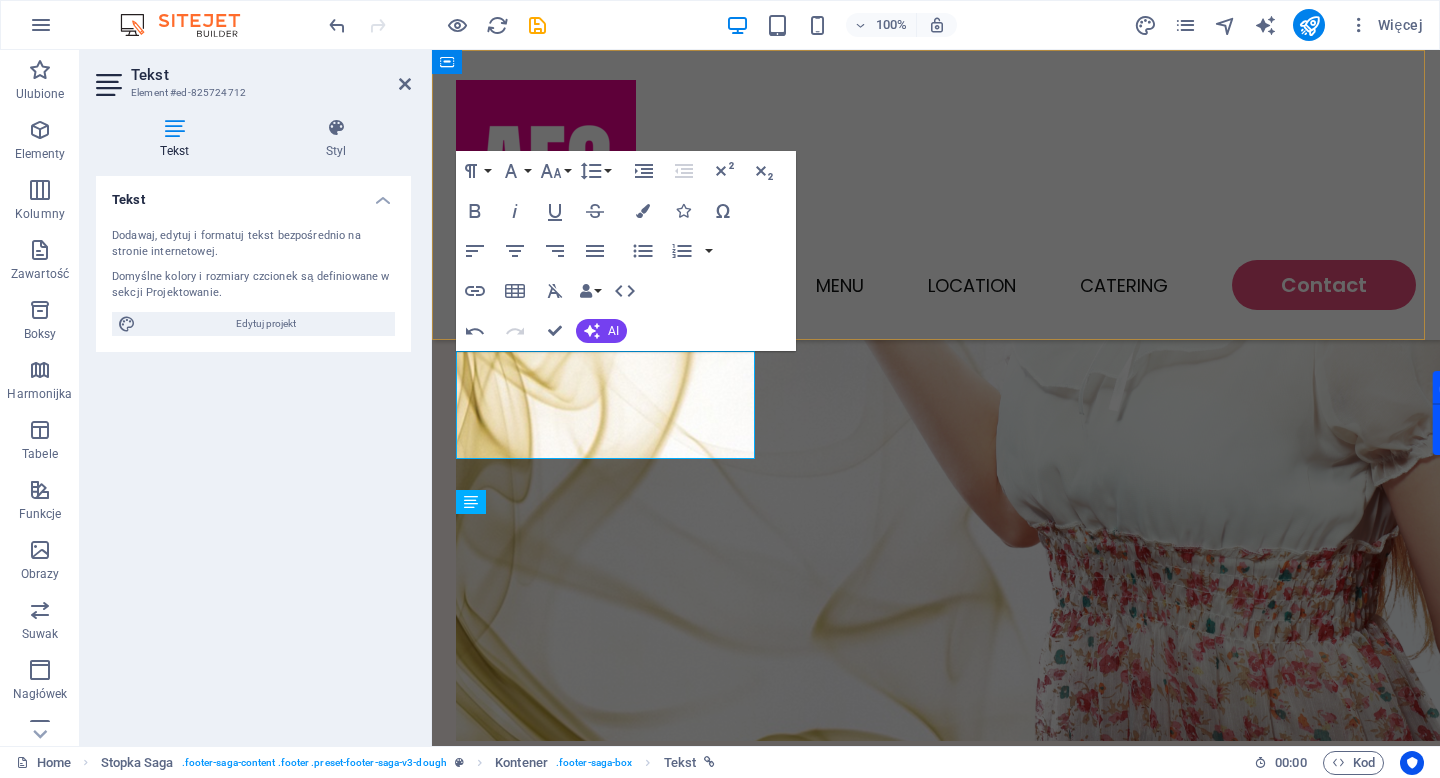 click on "Home About Menu Location Catering Contact" at bounding box center [936, 195] 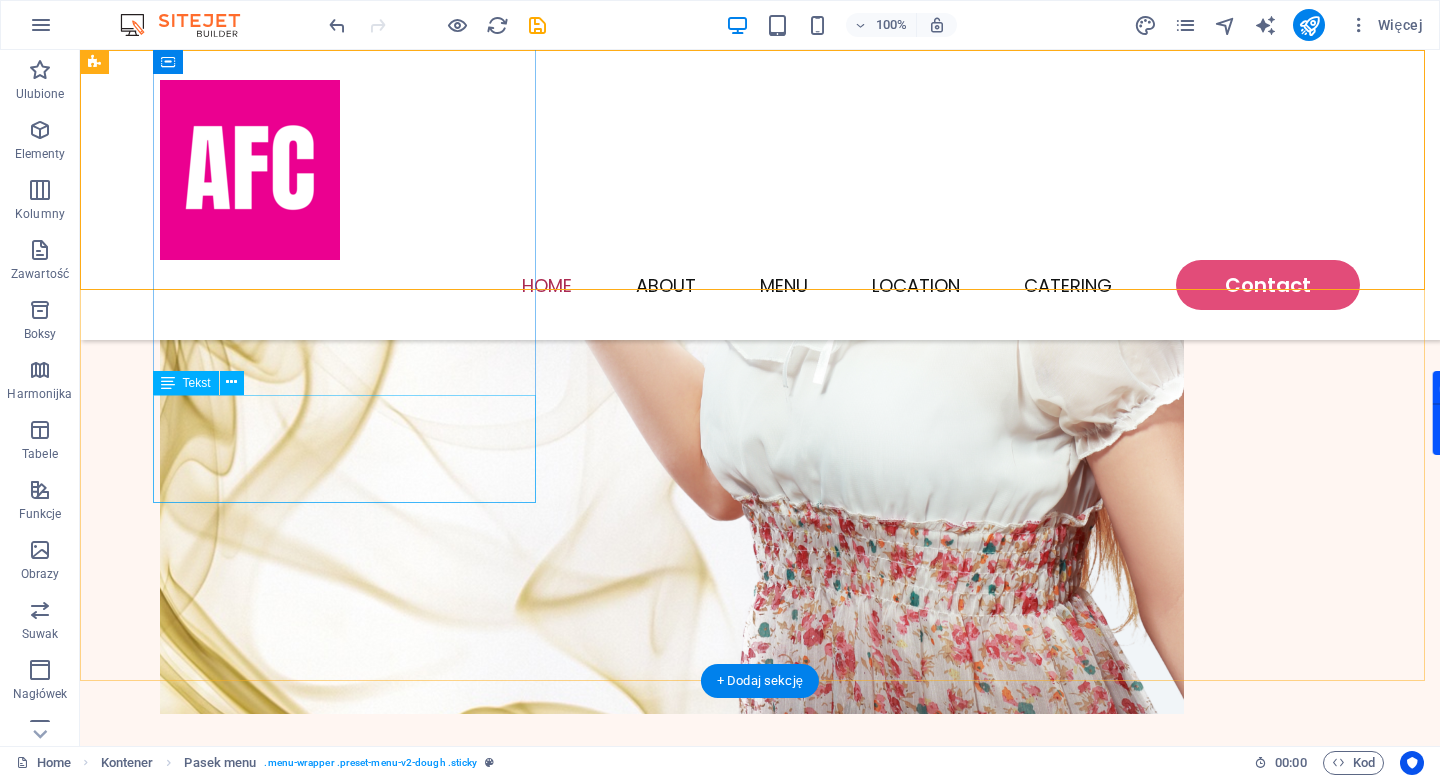 click on "Narutowicza 40/1 ,  Łódź ,   90-135 [PHONE] biuro@[DOMAIN]" at bounding box center [296, 1672] 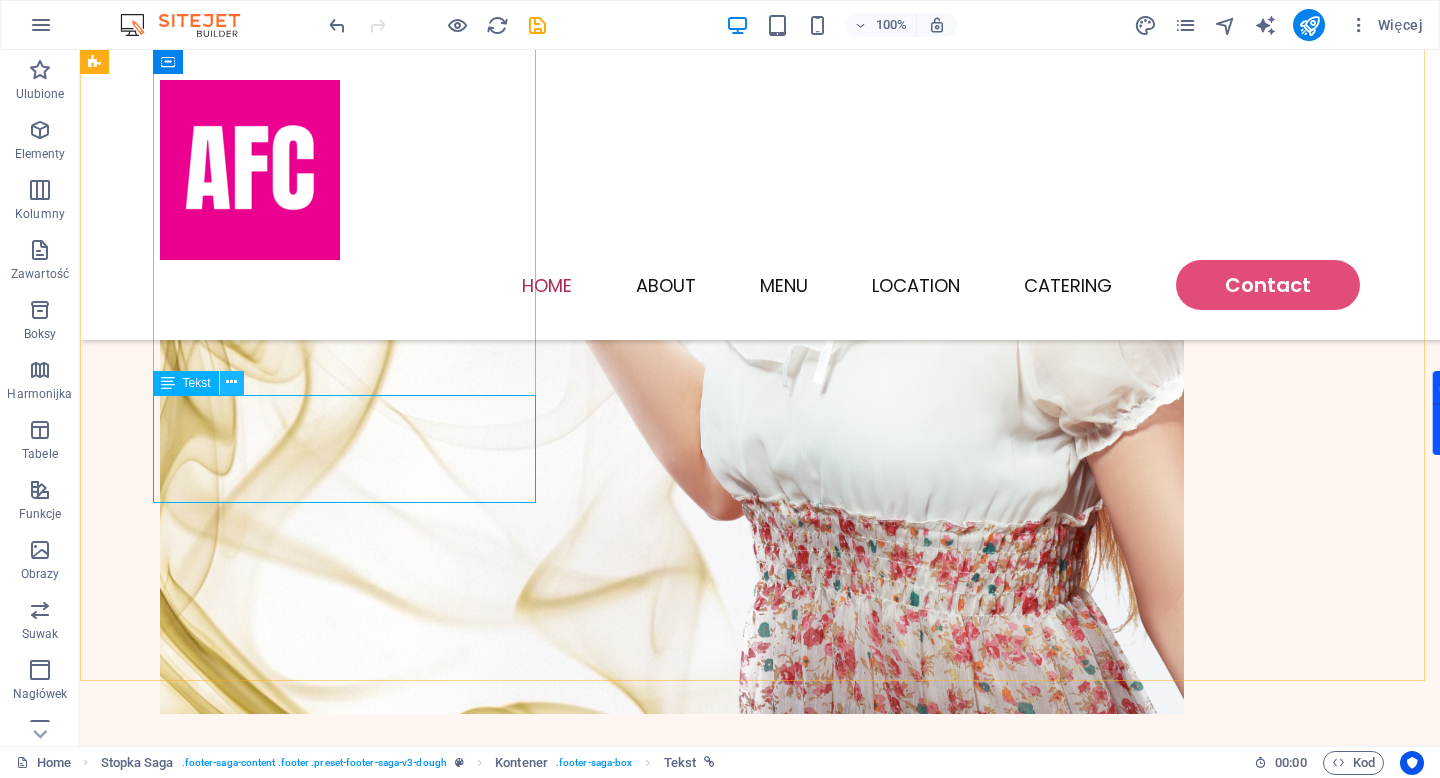 click at bounding box center [231, 382] 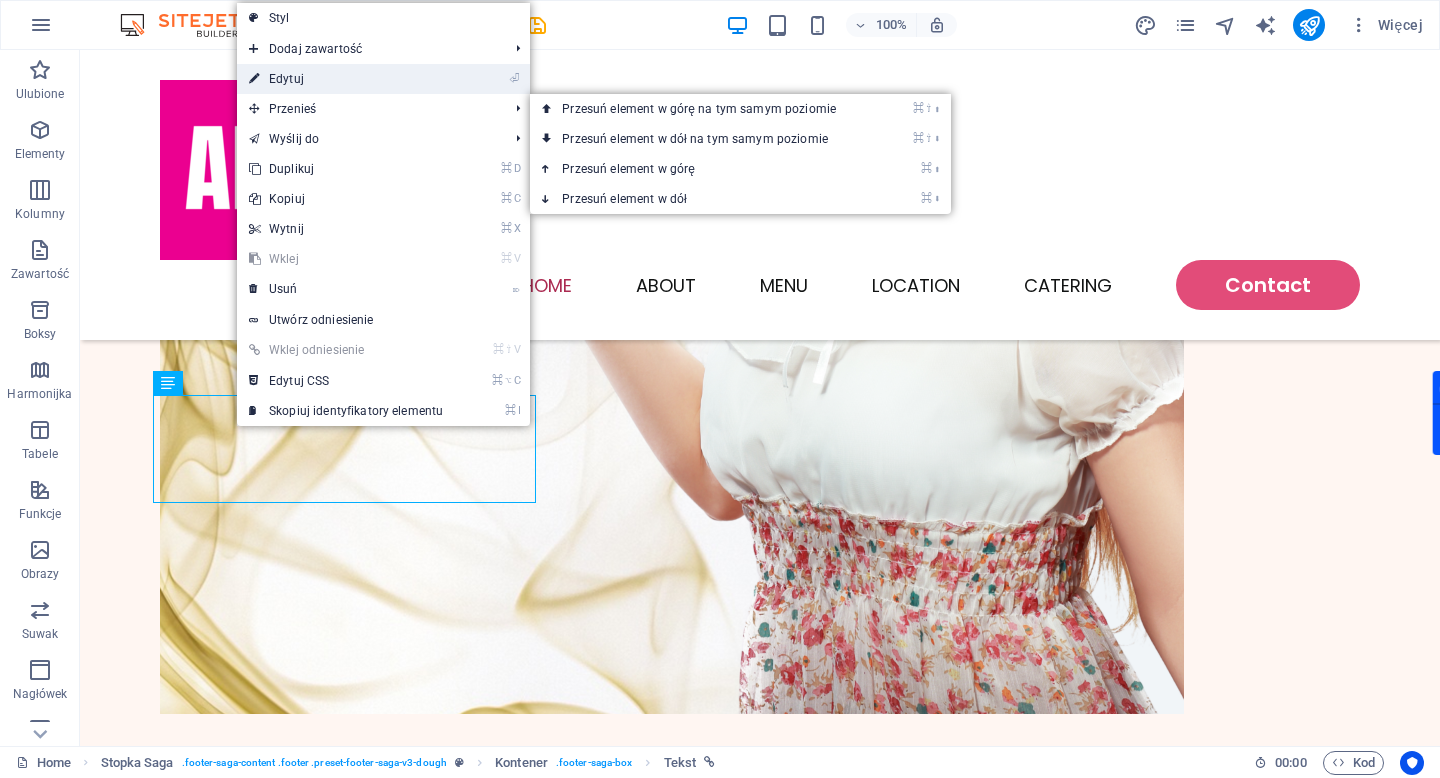 click on "⏎  Edytuj" at bounding box center [346, 79] 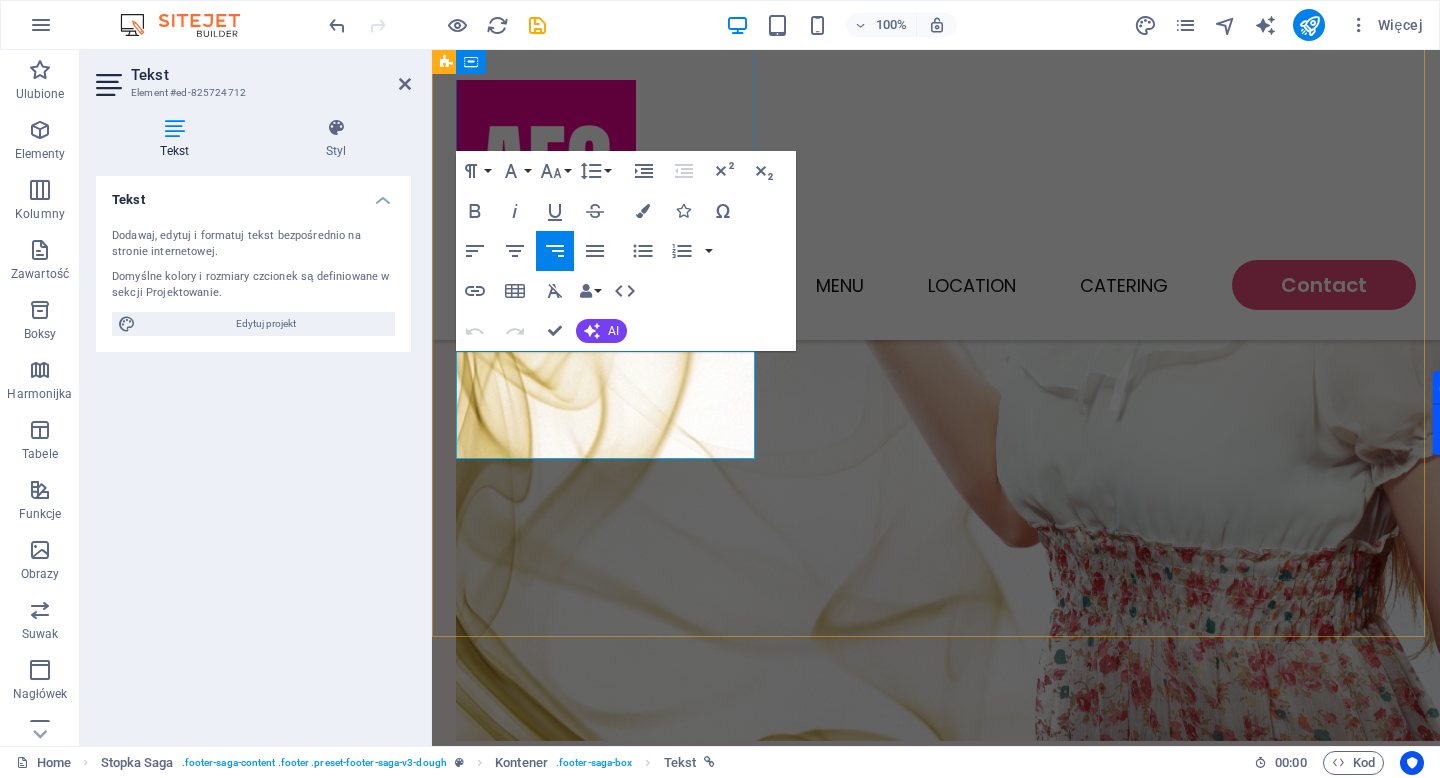 click on "Narutowicza 40/1" at bounding box center [636, 1658] 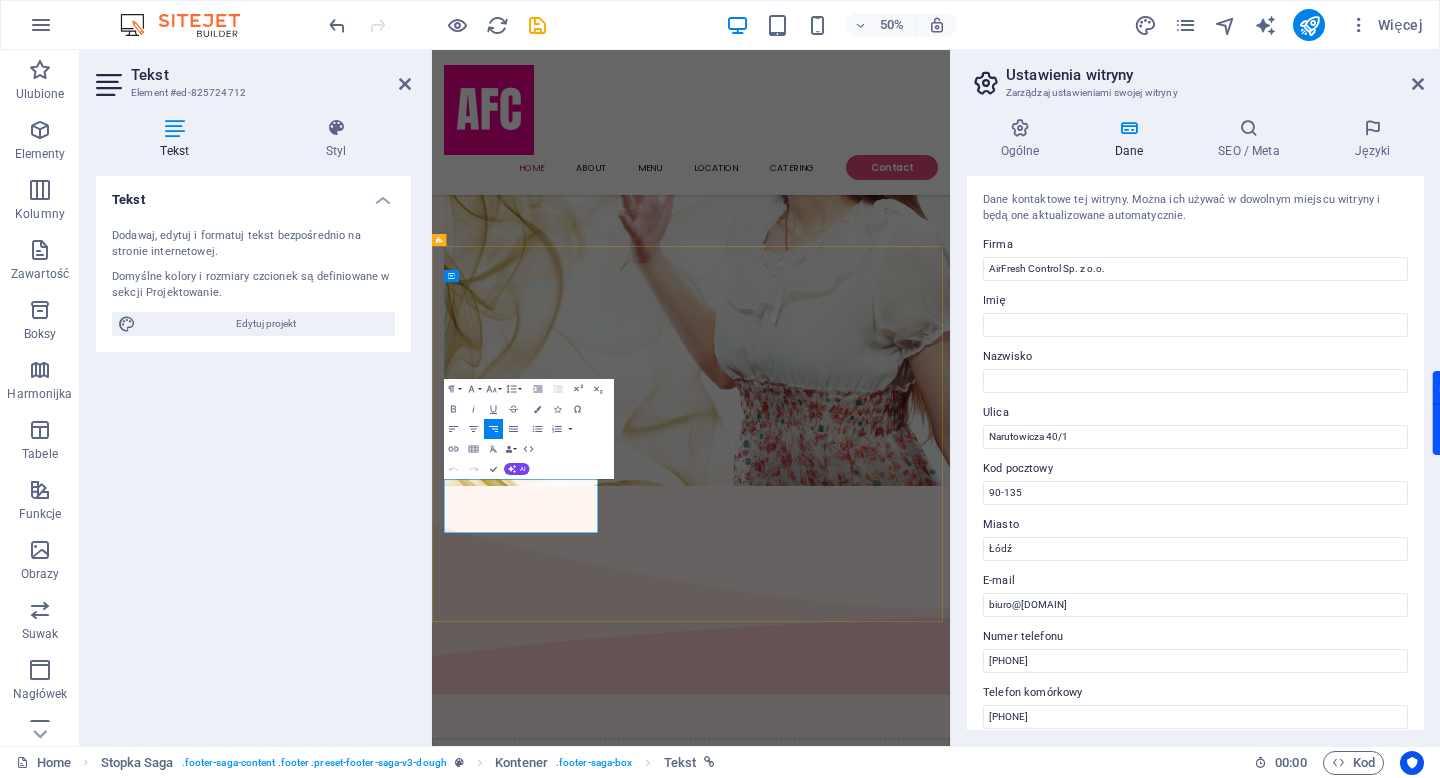 click on "Narutowicza 40/1 ,  Łódź ,   90-135" at bounding box center (612, 2062) 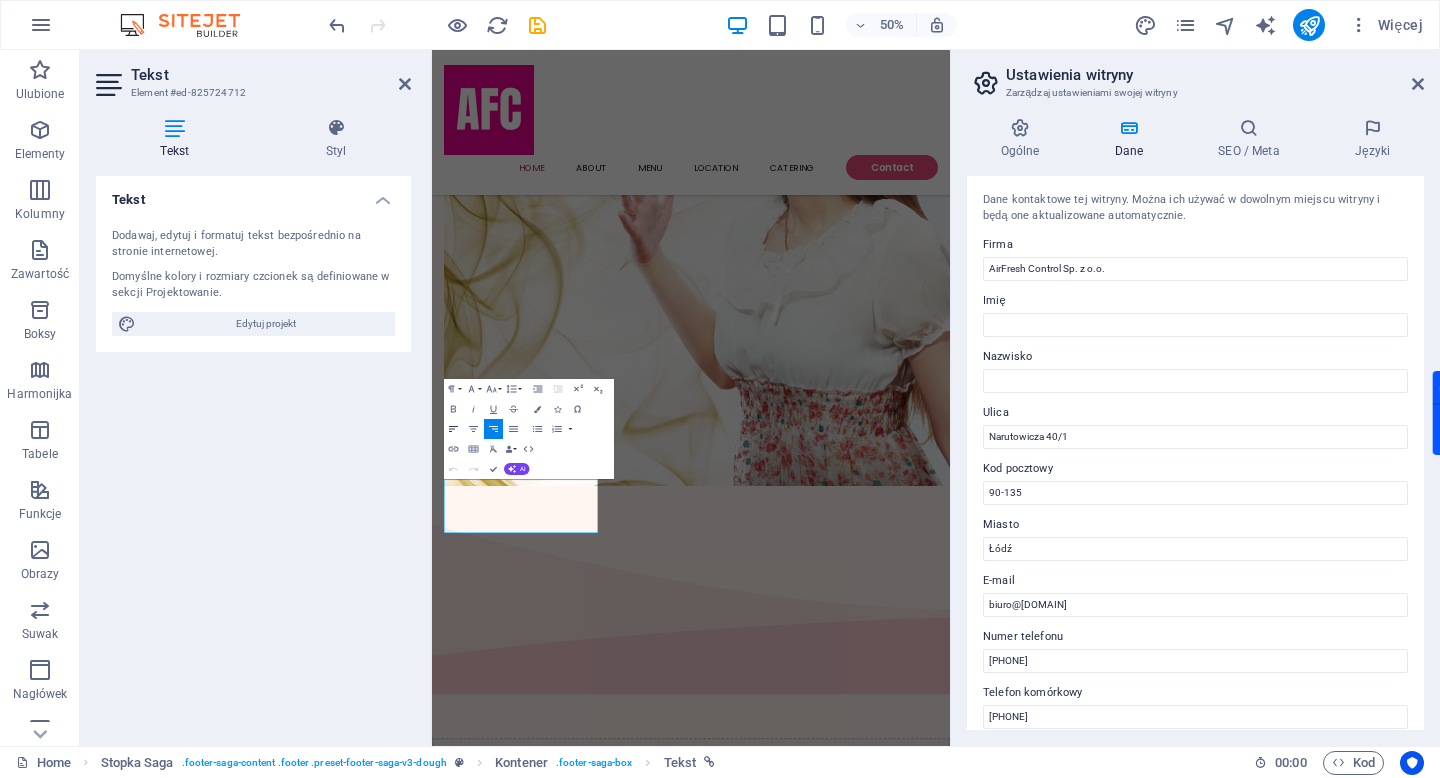 click 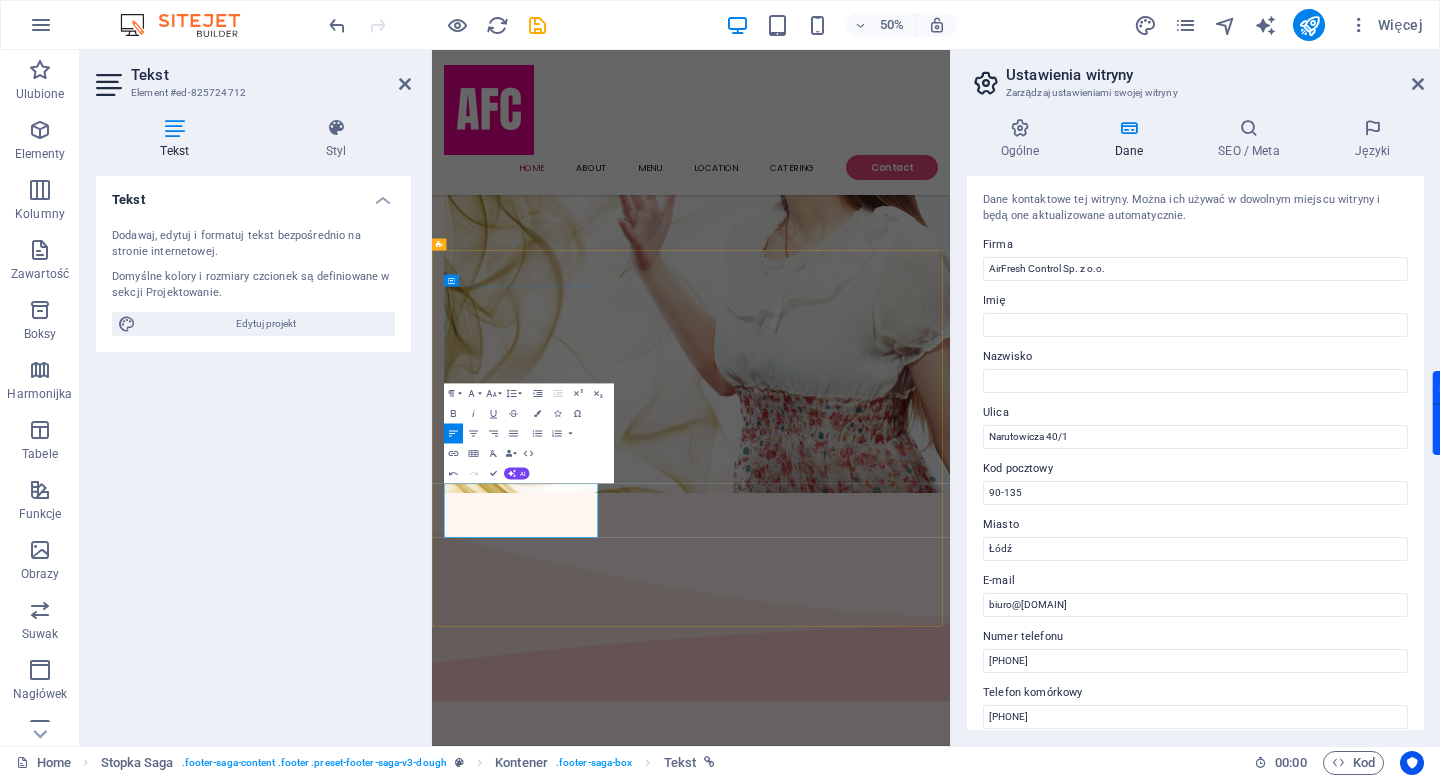 scroll, scrollTop: 926, scrollLeft: 0, axis: vertical 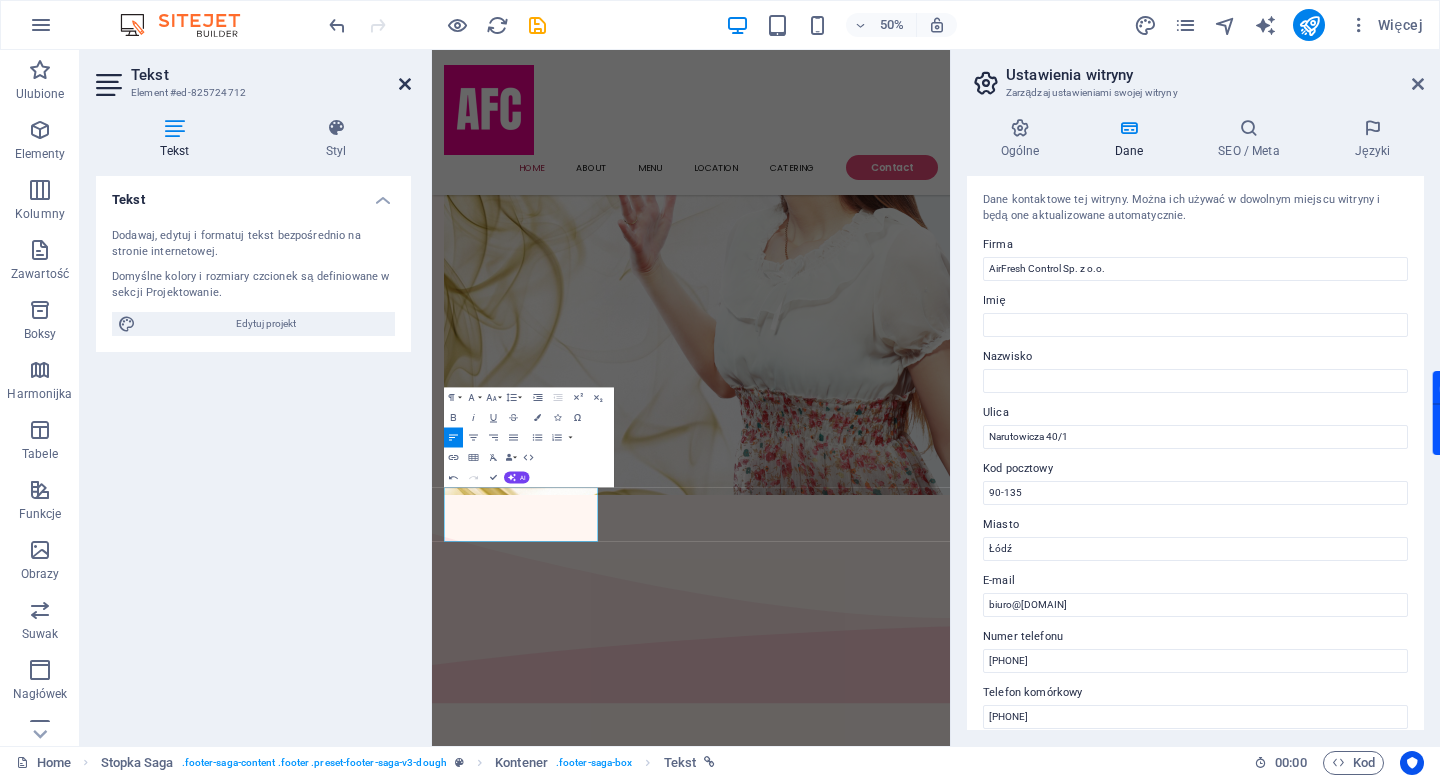 click at bounding box center (405, 84) 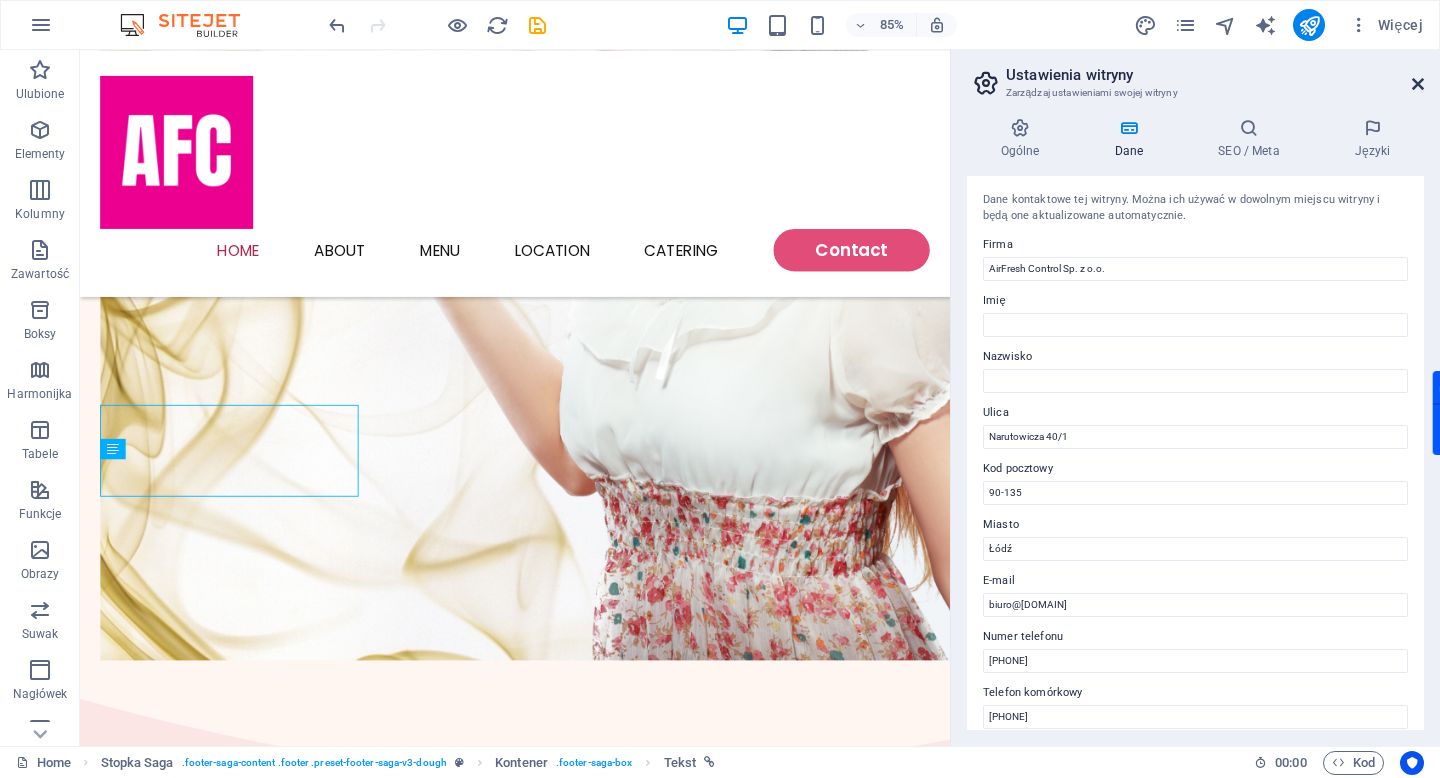 click at bounding box center [1418, 84] 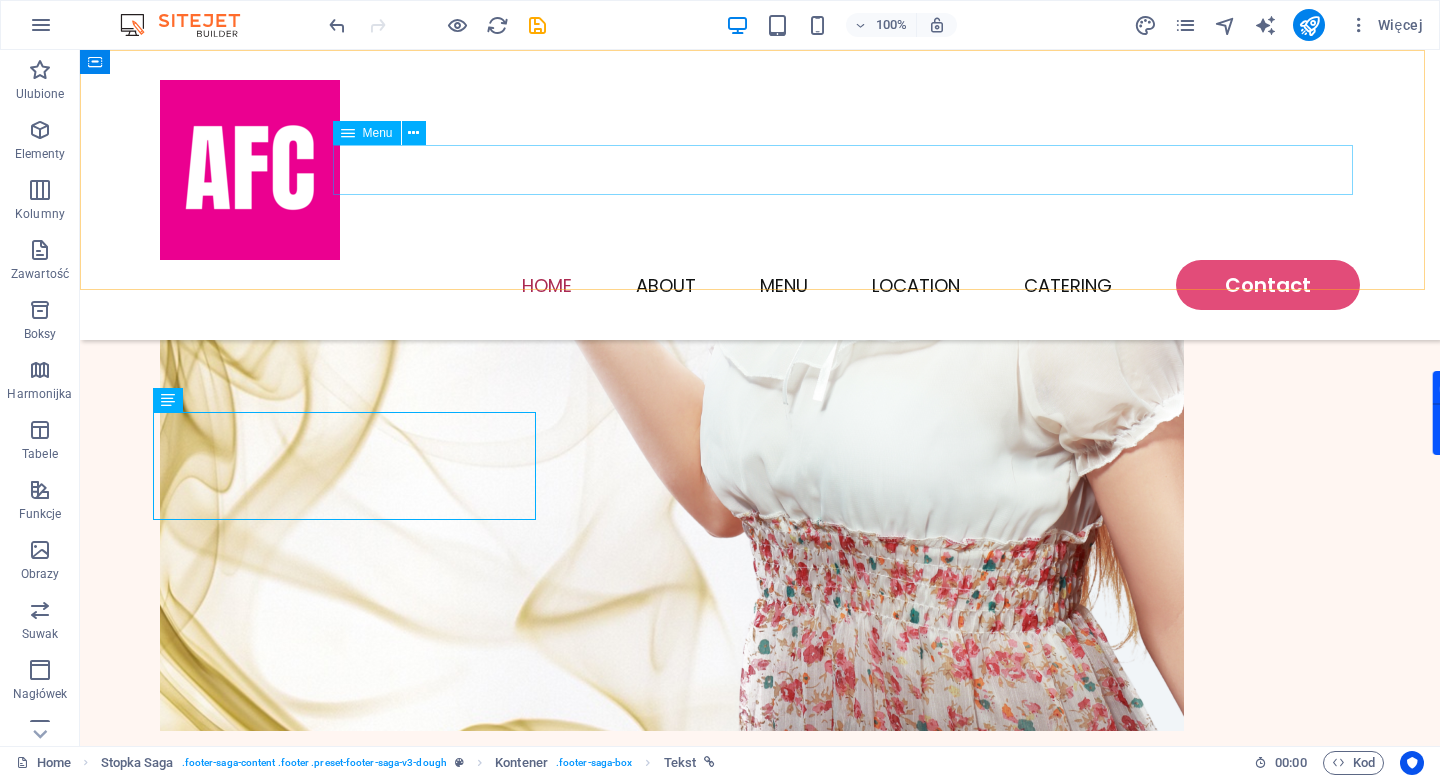 click on "Home About Menu Location Catering Contact" at bounding box center (760, 285) 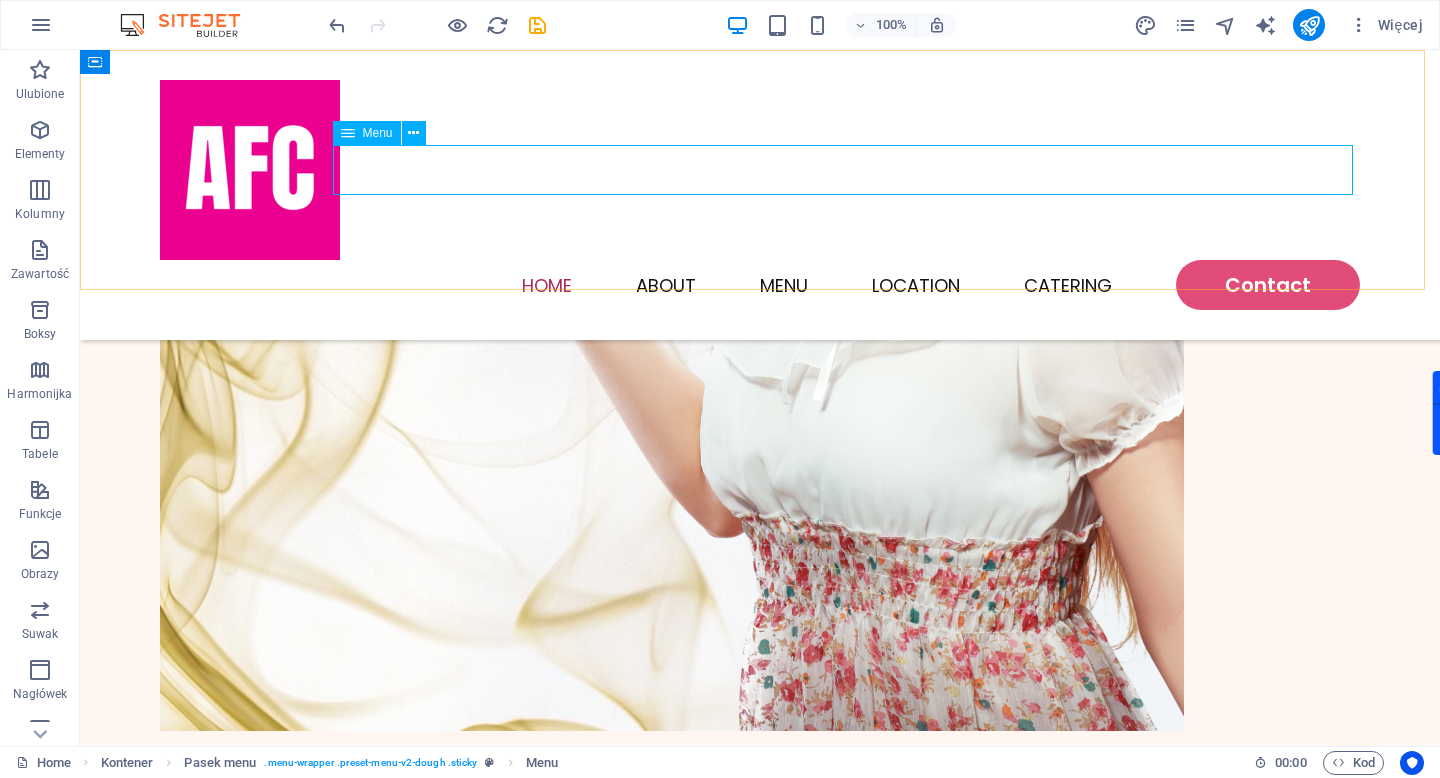click on "Menu" at bounding box center (367, 133) 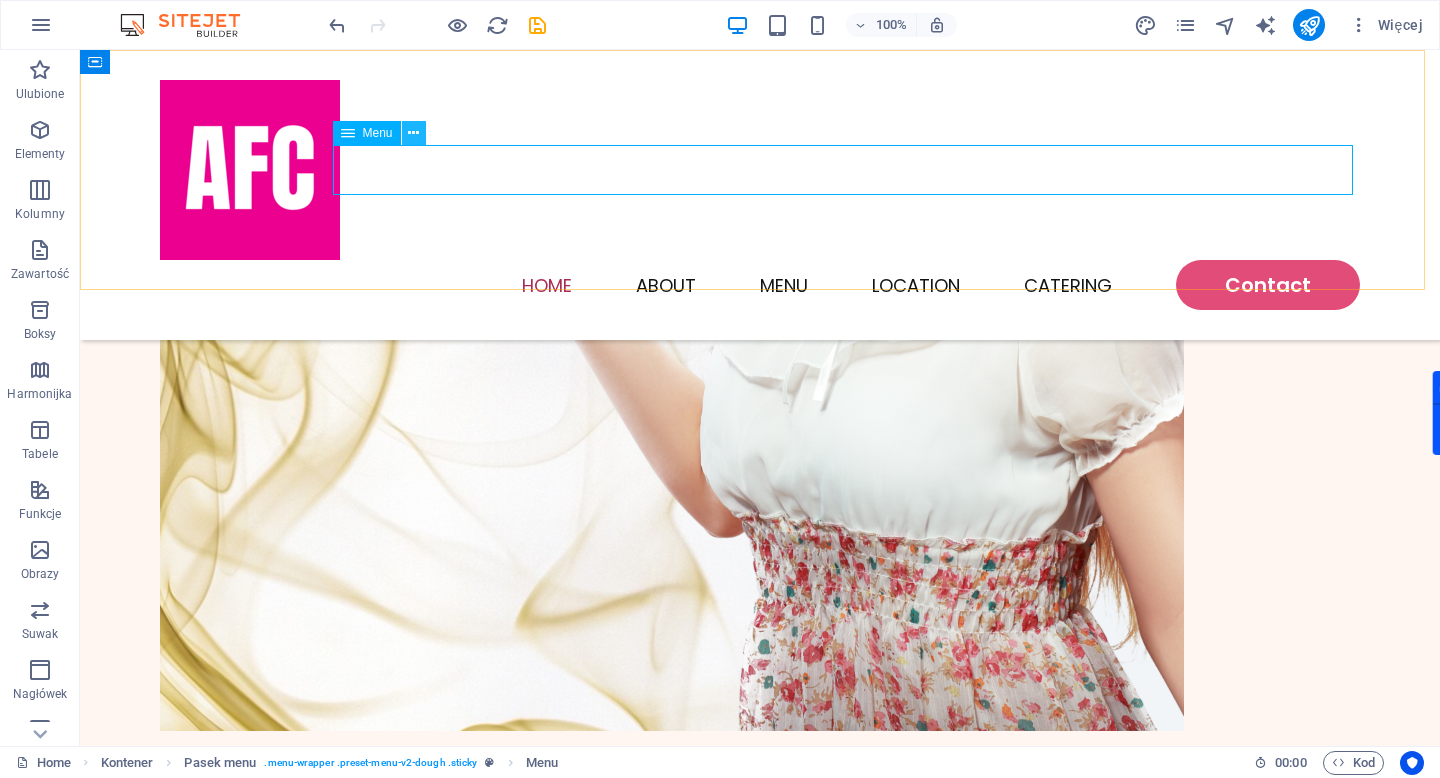 click at bounding box center [413, 133] 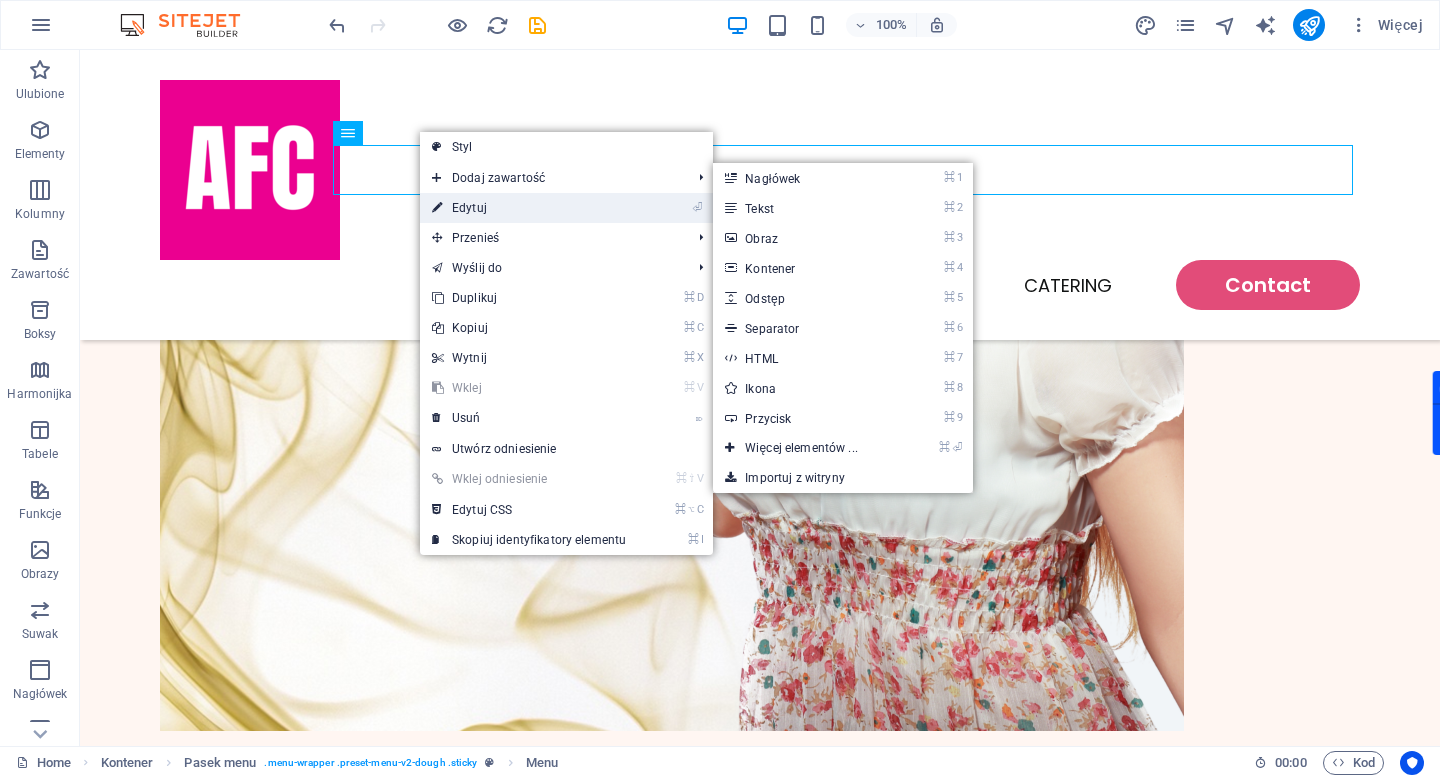 click on "⏎  Edytuj" at bounding box center [529, 208] 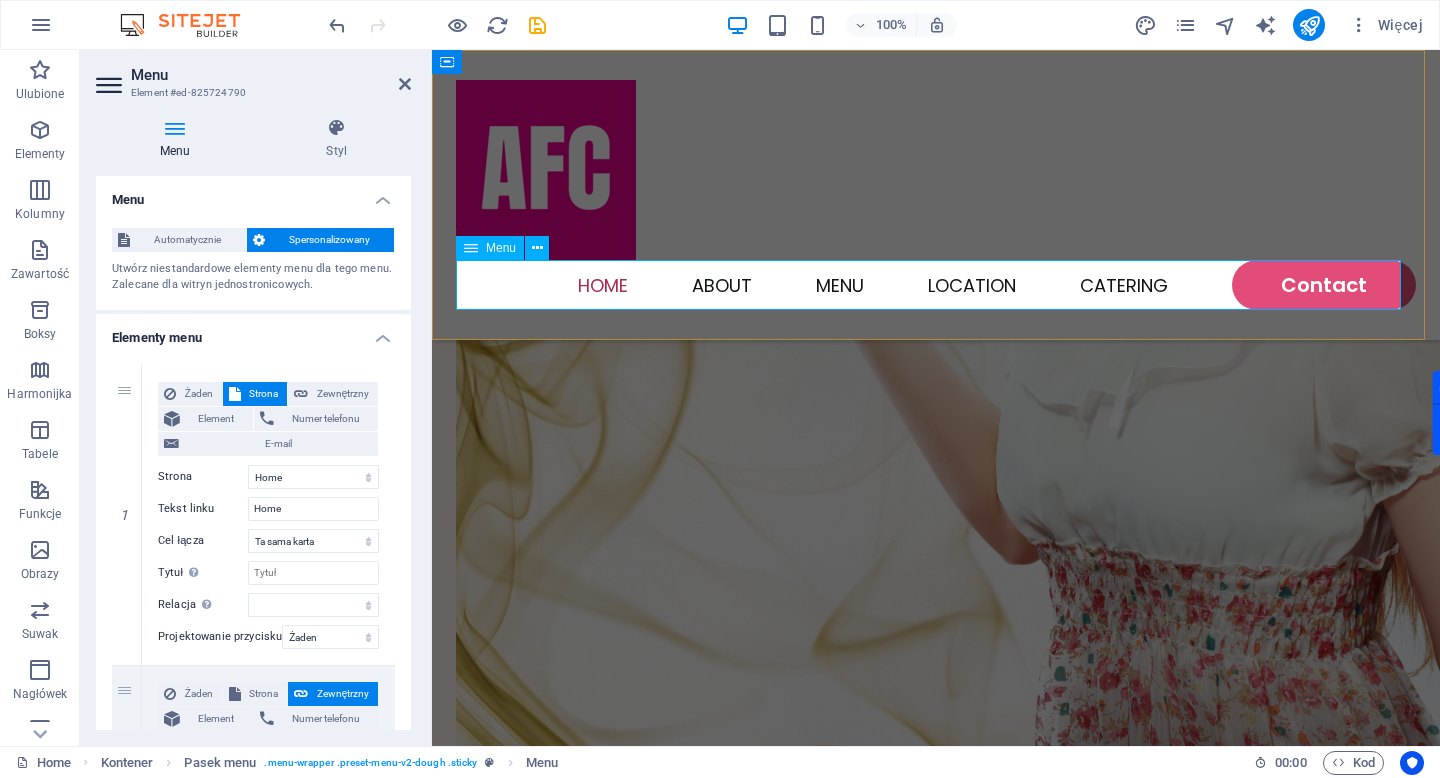 click on "Home About Menu Location Catering Contact" at bounding box center (936, 285) 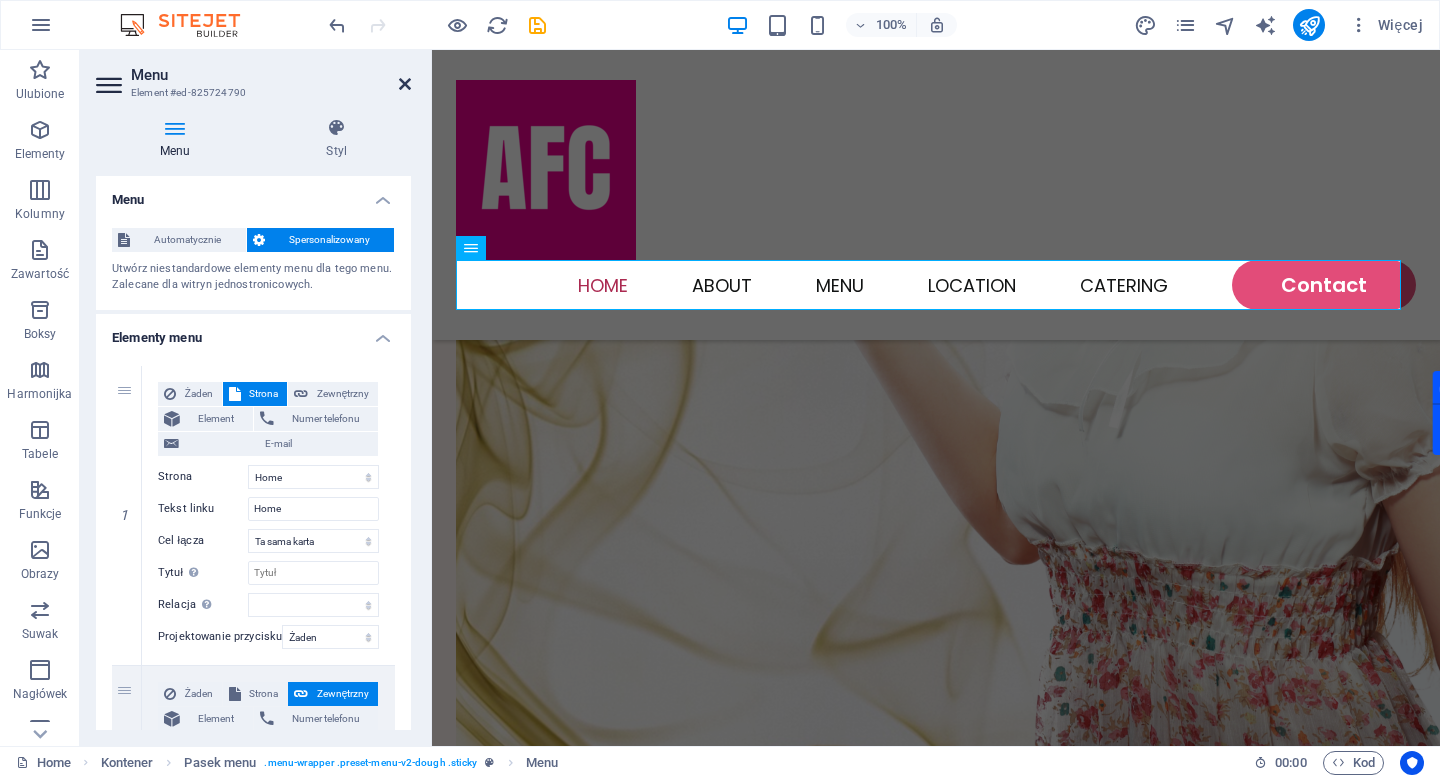 click at bounding box center [405, 84] 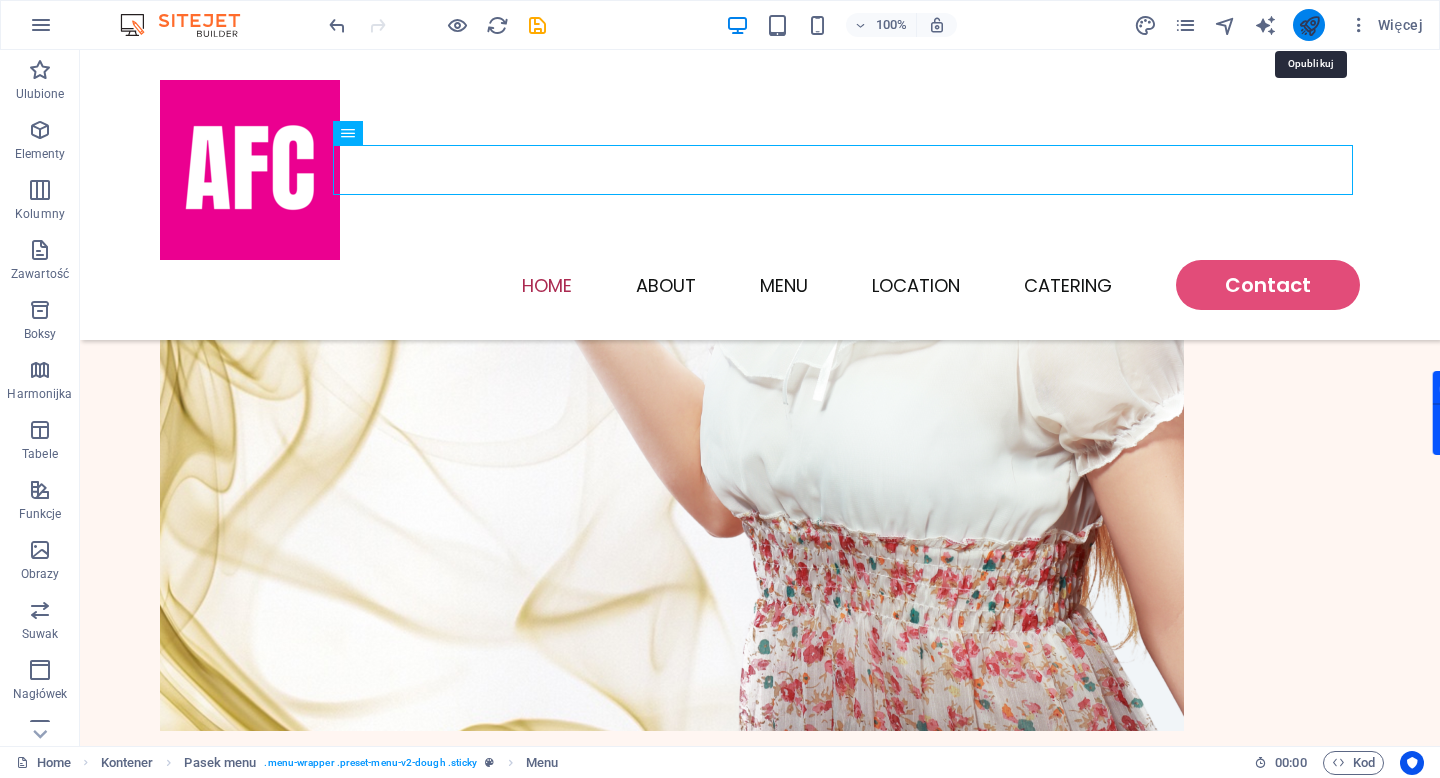 click at bounding box center [1309, 25] 